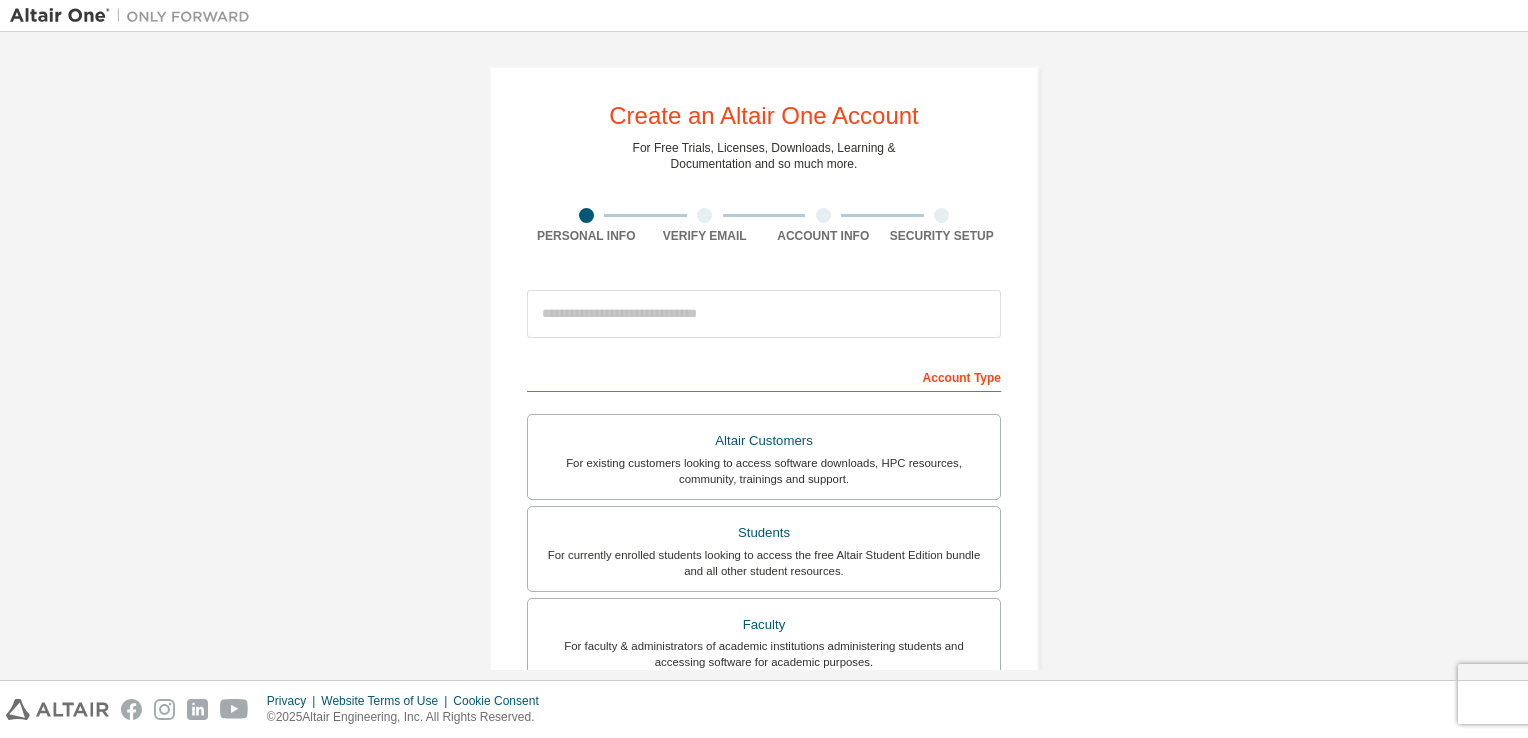 scroll, scrollTop: 0, scrollLeft: 0, axis: both 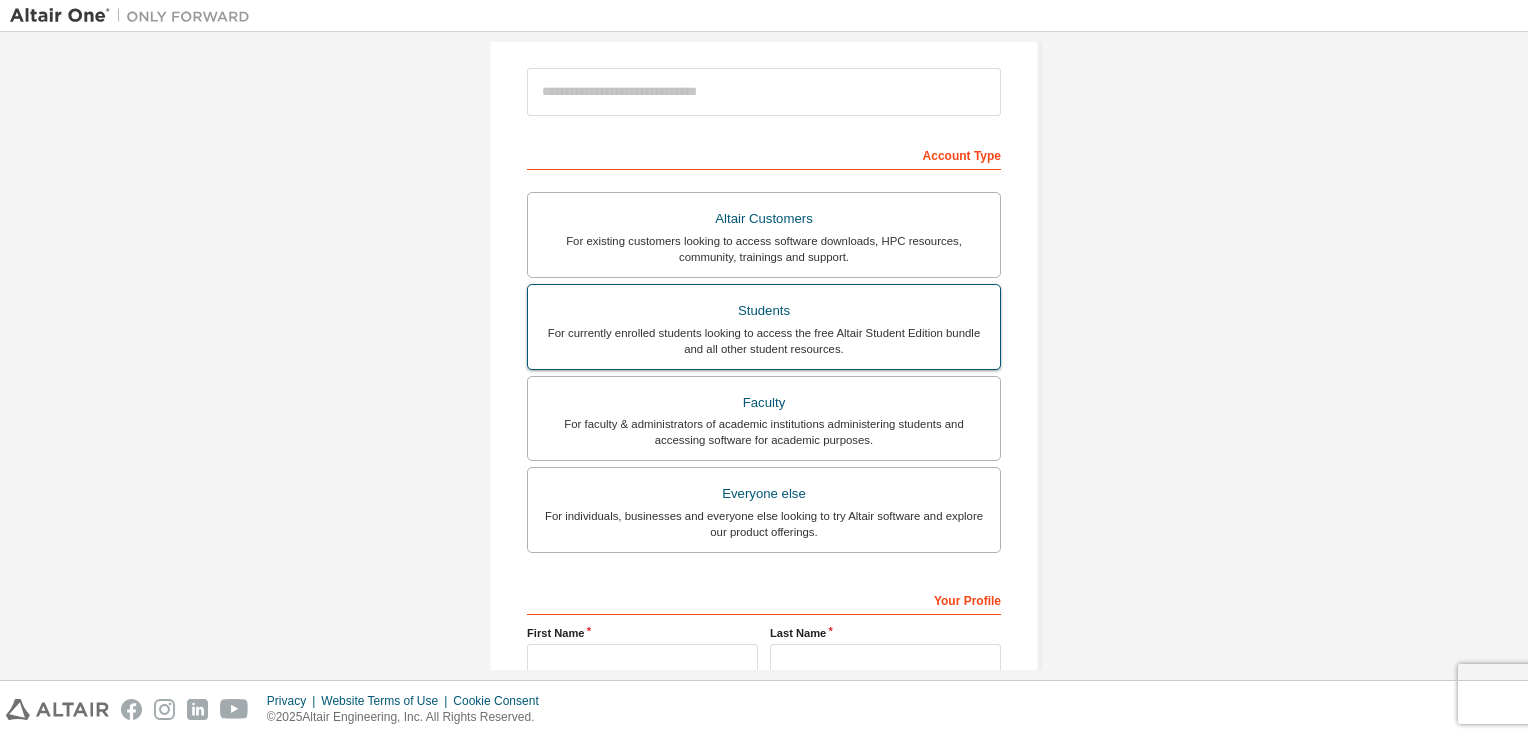 click on "For currently enrolled students looking to access the free Altair Student Edition bundle and all other student resources." at bounding box center (764, 341) 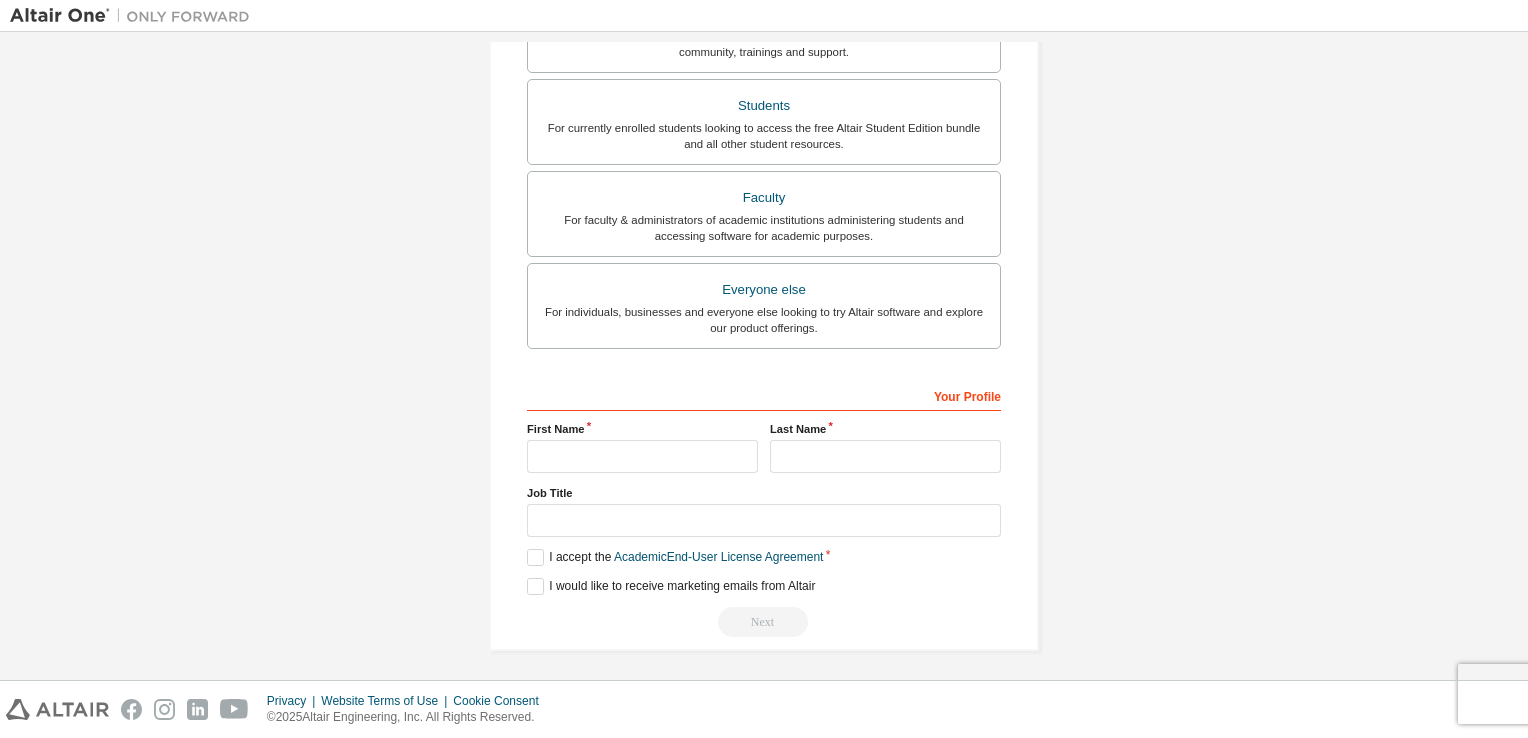 scroll, scrollTop: 0, scrollLeft: 0, axis: both 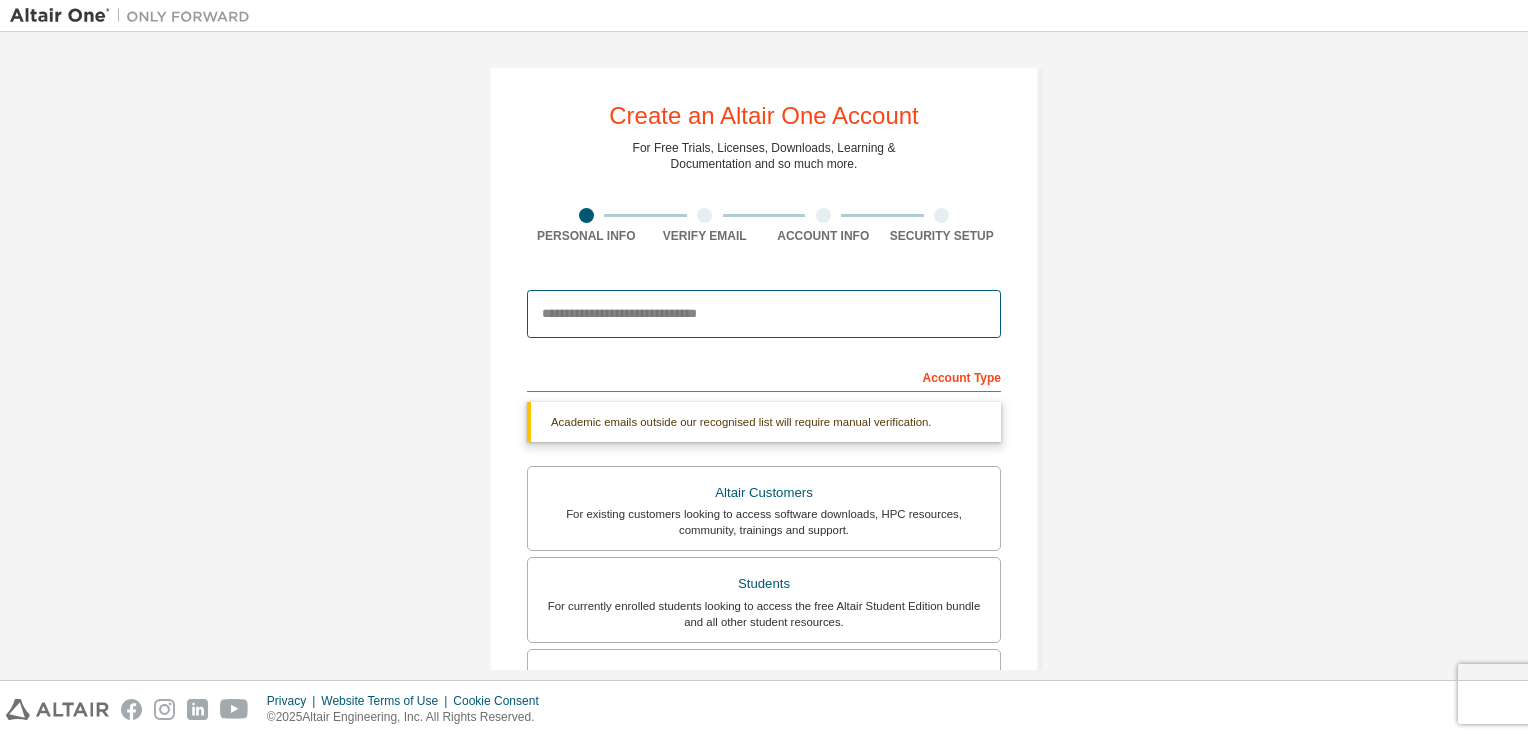 click at bounding box center (764, 314) 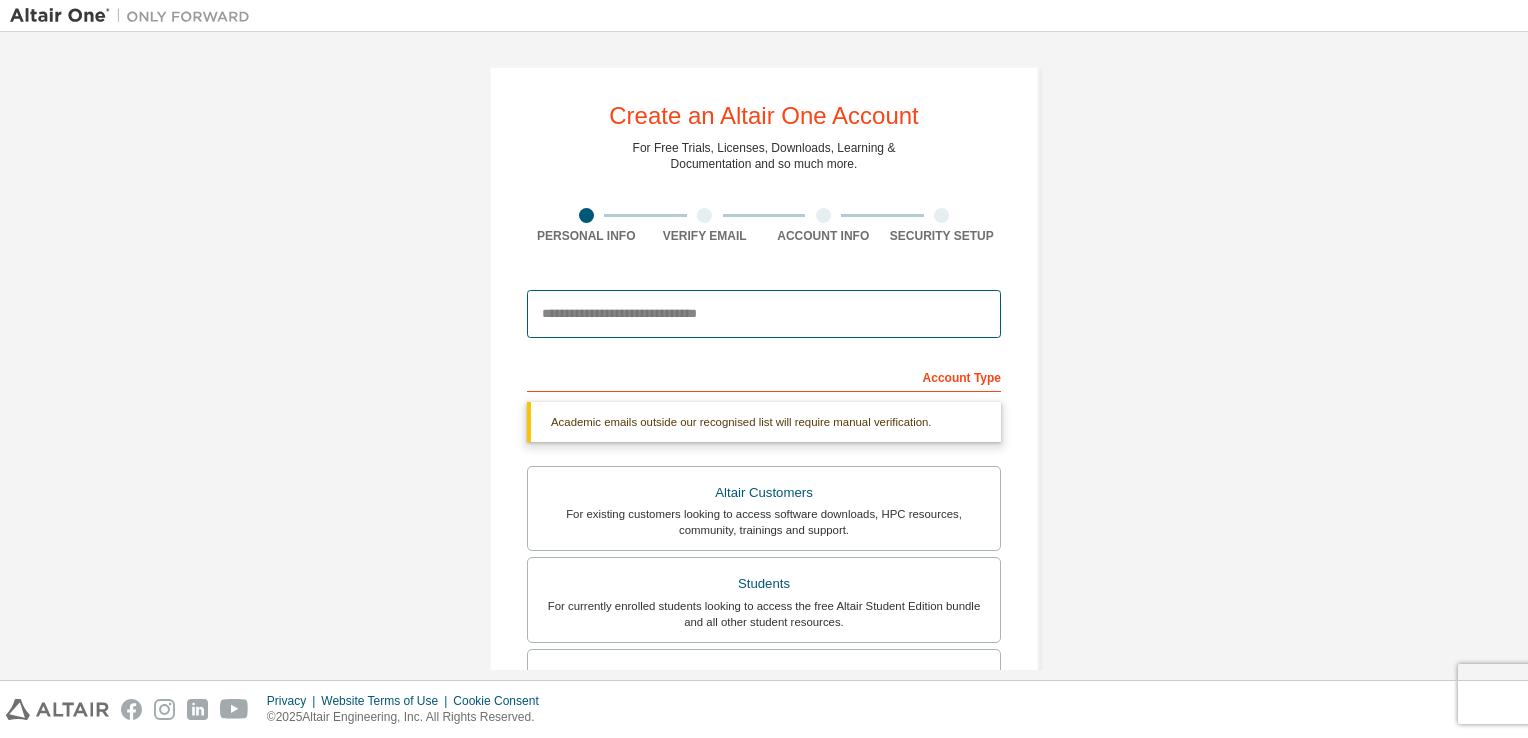 type on "**********" 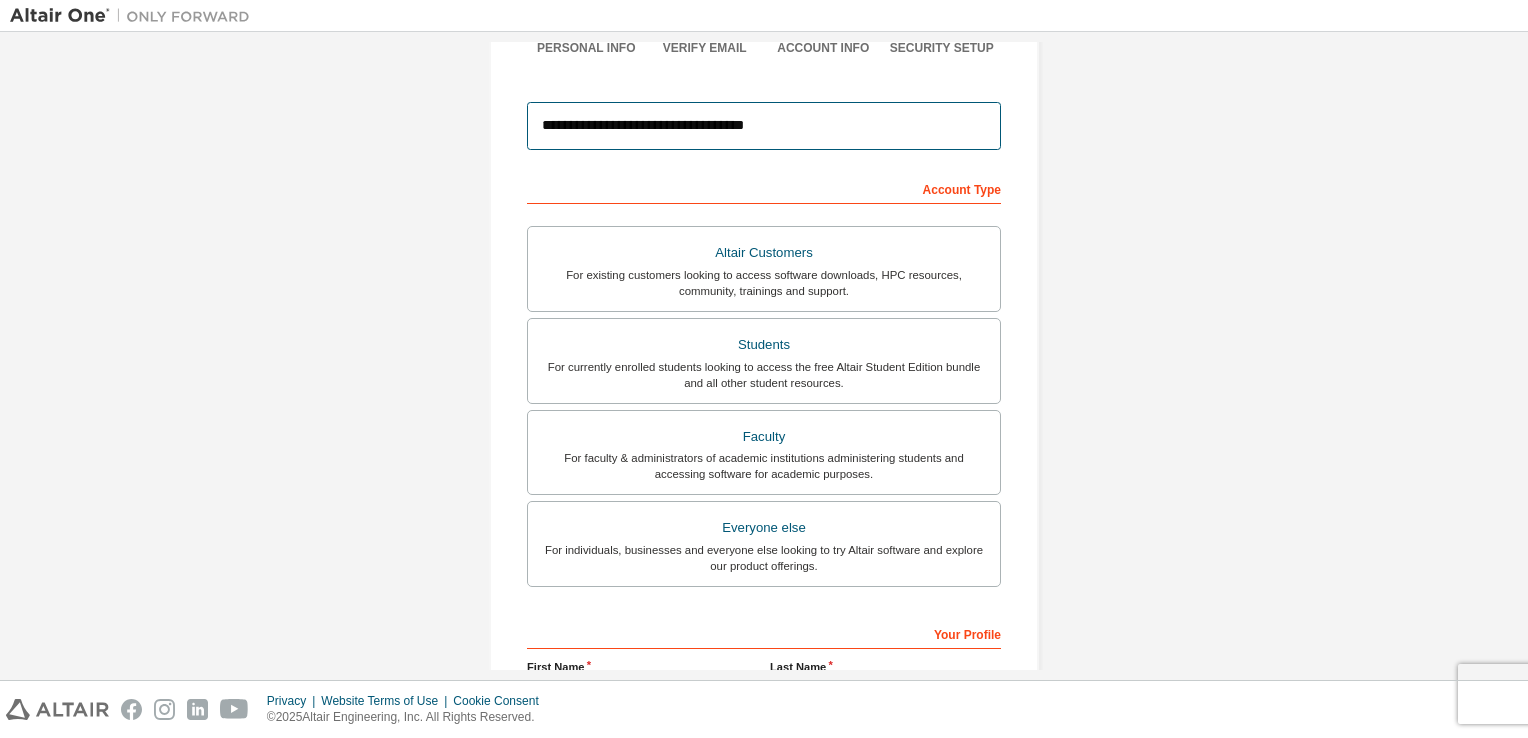 scroll, scrollTop: 426, scrollLeft: 0, axis: vertical 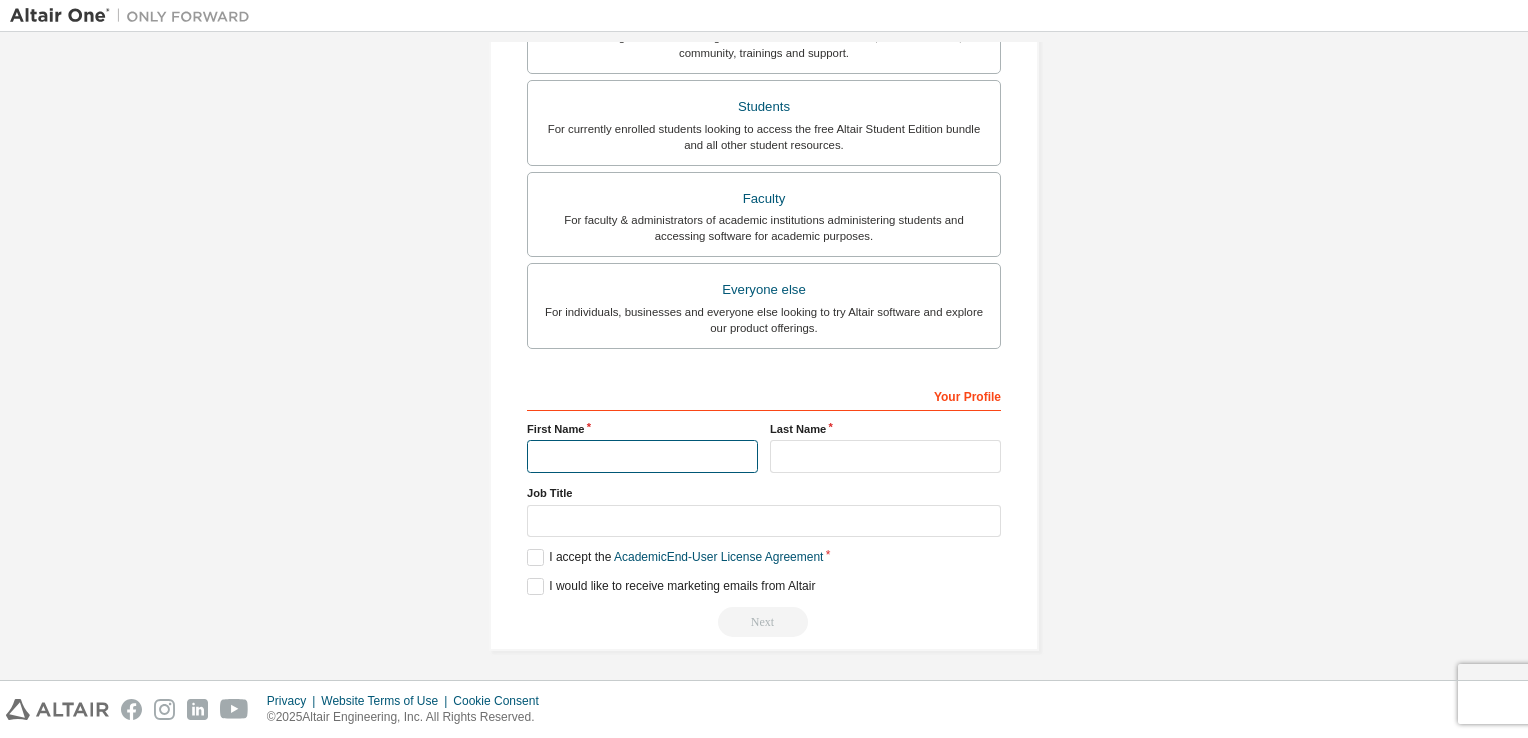 click at bounding box center (642, 456) 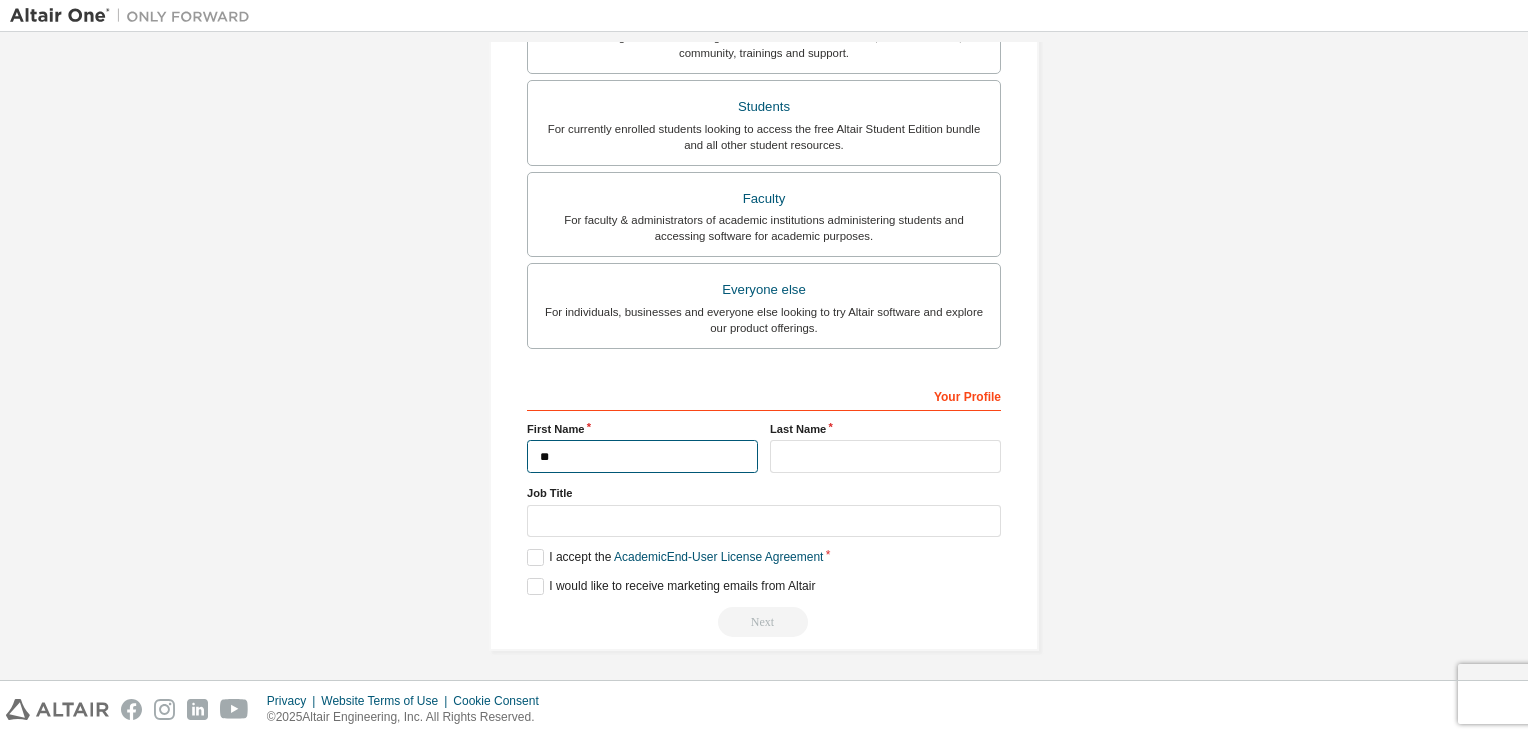type on "*" 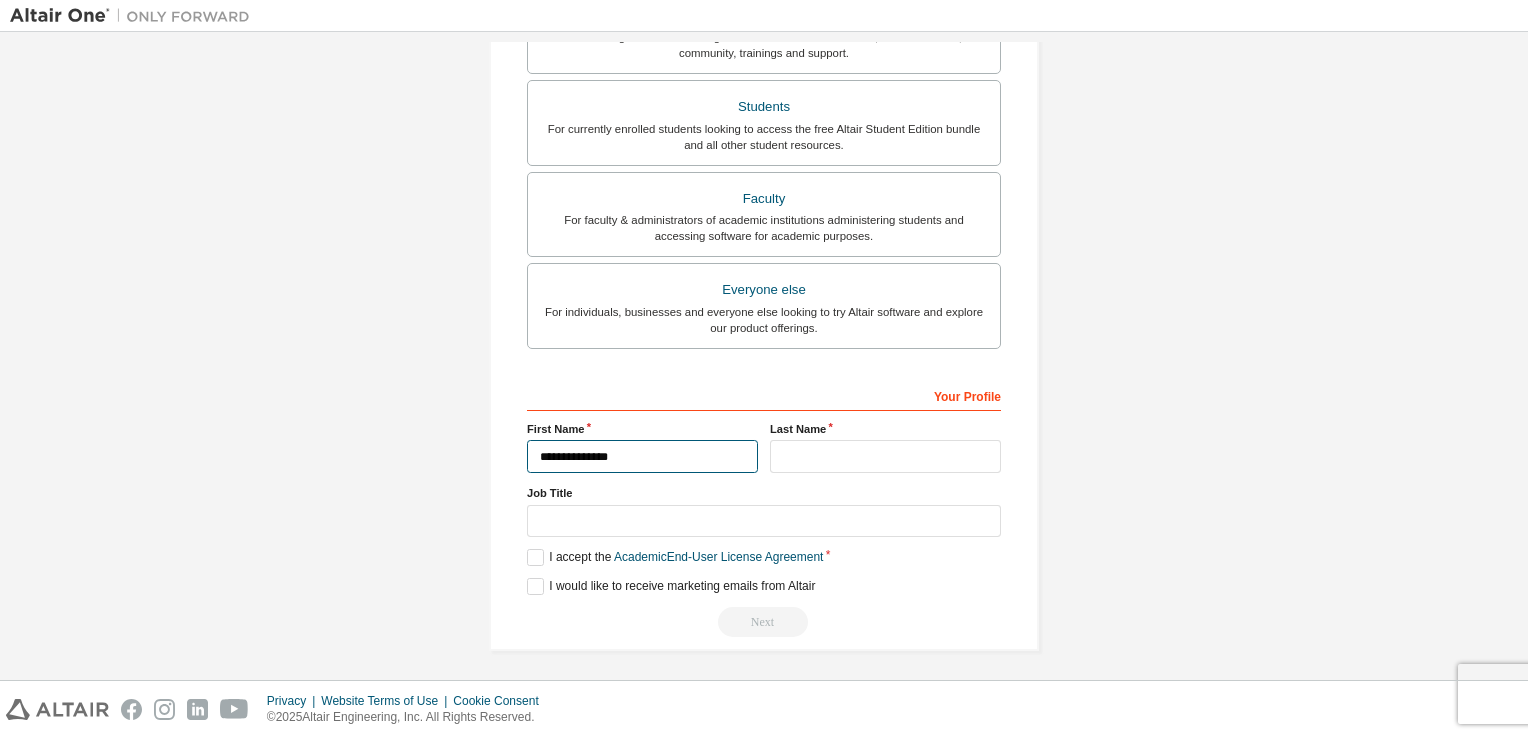 type on "**********" 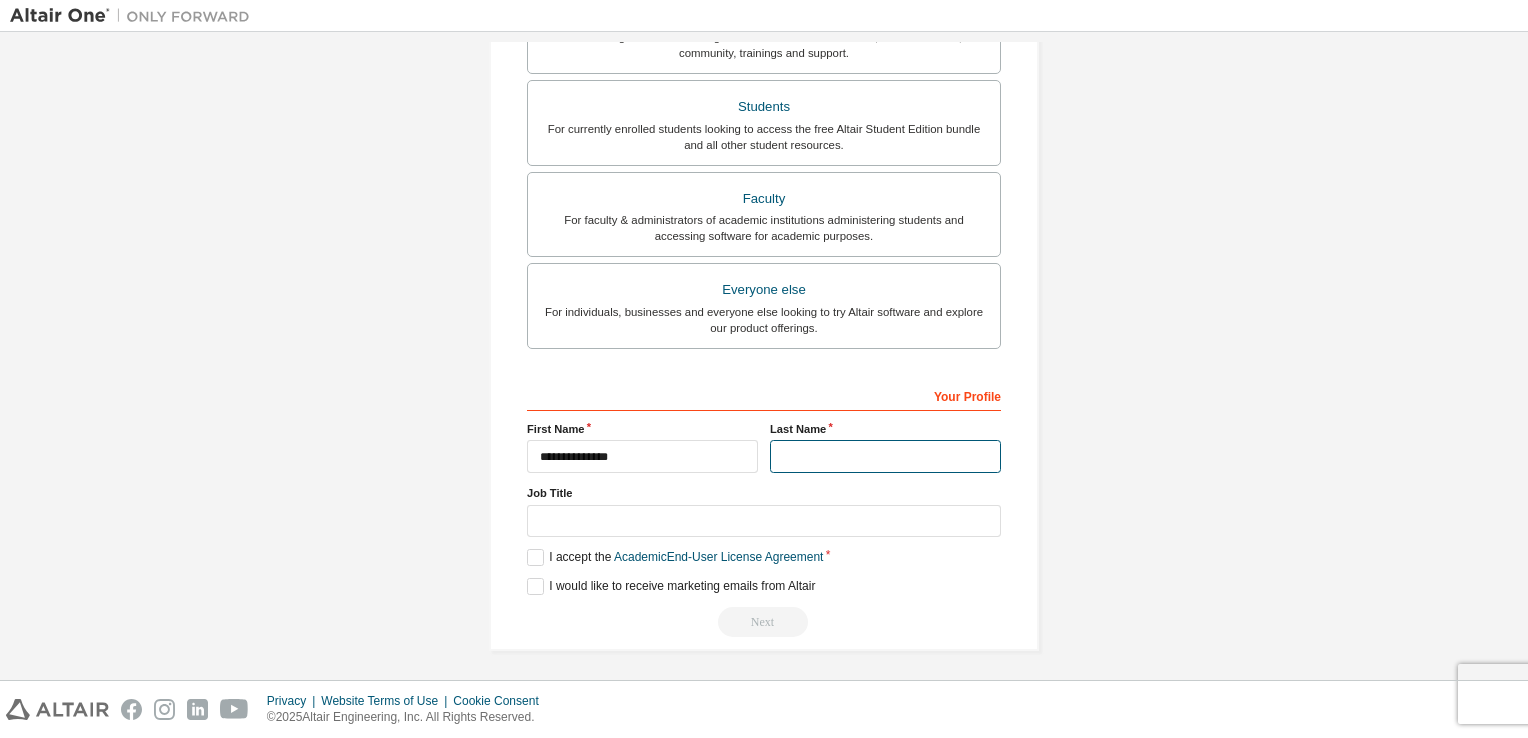click at bounding box center [885, 456] 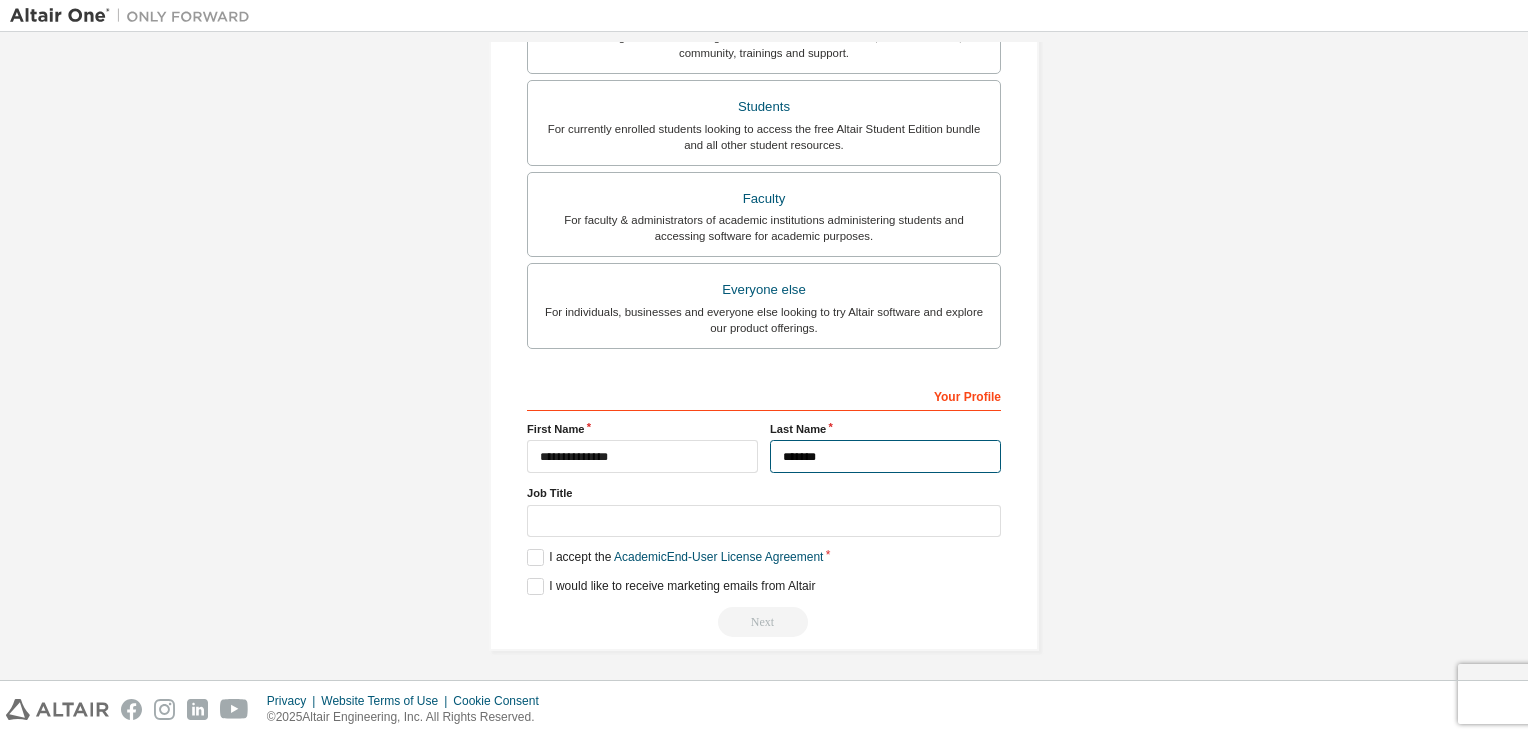 type on "*******" 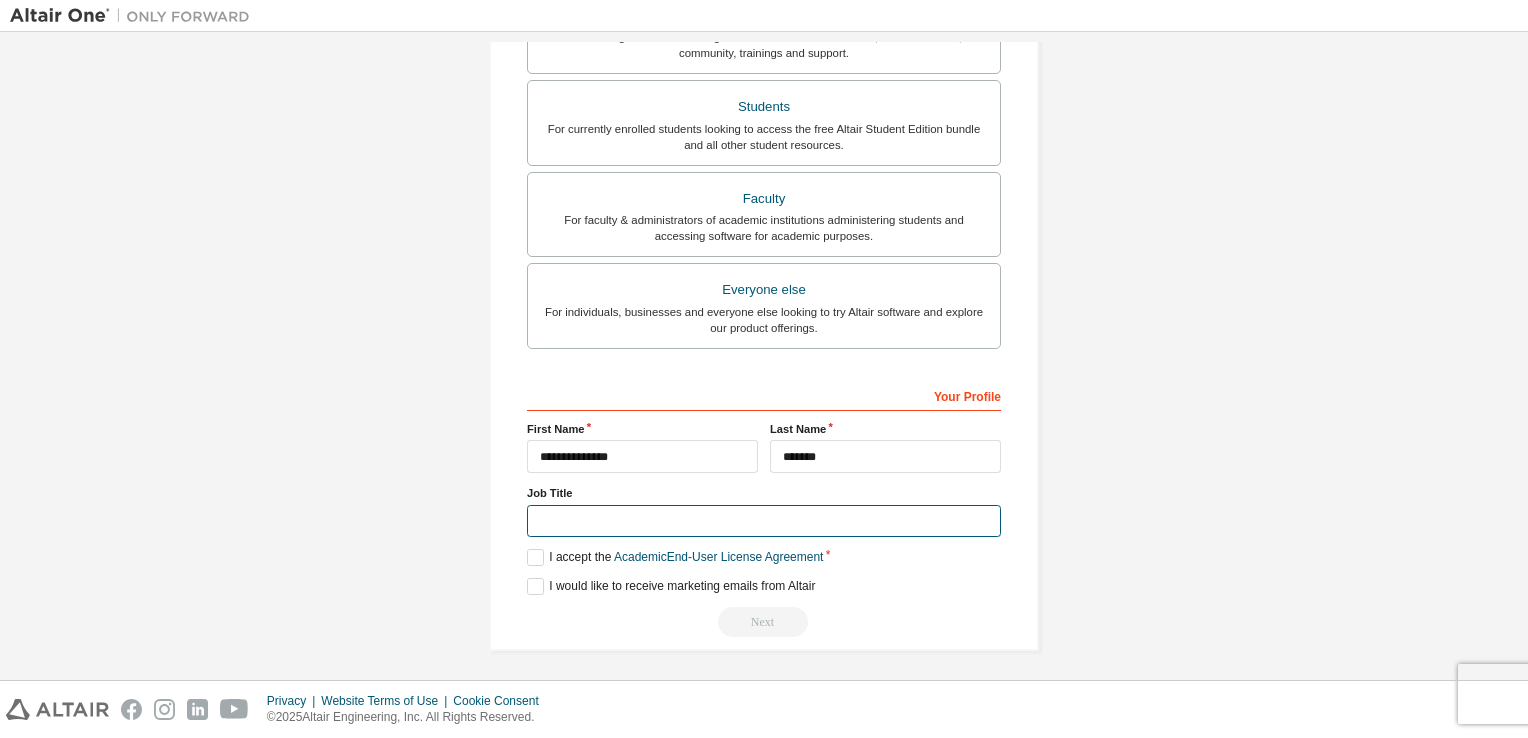 click at bounding box center (764, 521) 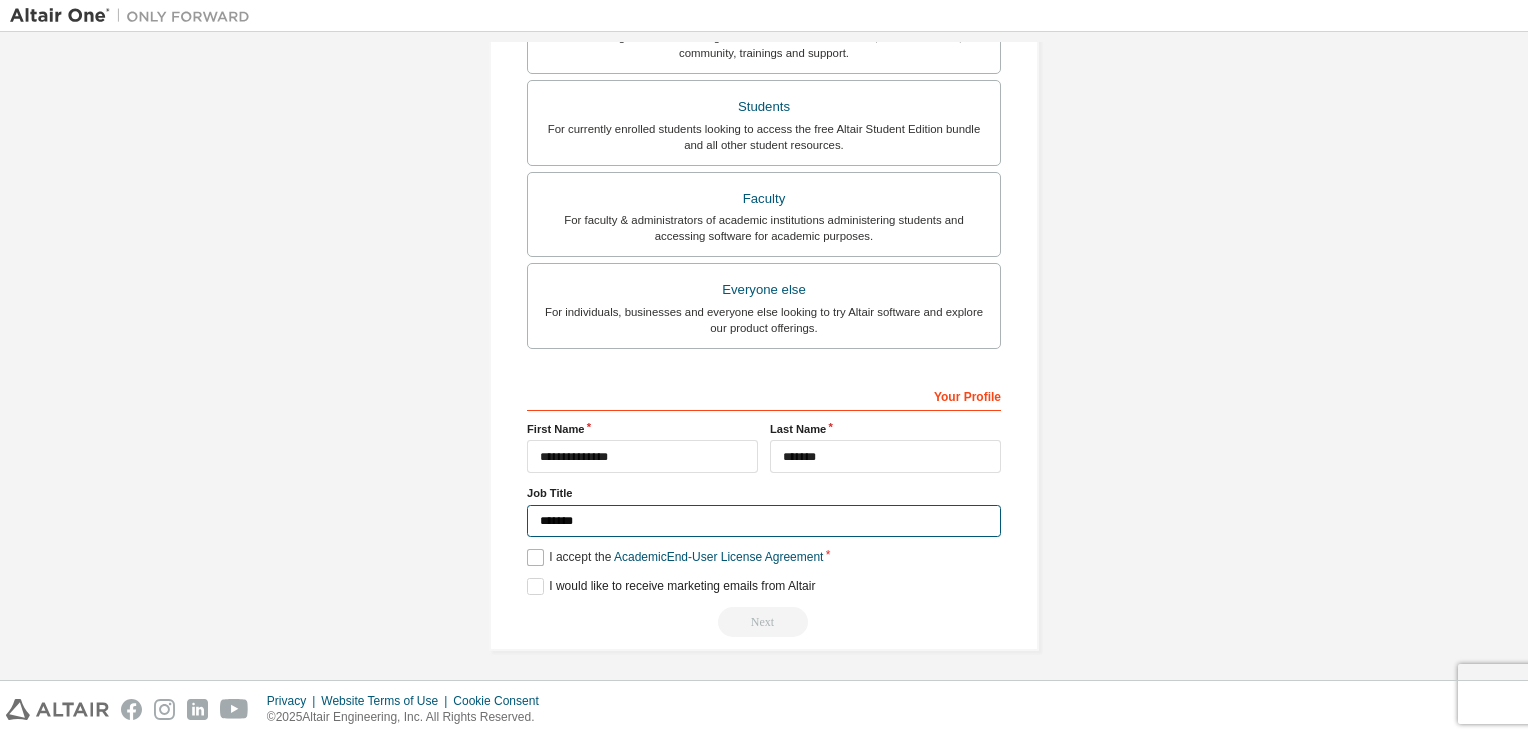 type on "*******" 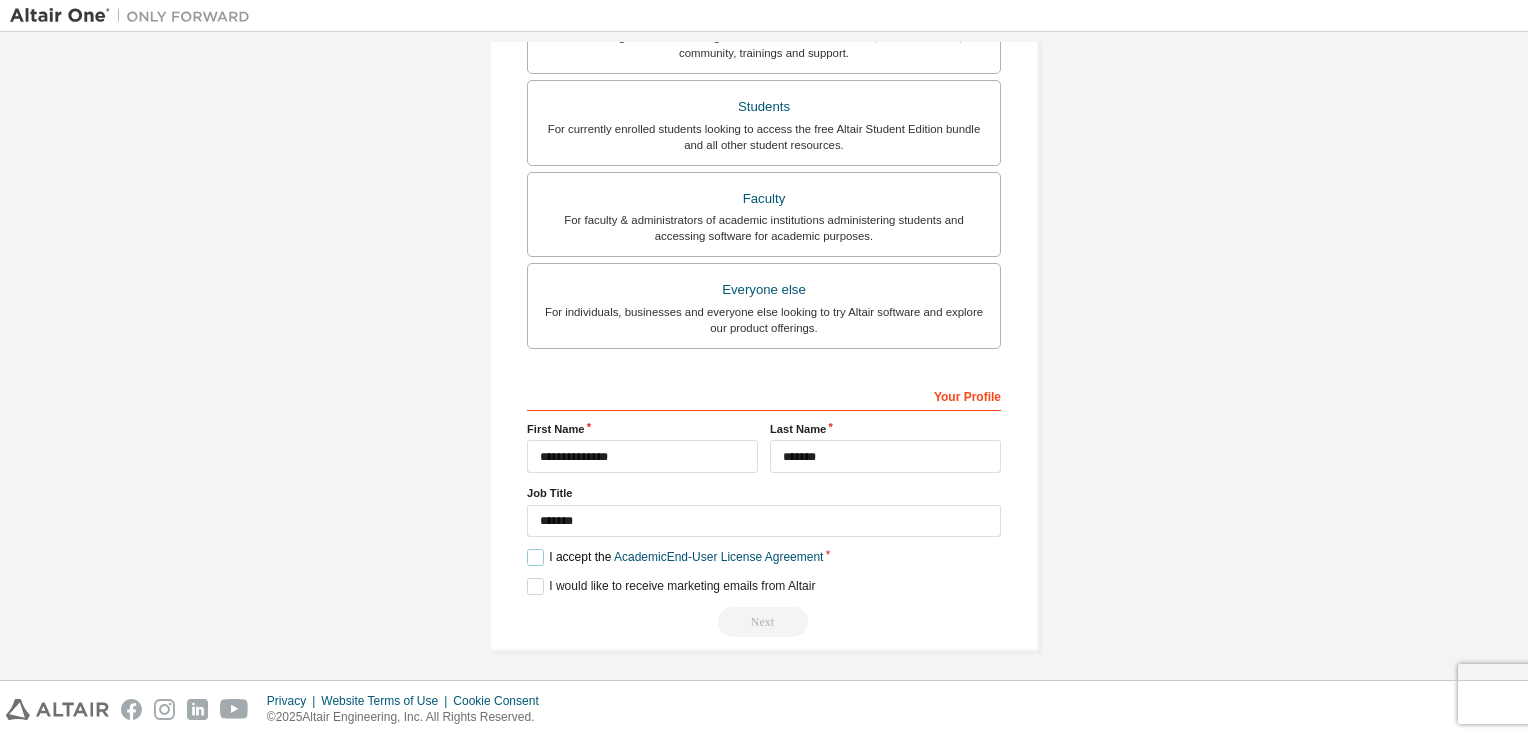 click on "I accept the   Academic   End-User License Agreement" at bounding box center (675, 557) 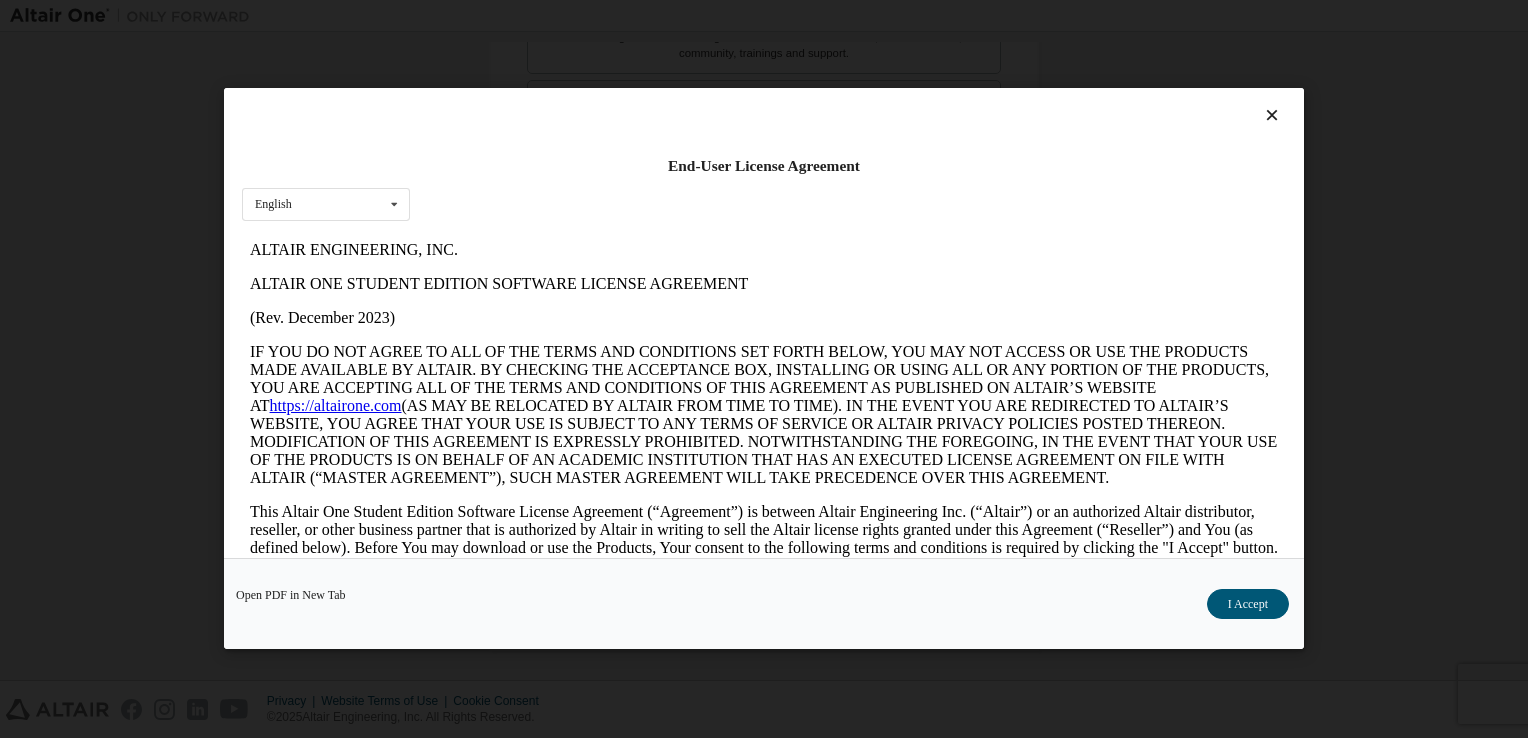 scroll, scrollTop: 0, scrollLeft: 0, axis: both 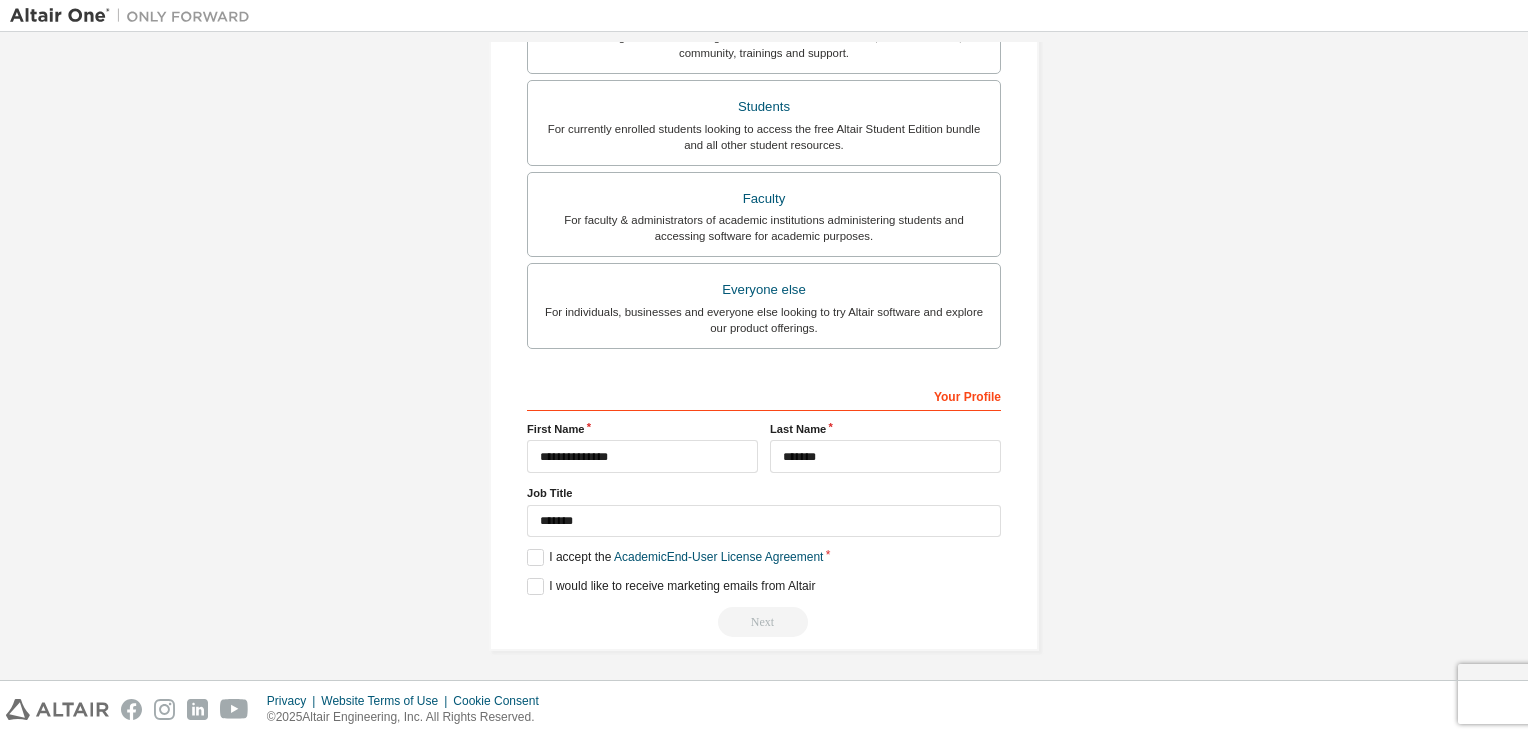click on "Next" at bounding box center (764, 622) 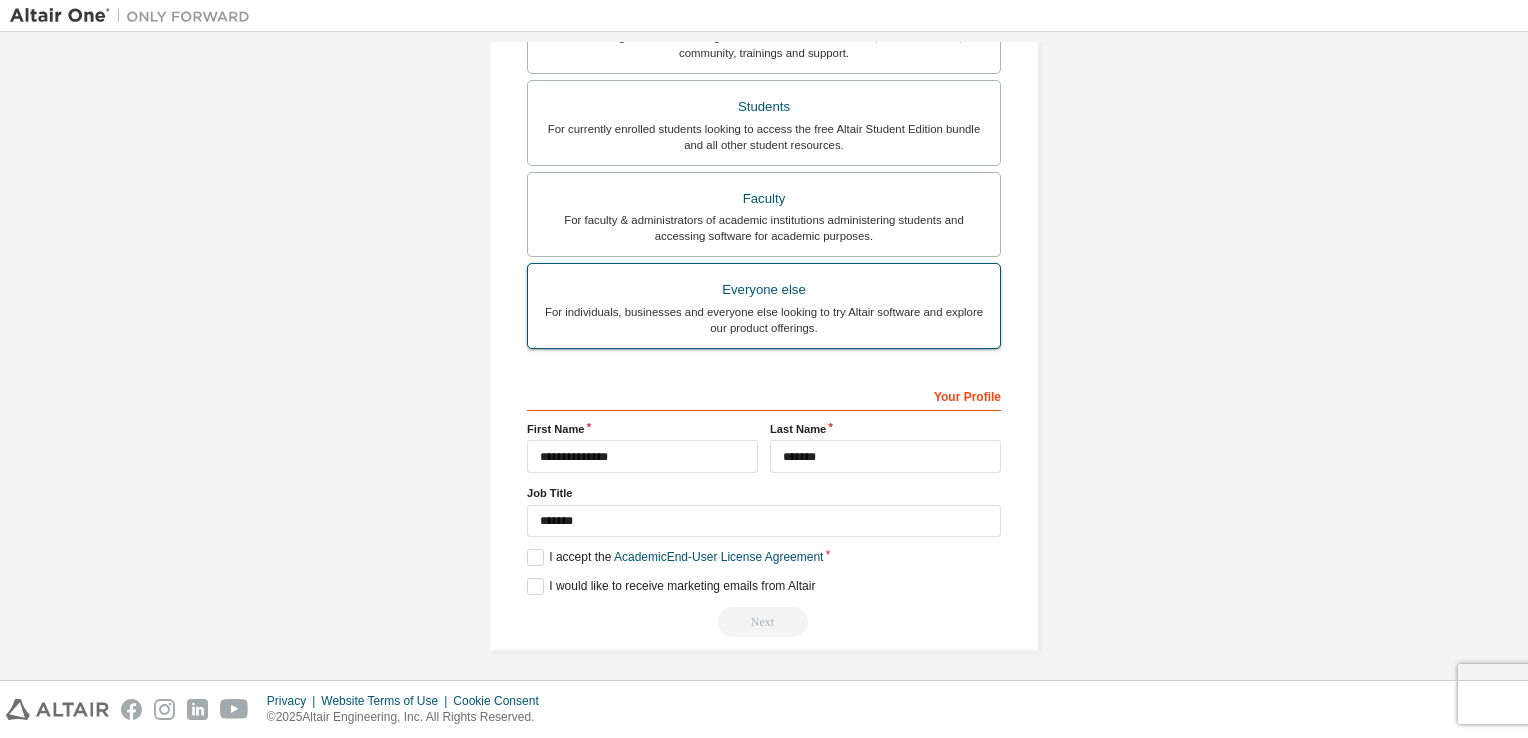scroll, scrollTop: 0, scrollLeft: 0, axis: both 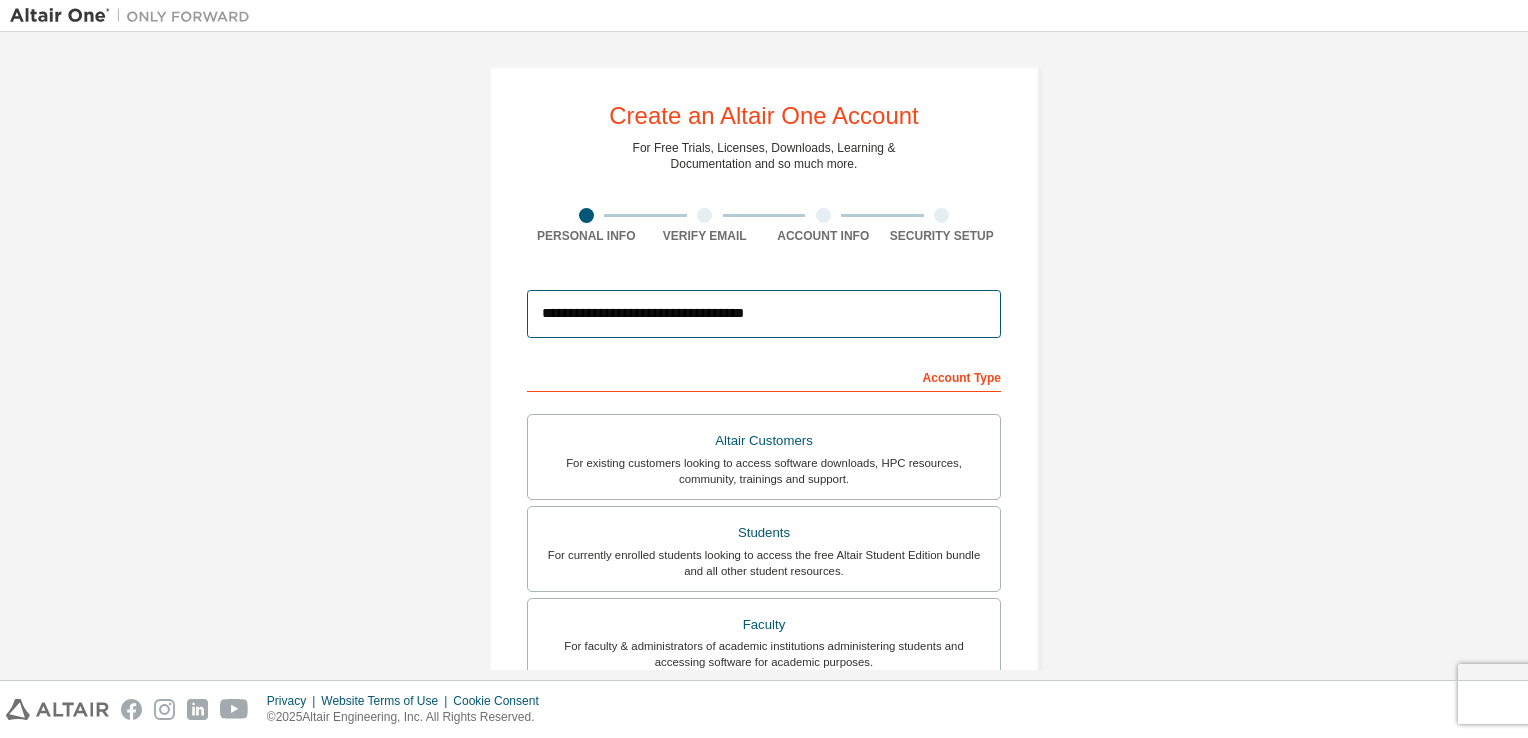click on "**********" at bounding box center [764, 314] 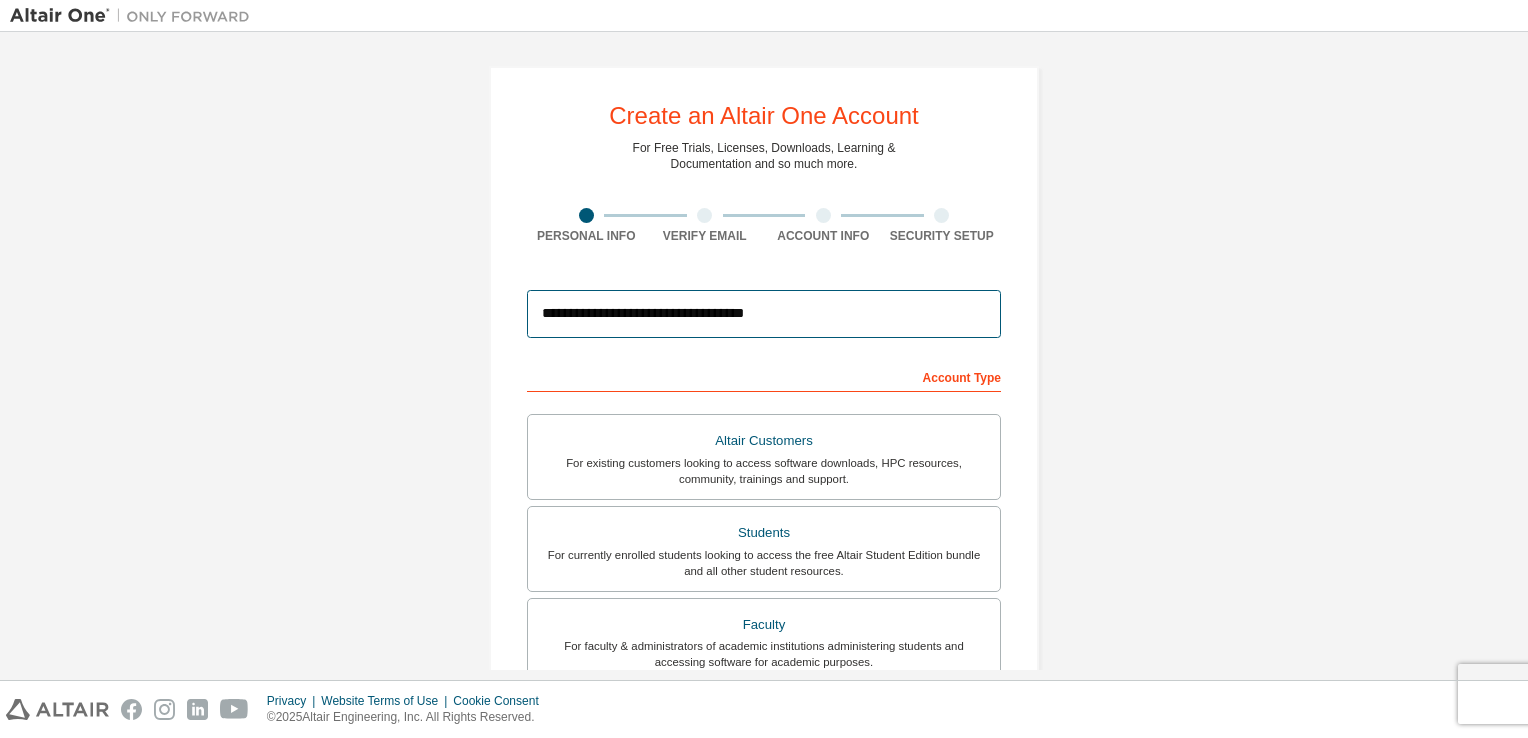 click on "**********" at bounding box center [764, 314] 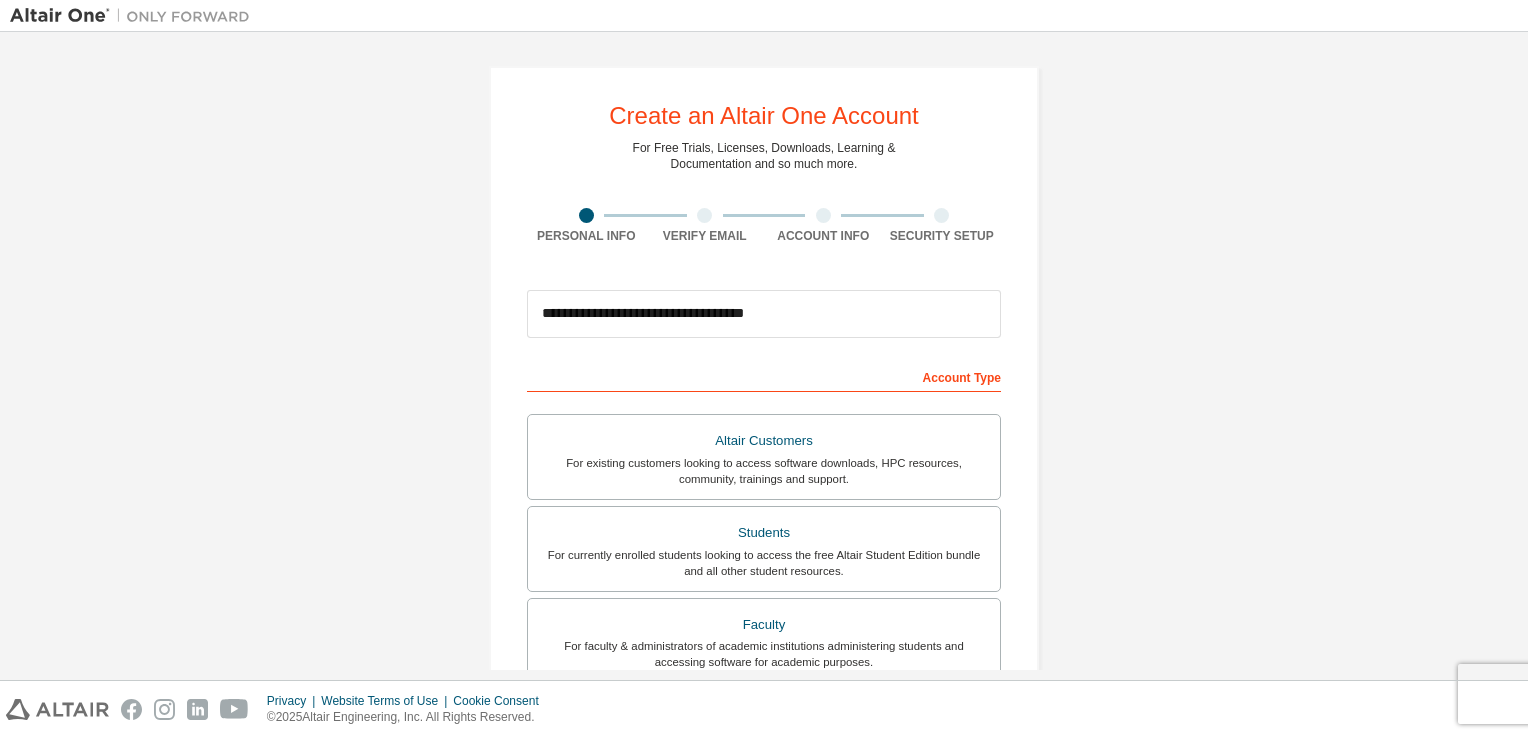 click at bounding box center (586, 215) 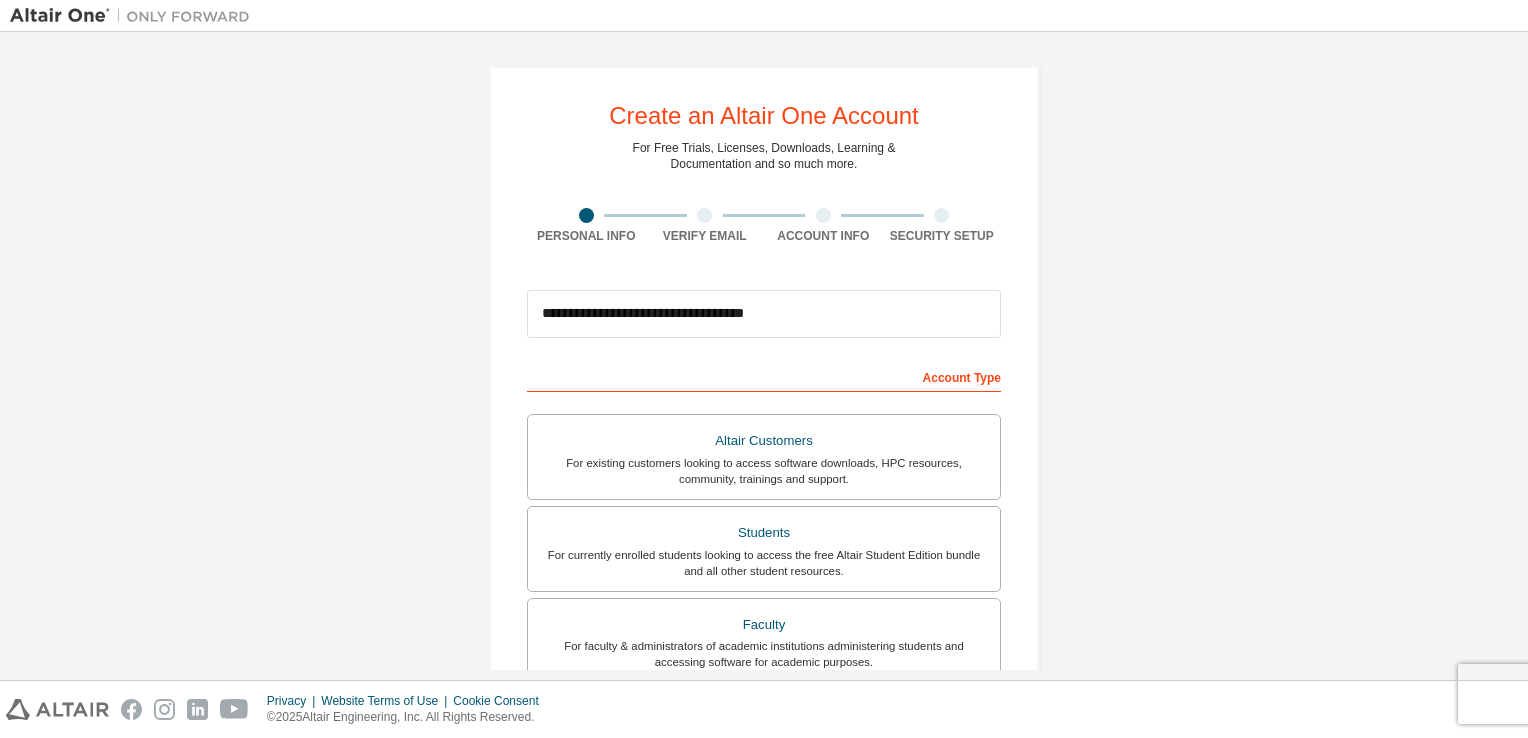 click on "Account Type" at bounding box center [764, 376] 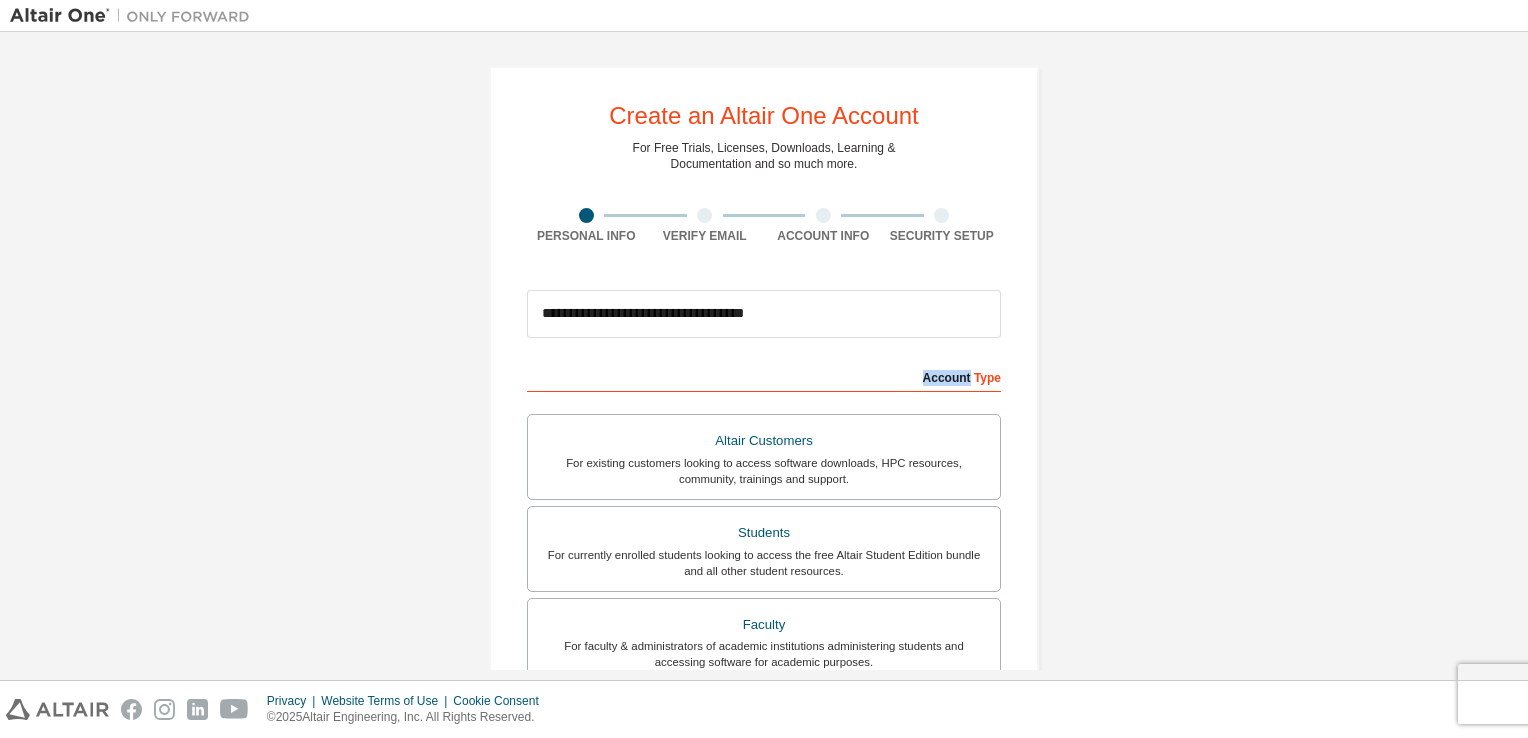 click on "Account Type" at bounding box center (764, 376) 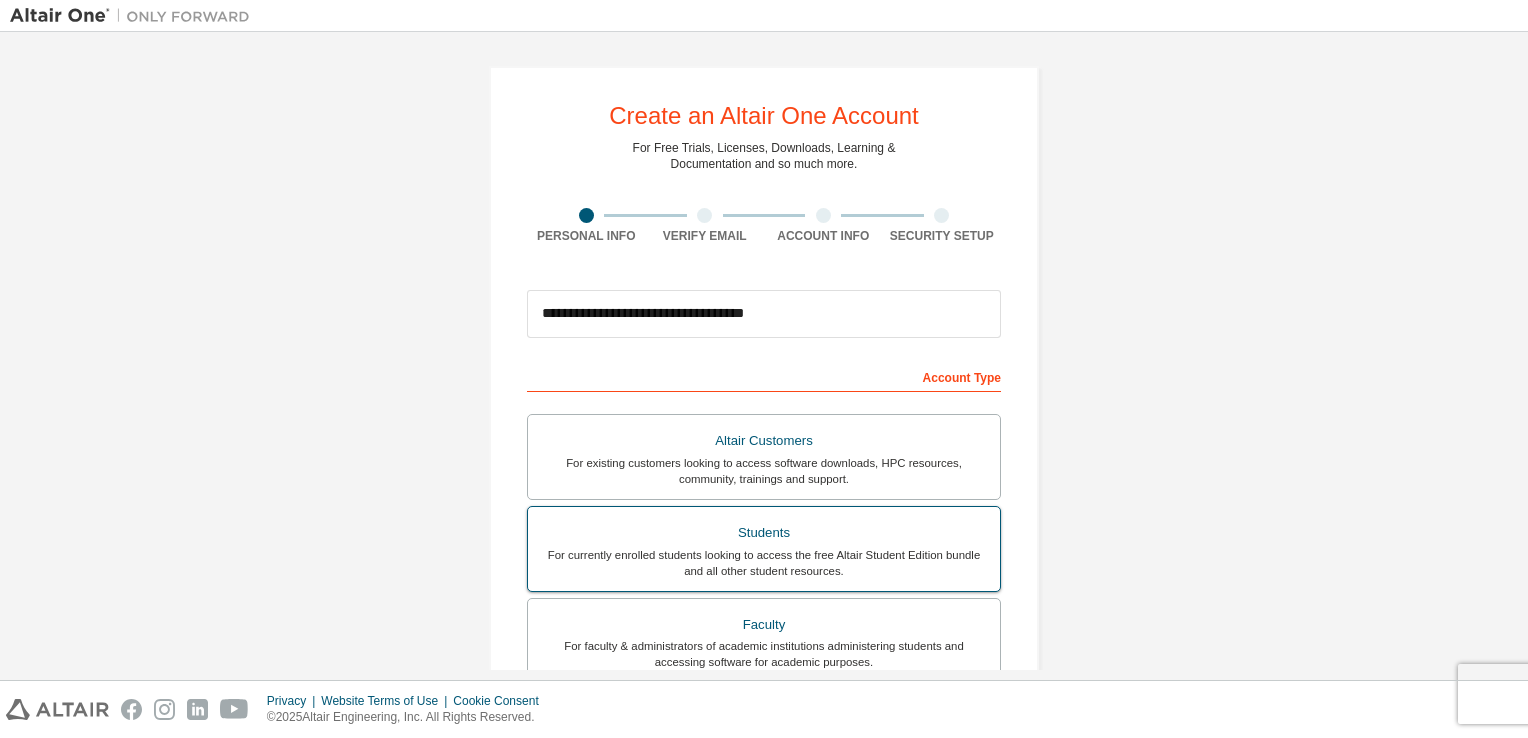 click on "For currently enrolled students looking to access the free Altair Student Edition bundle and all other student resources." at bounding box center [764, 563] 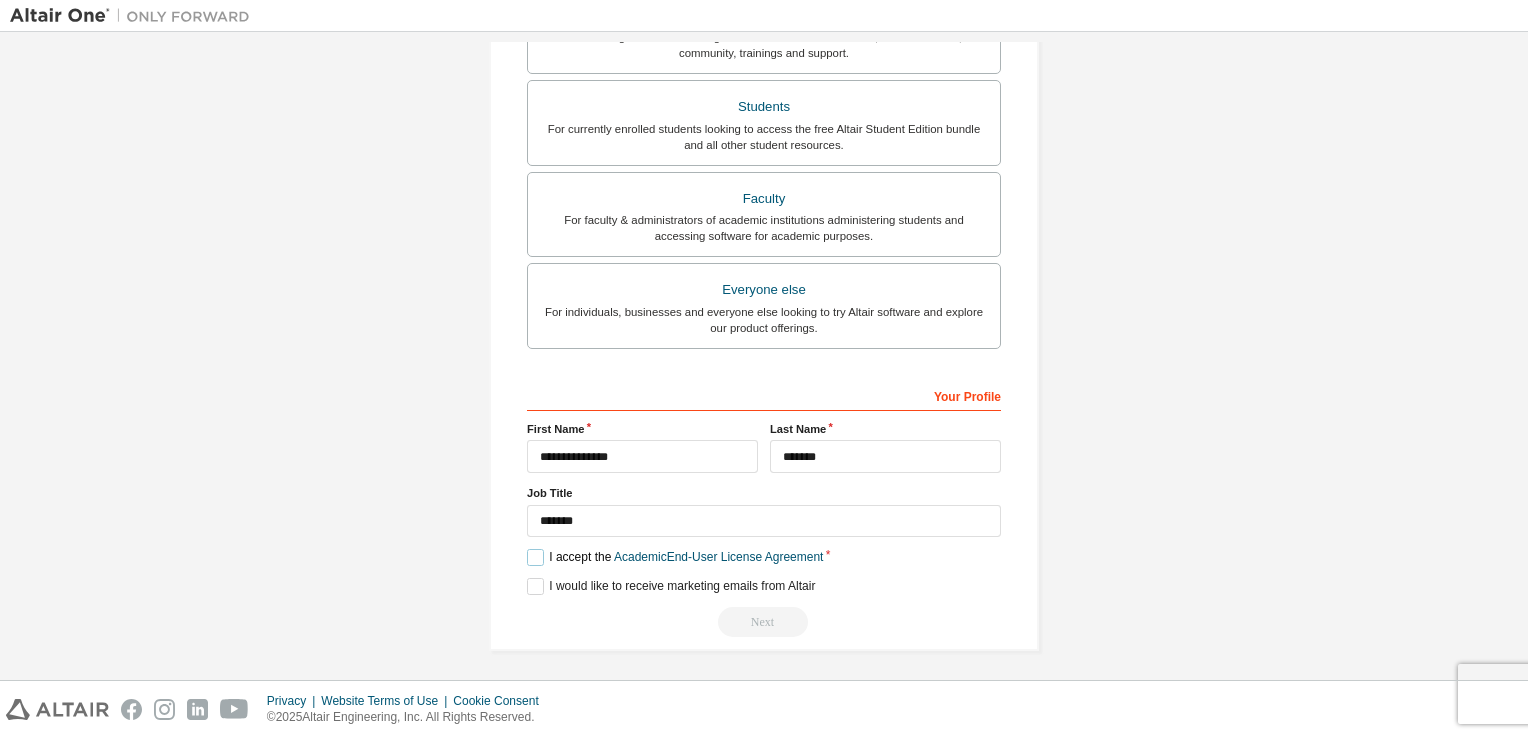 click on "I accept the   Academic   End-User License Agreement" at bounding box center [675, 557] 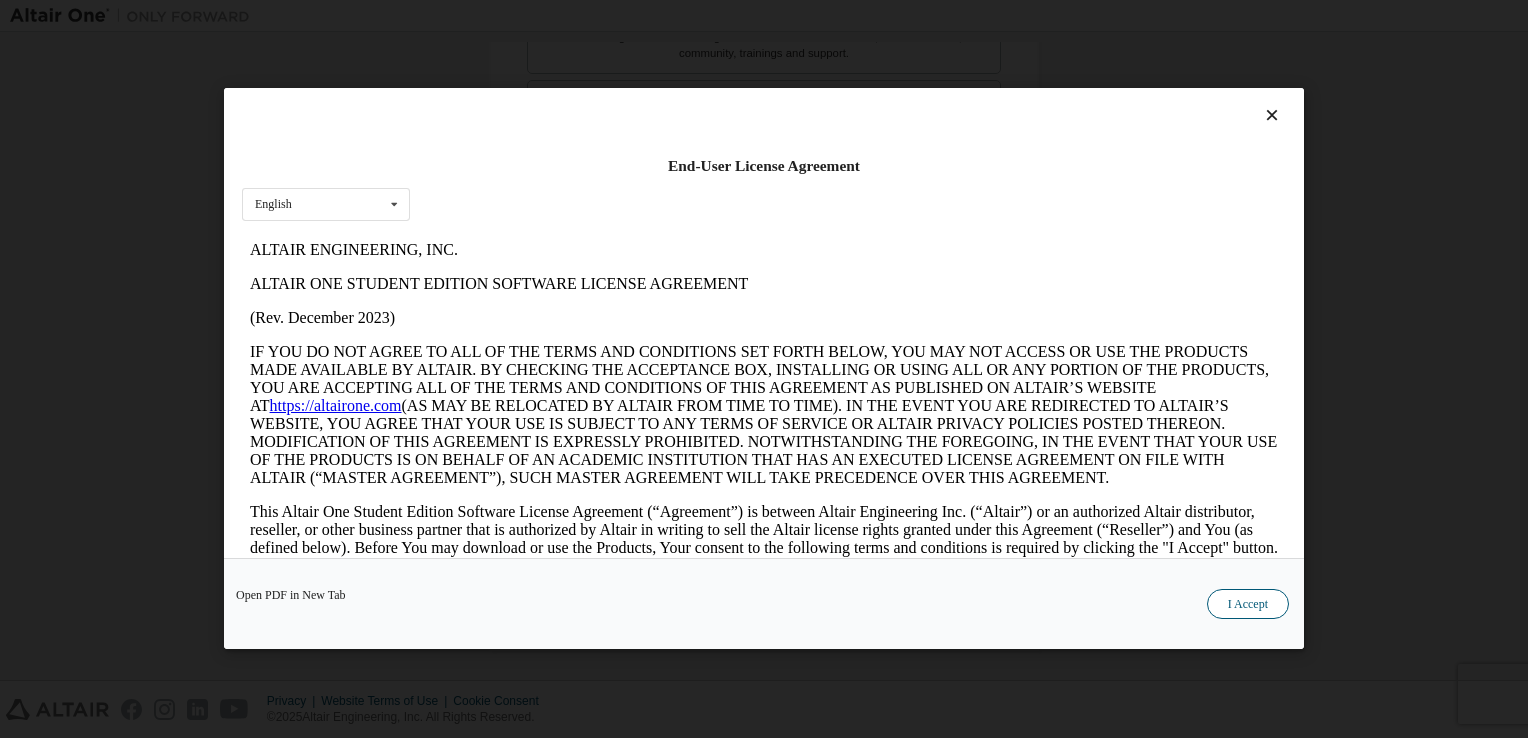 scroll, scrollTop: 0, scrollLeft: 0, axis: both 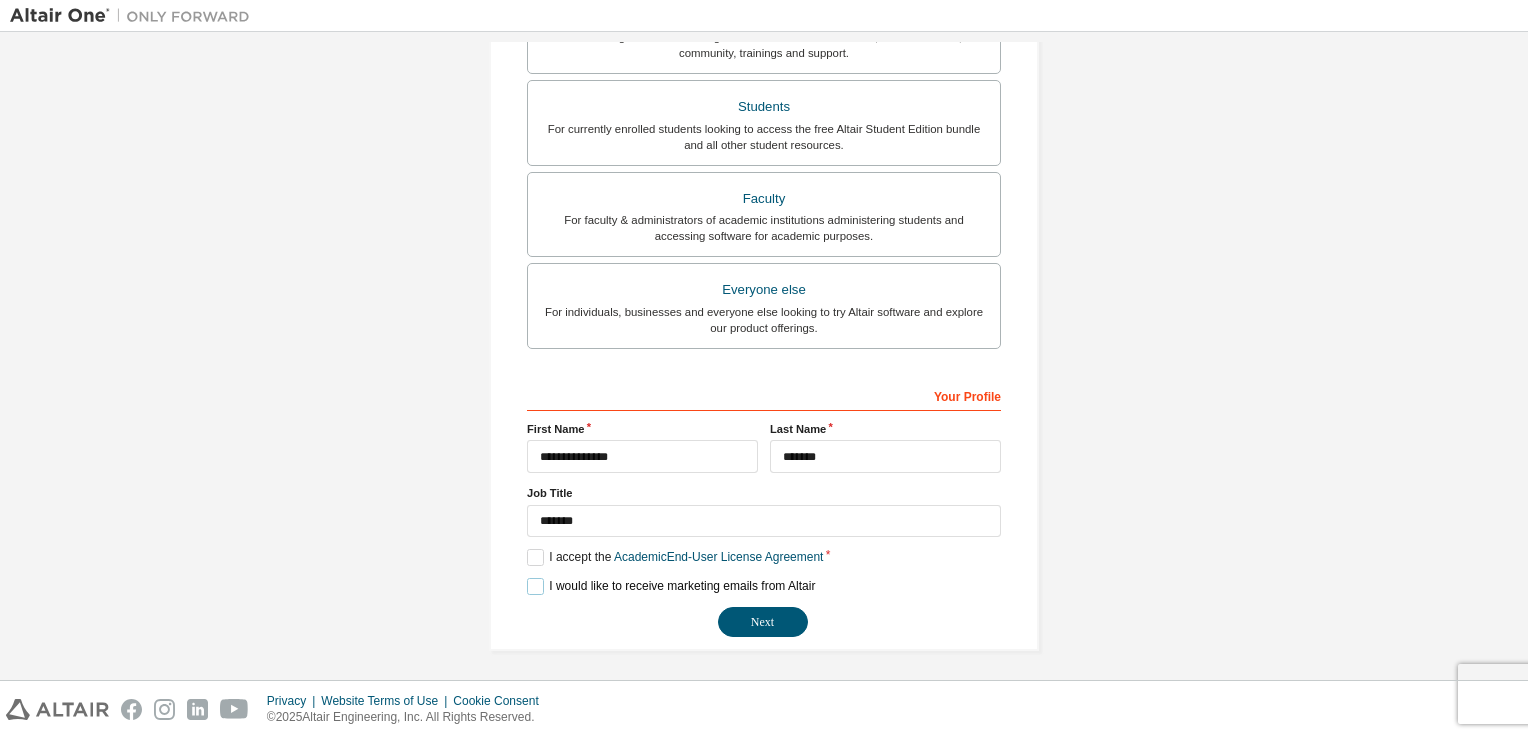 click on "I would like to receive marketing emails from Altair" at bounding box center [671, 586] 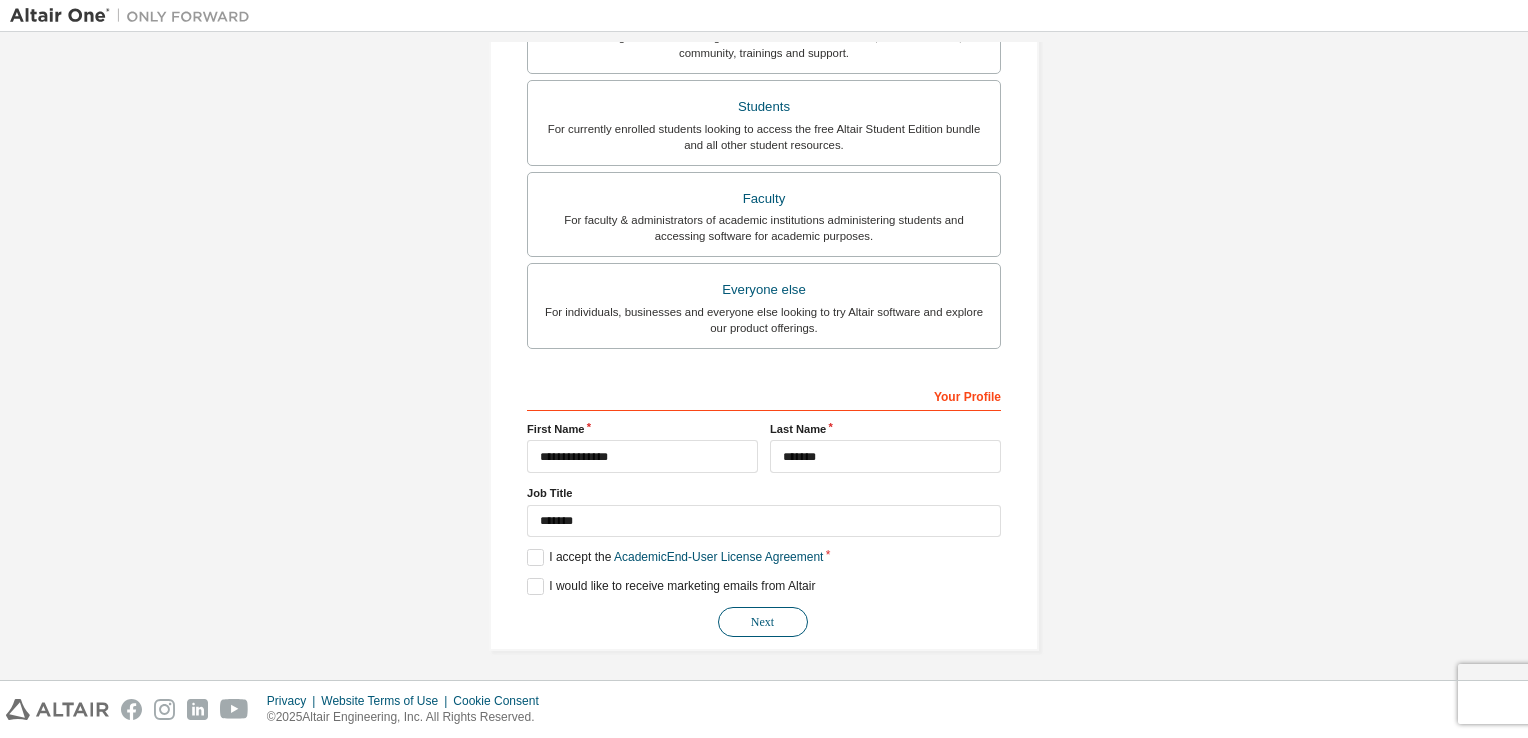click on "Next" at bounding box center (763, 622) 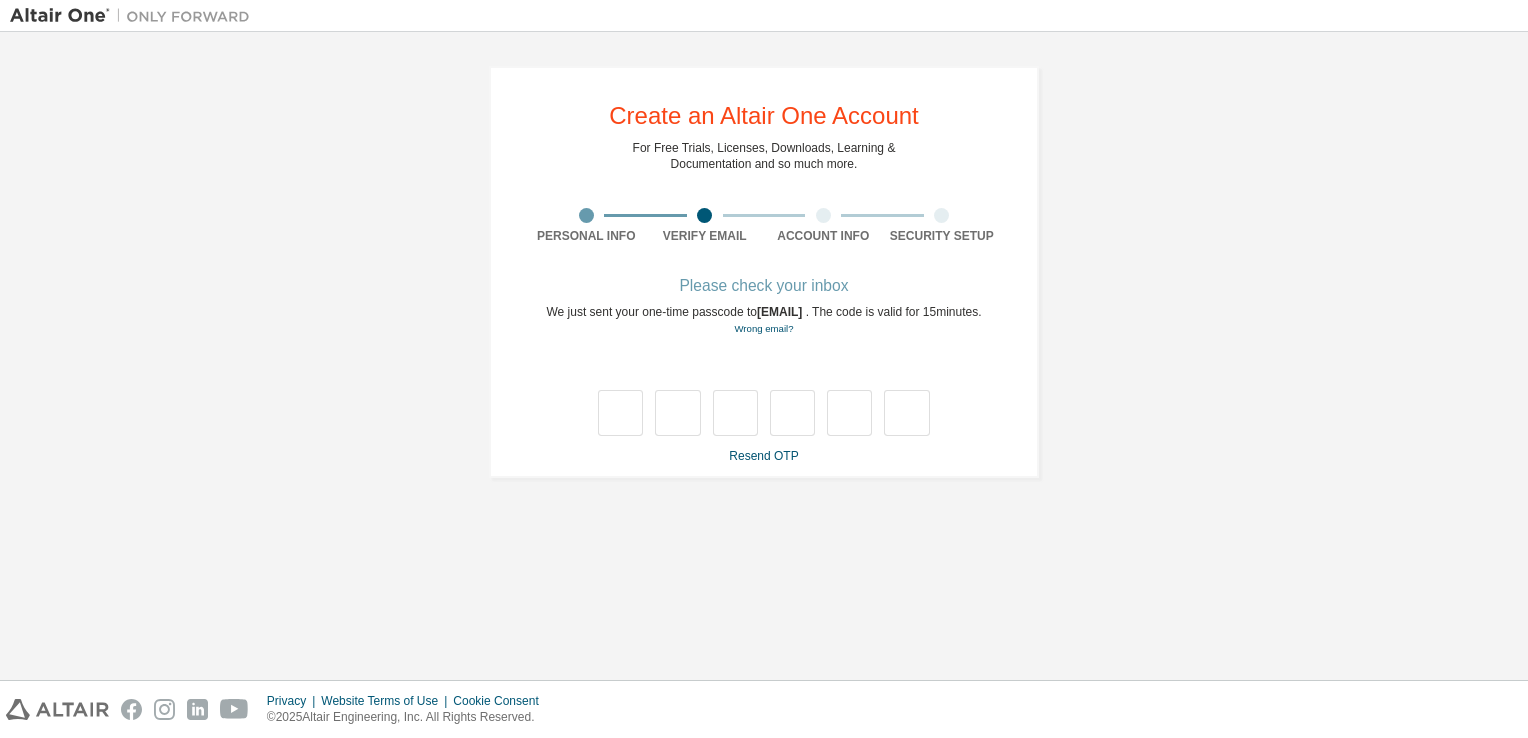 scroll, scrollTop: 0, scrollLeft: 0, axis: both 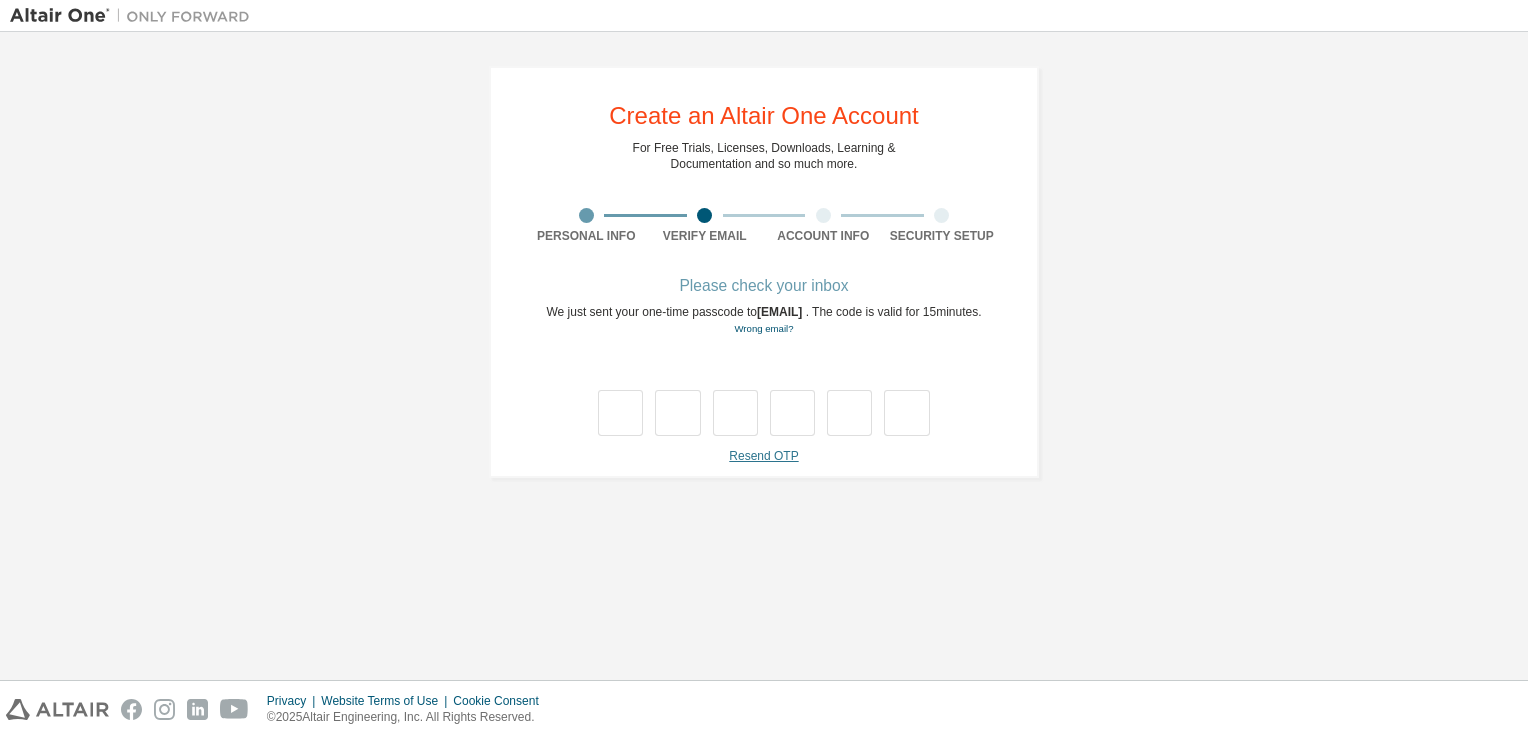 click on "Resend OTP" at bounding box center (763, 456) 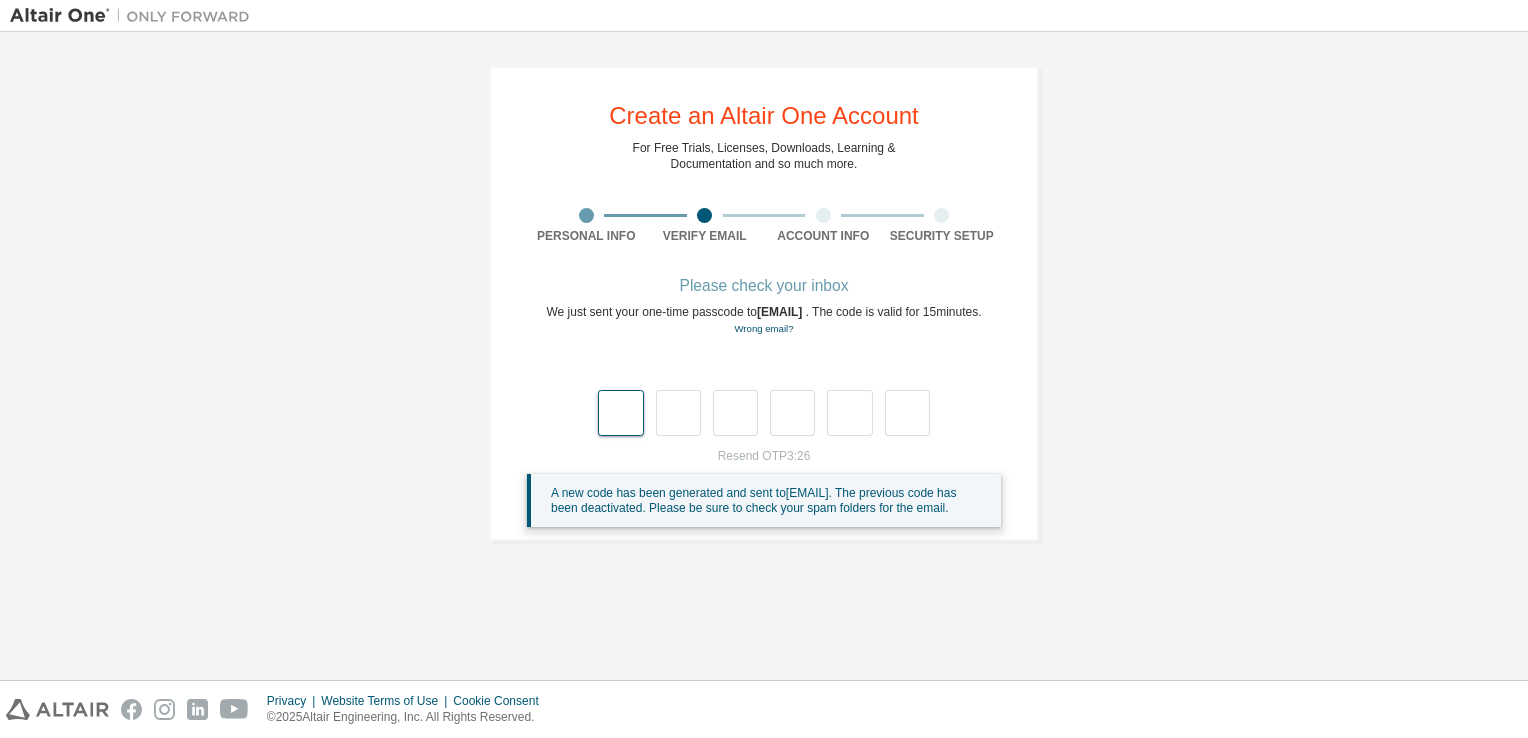 click at bounding box center (620, 413) 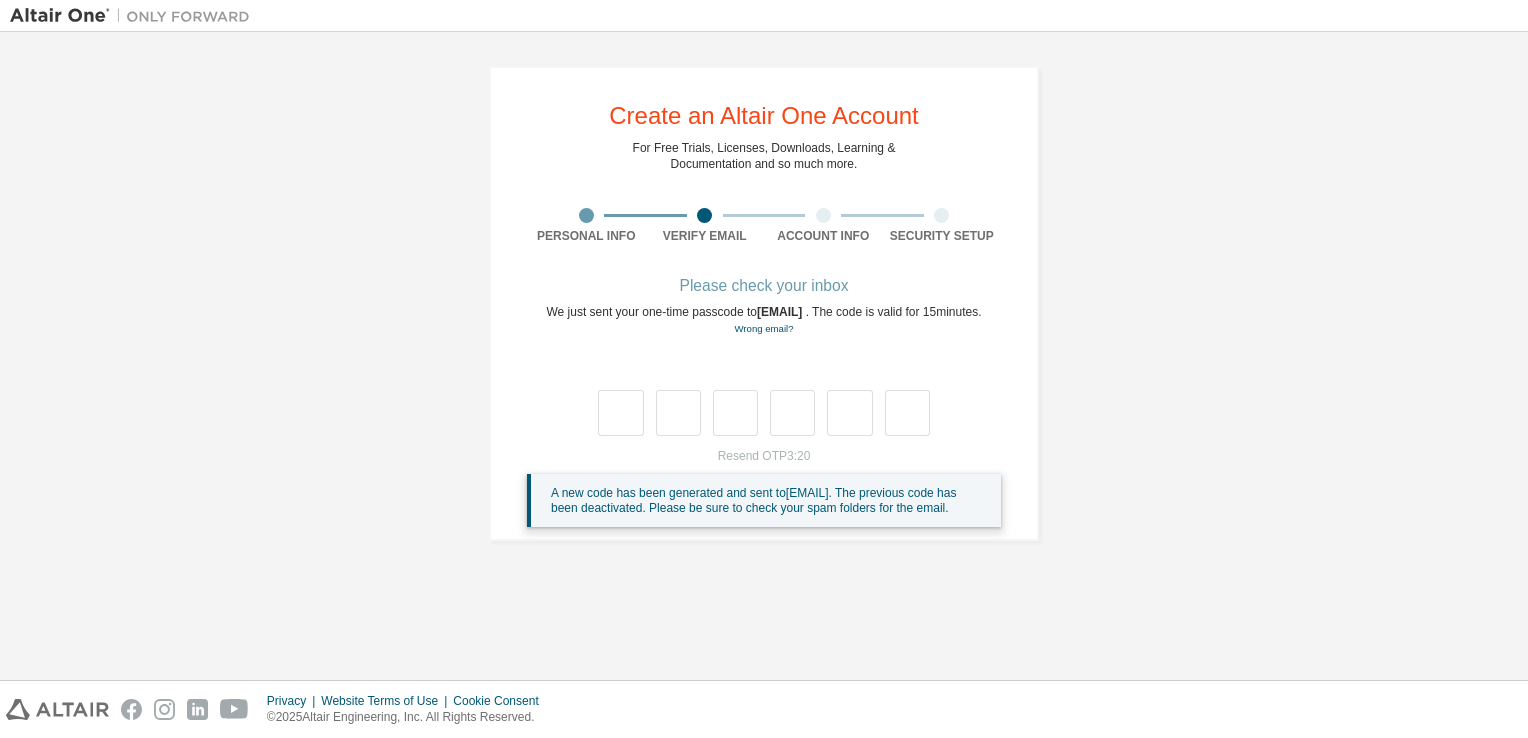 click on "We just sent your one-time passcode to  MohammaLubnathalath@mictech.edu.in   . The code is valid for   15  minutes. Wrong email?" at bounding box center [764, 320] 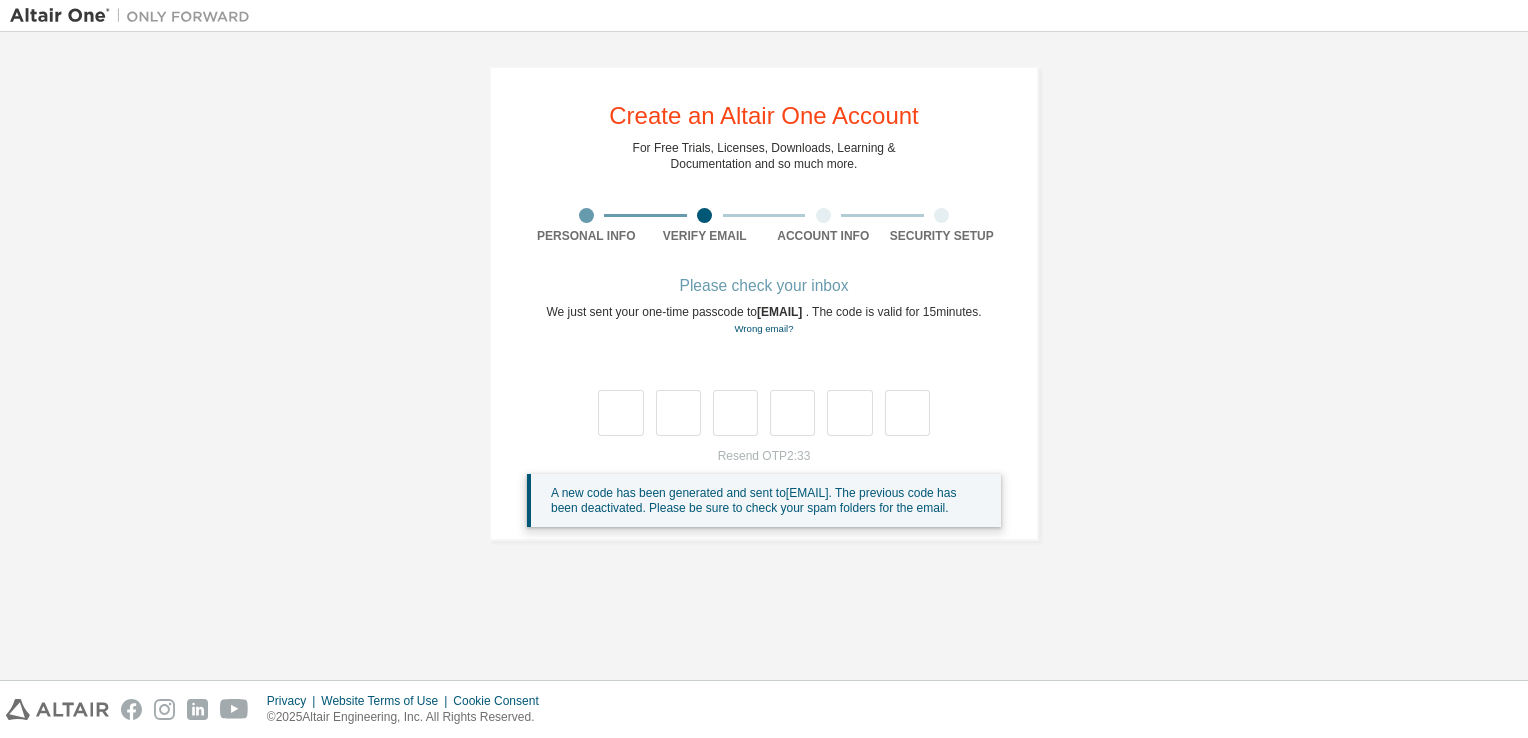 click at bounding box center [764, 392] 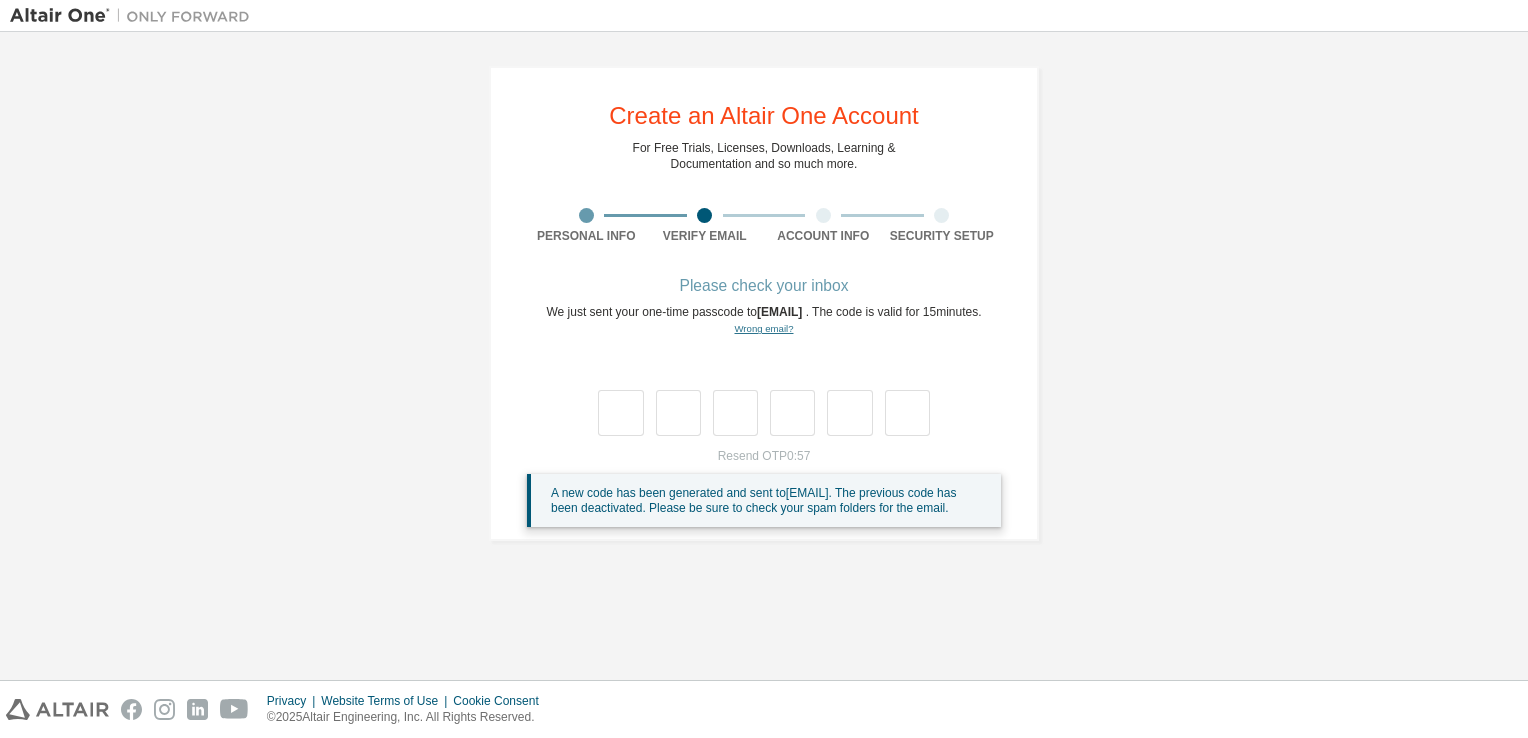 click on "Wrong email?" at bounding box center [763, 328] 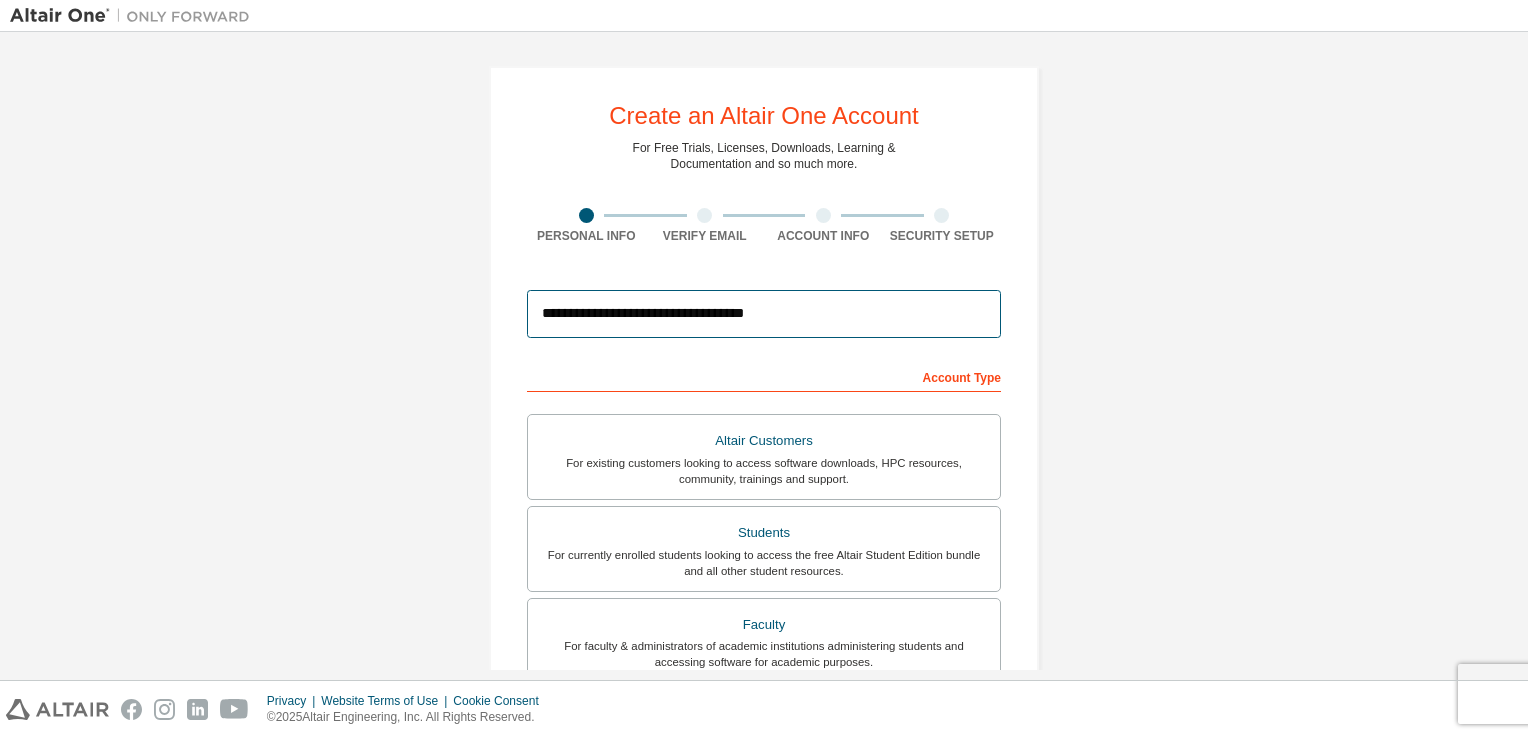 click on "**********" at bounding box center (764, 314) 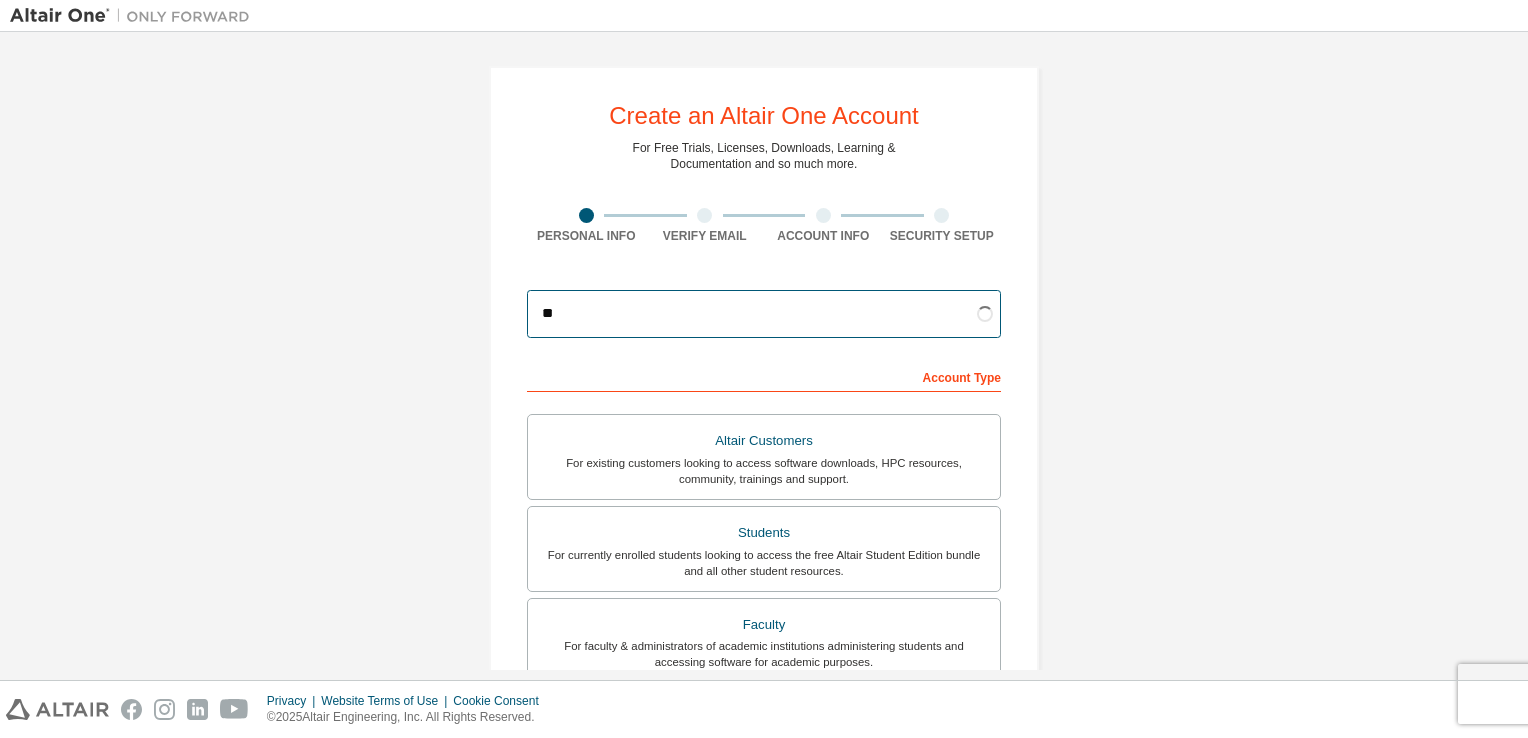type on "*" 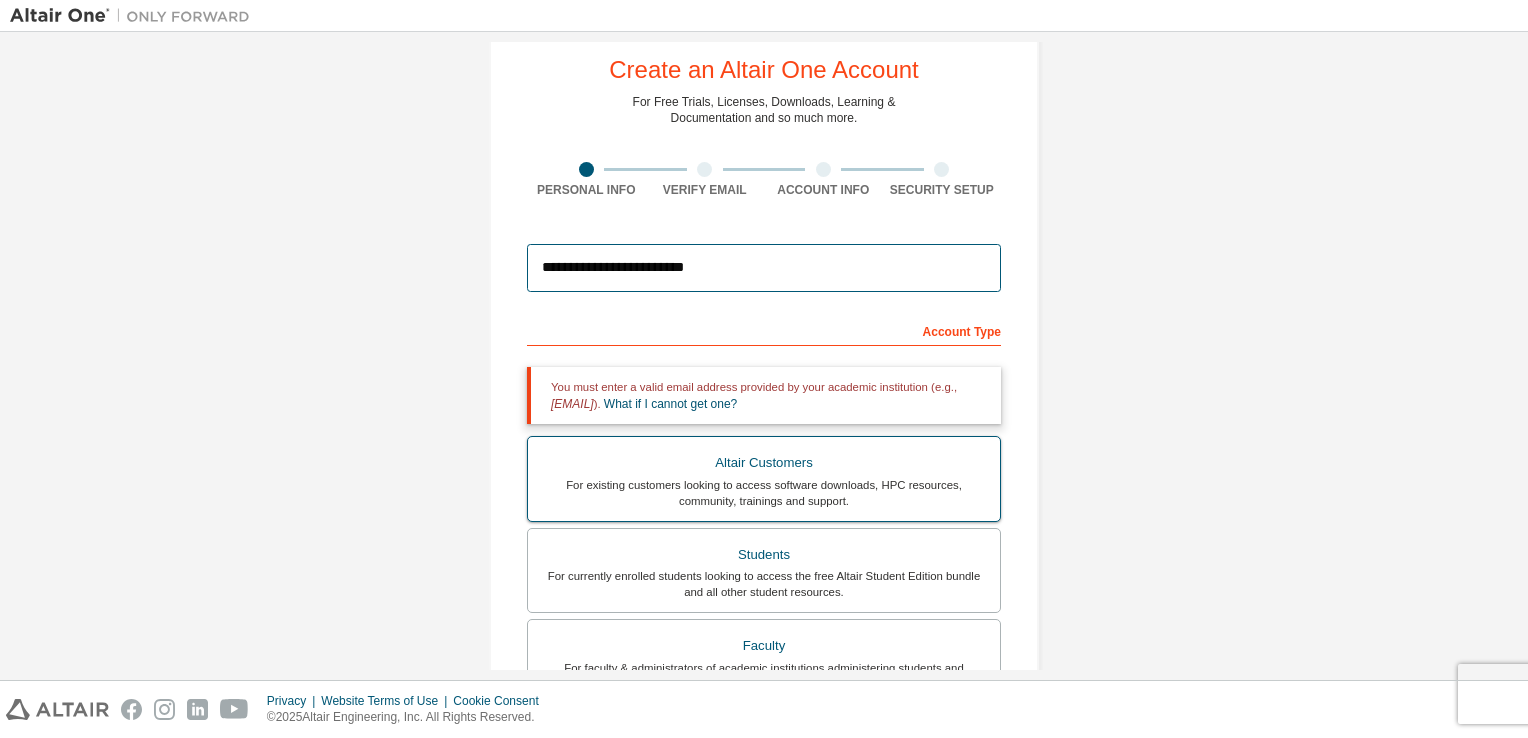 scroll, scrollTop: 495, scrollLeft: 0, axis: vertical 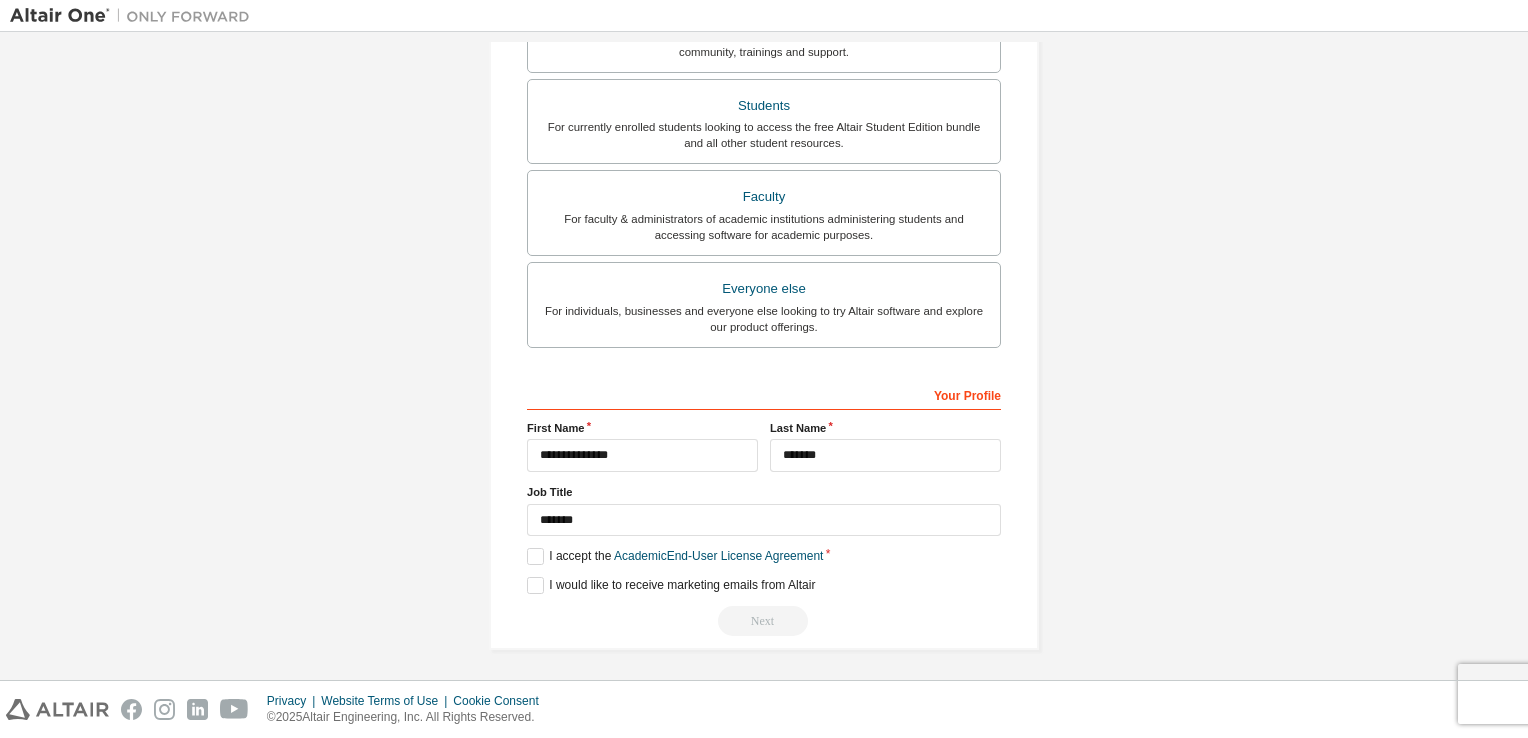 click on "**********" at bounding box center (764, 110) 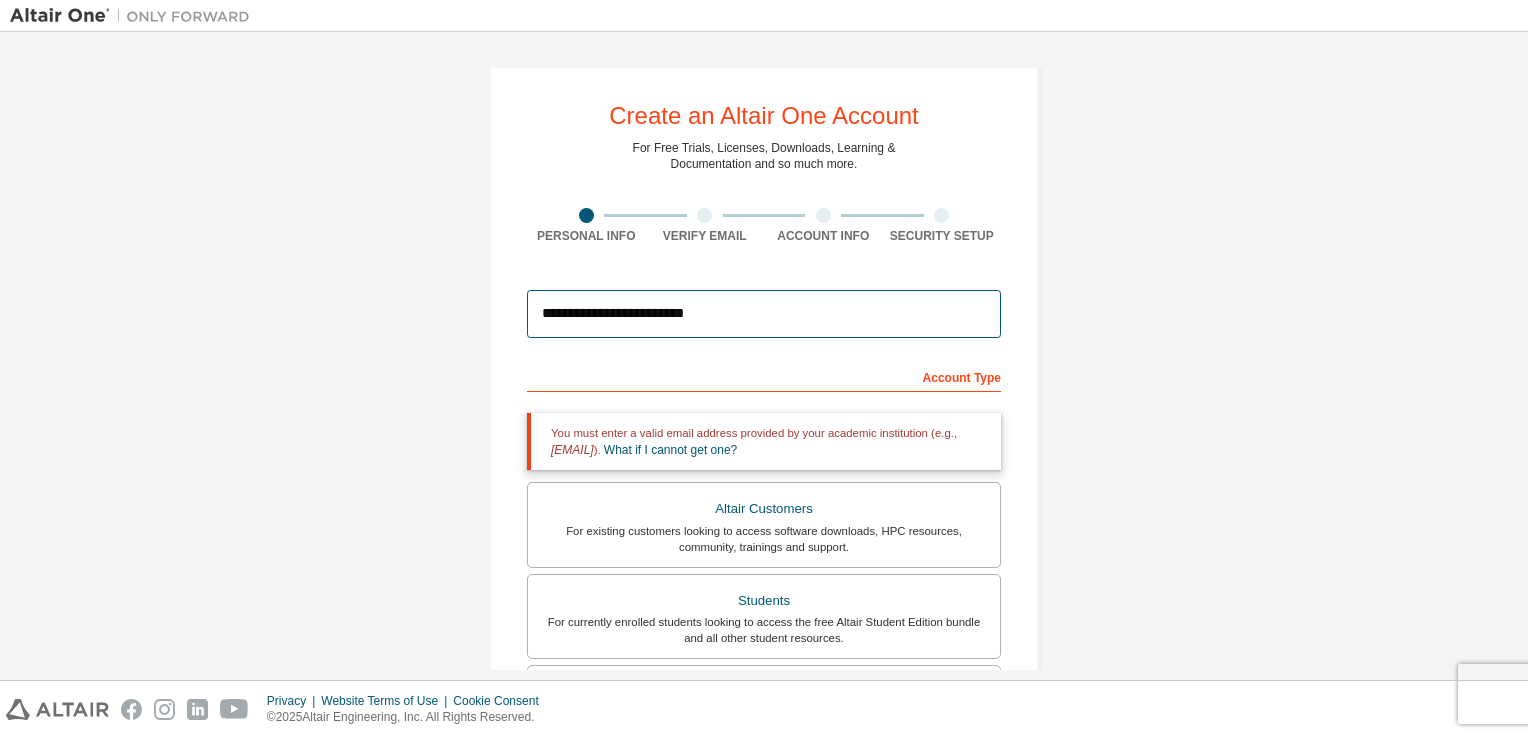 click on "**********" at bounding box center [764, 314] 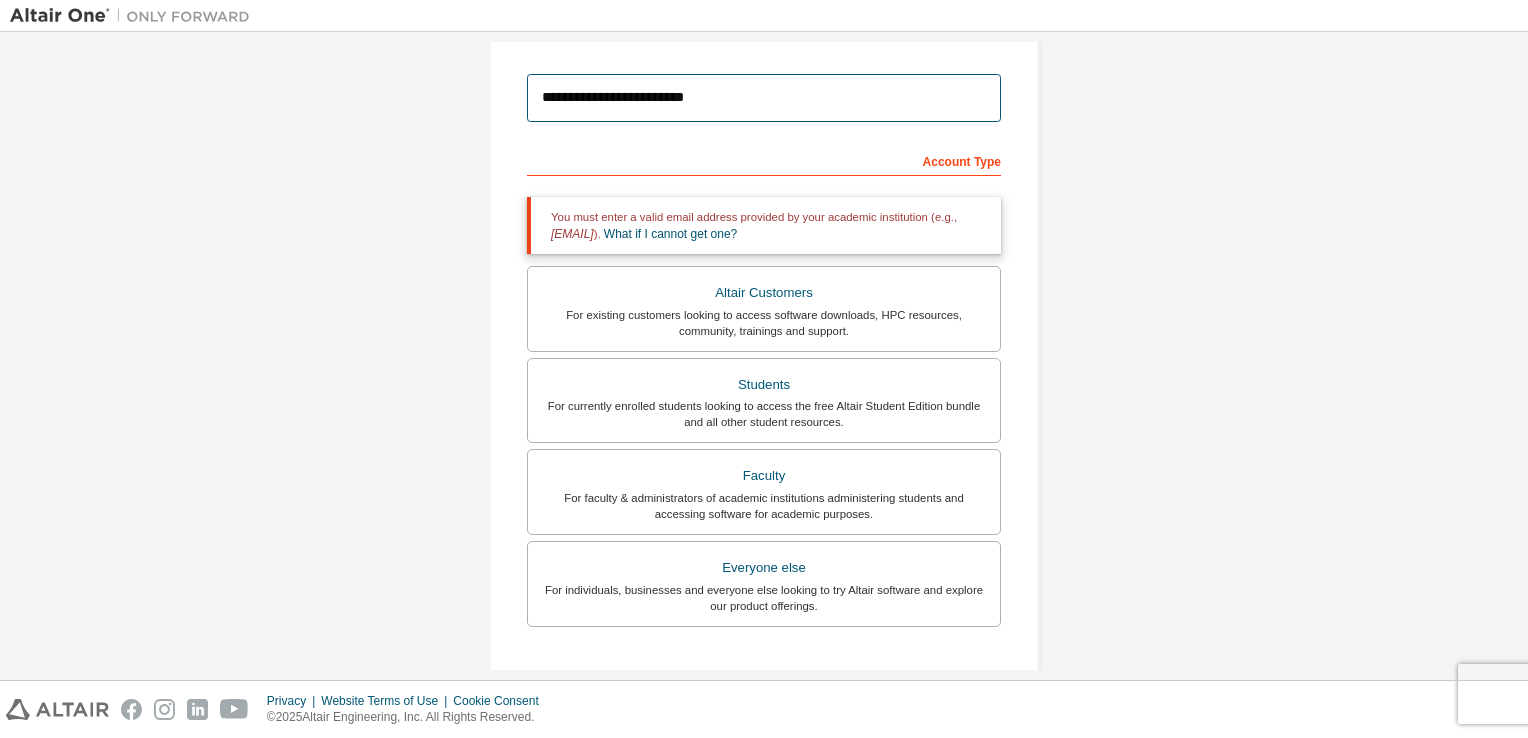 scroll, scrollTop: 195, scrollLeft: 0, axis: vertical 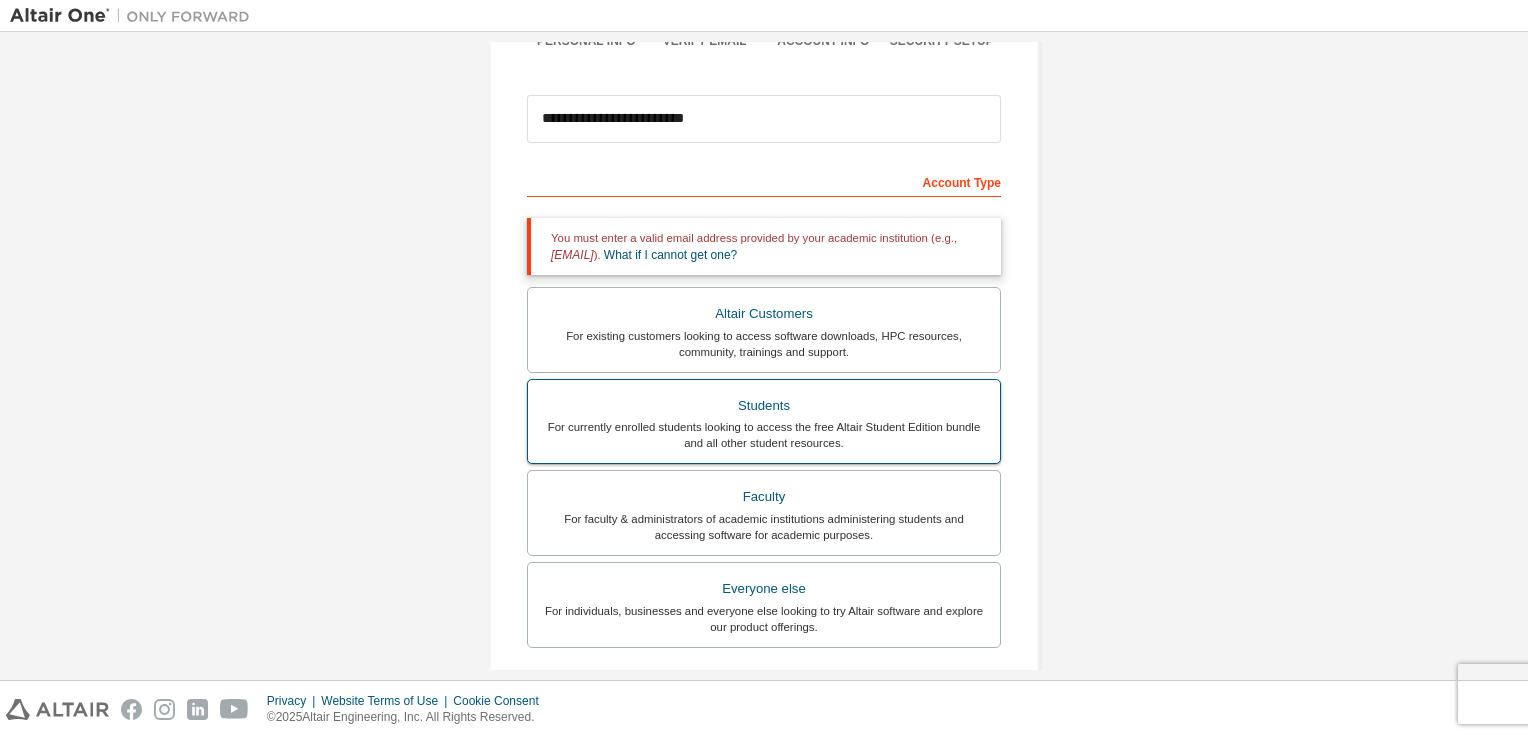 click on "Students" at bounding box center (764, 406) 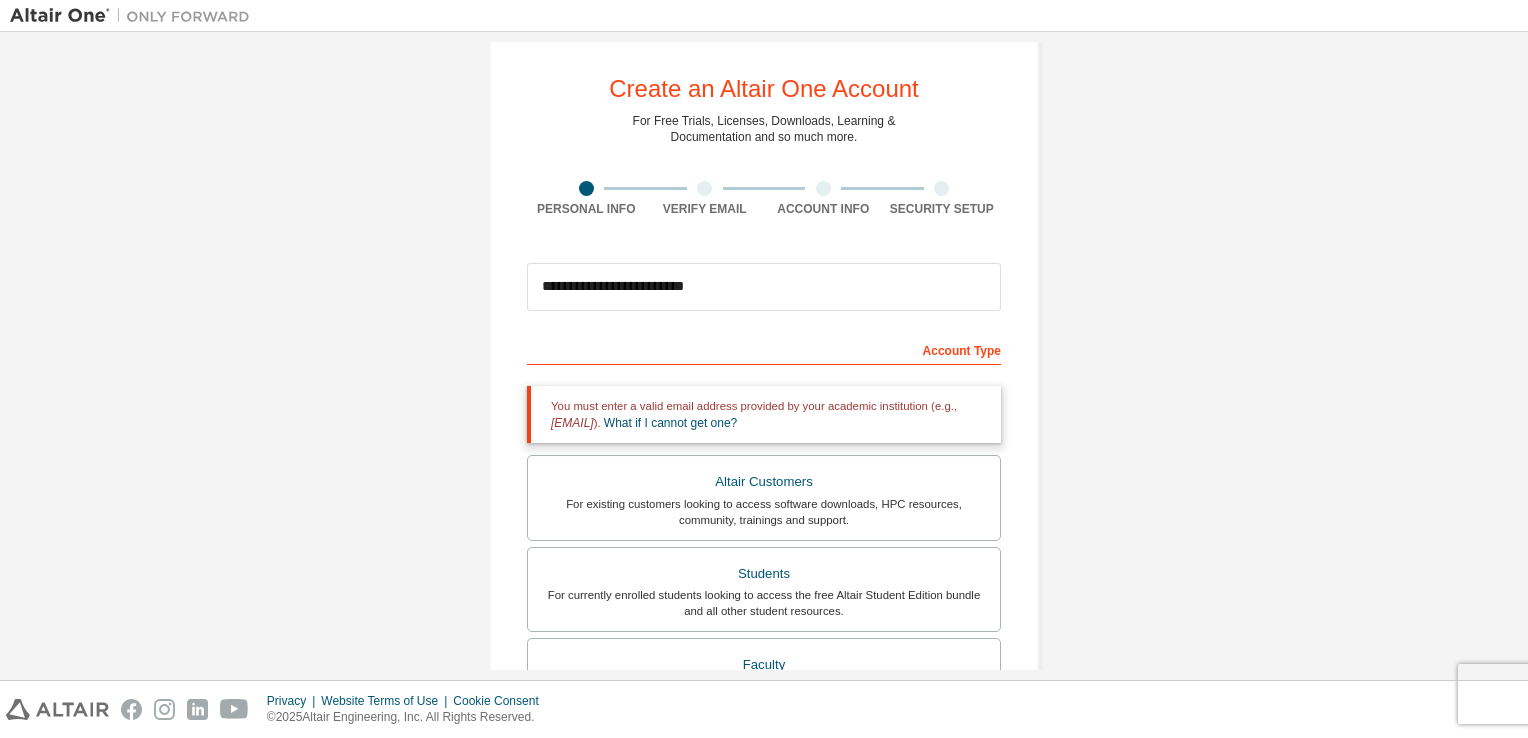 scroll, scrollTop: 0, scrollLeft: 0, axis: both 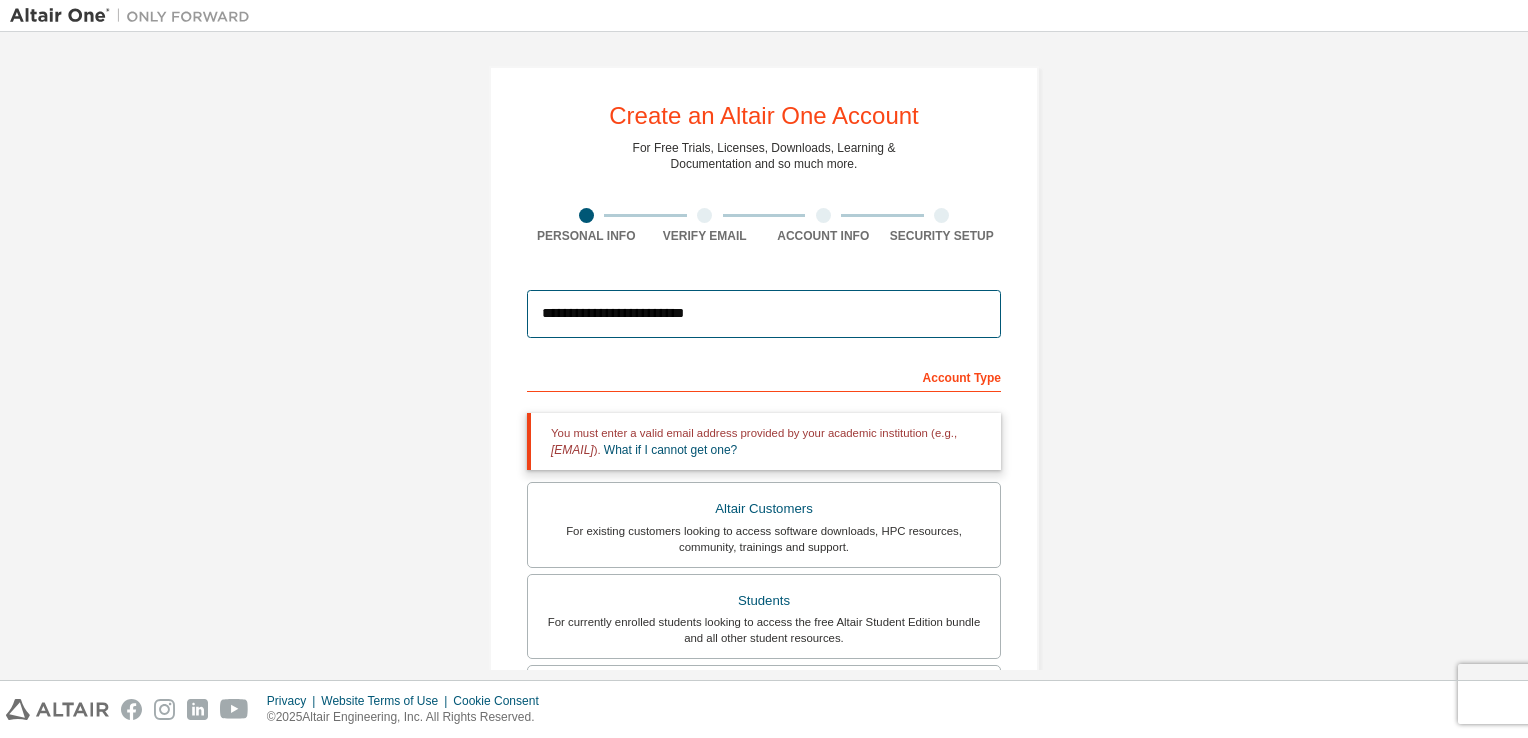 click on "**********" at bounding box center (764, 314) 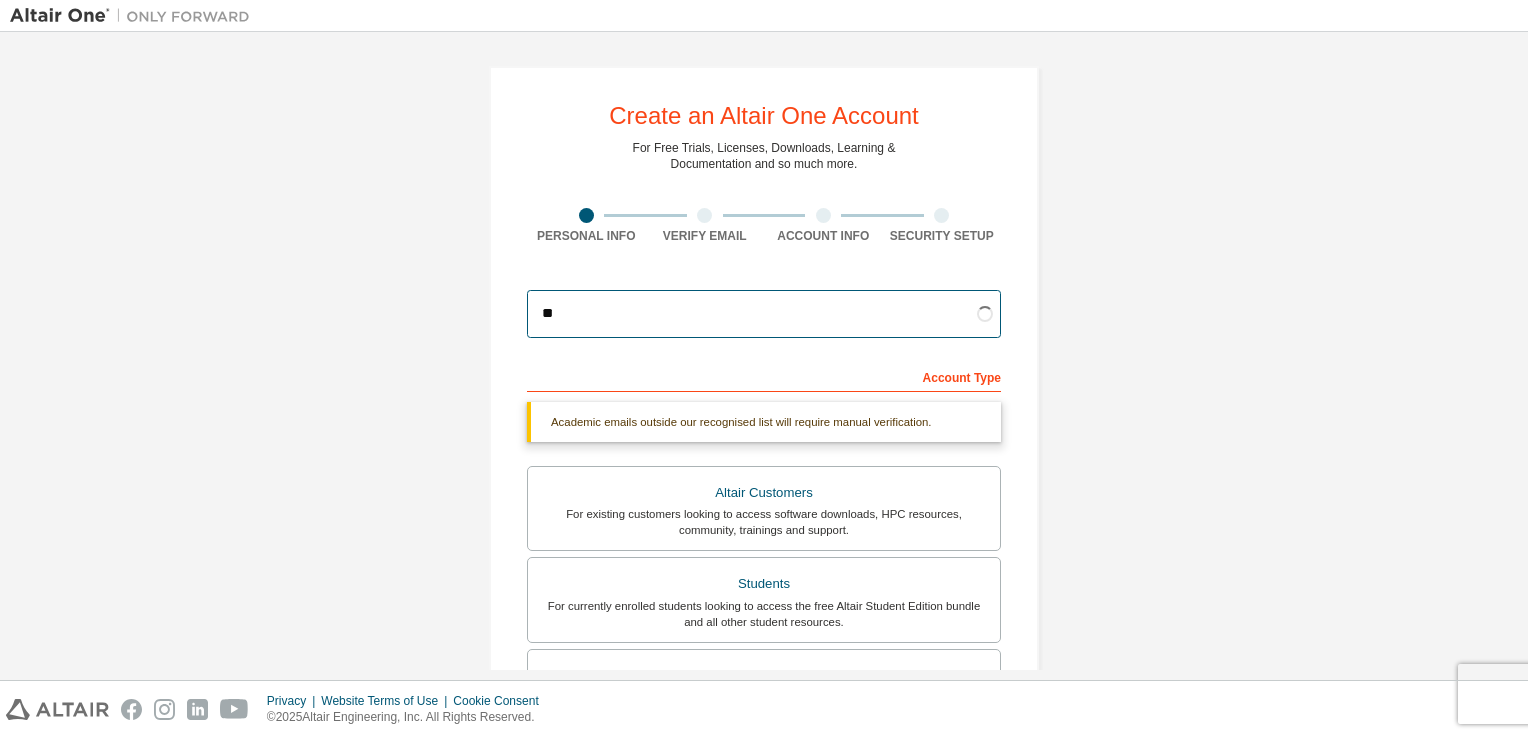 type on "*" 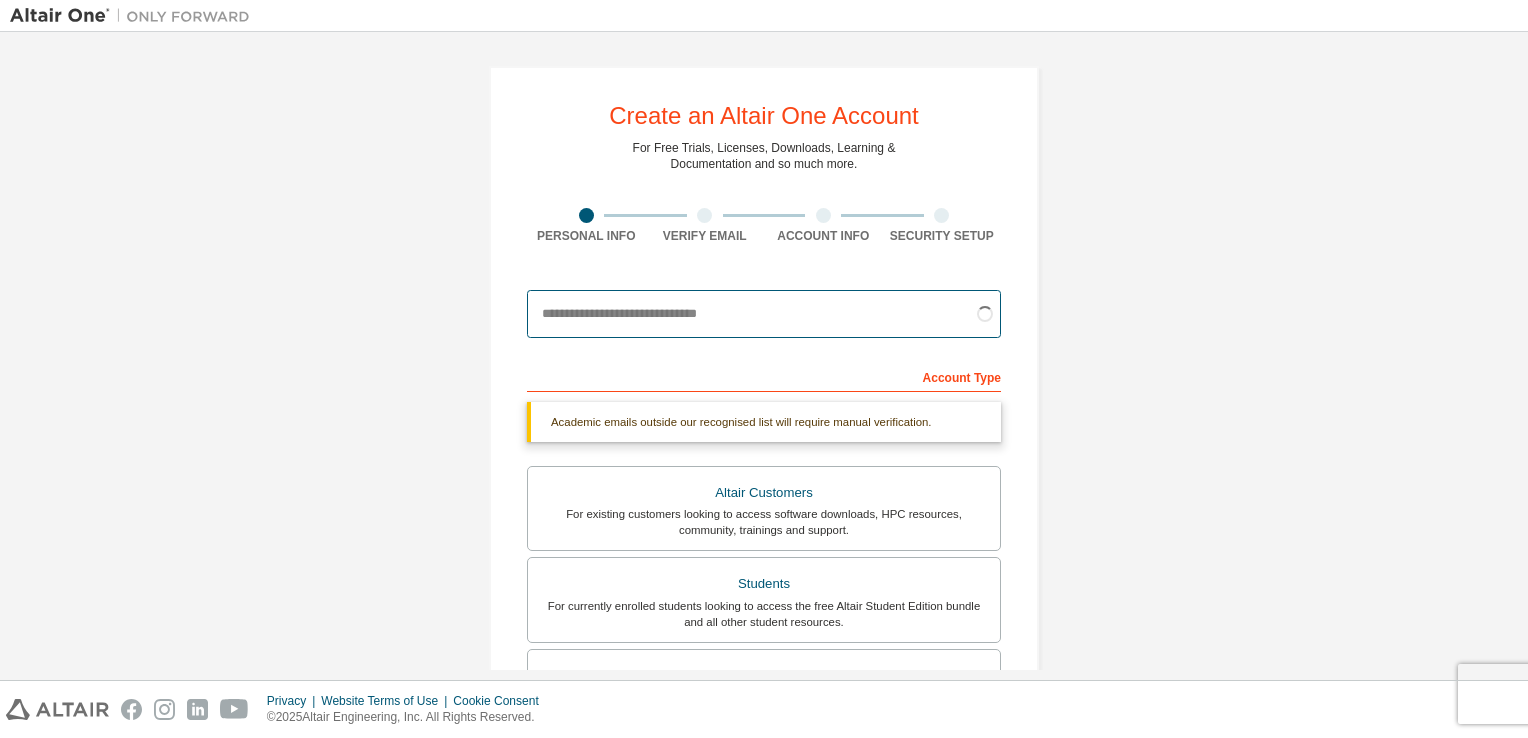 click at bounding box center (764, 314) 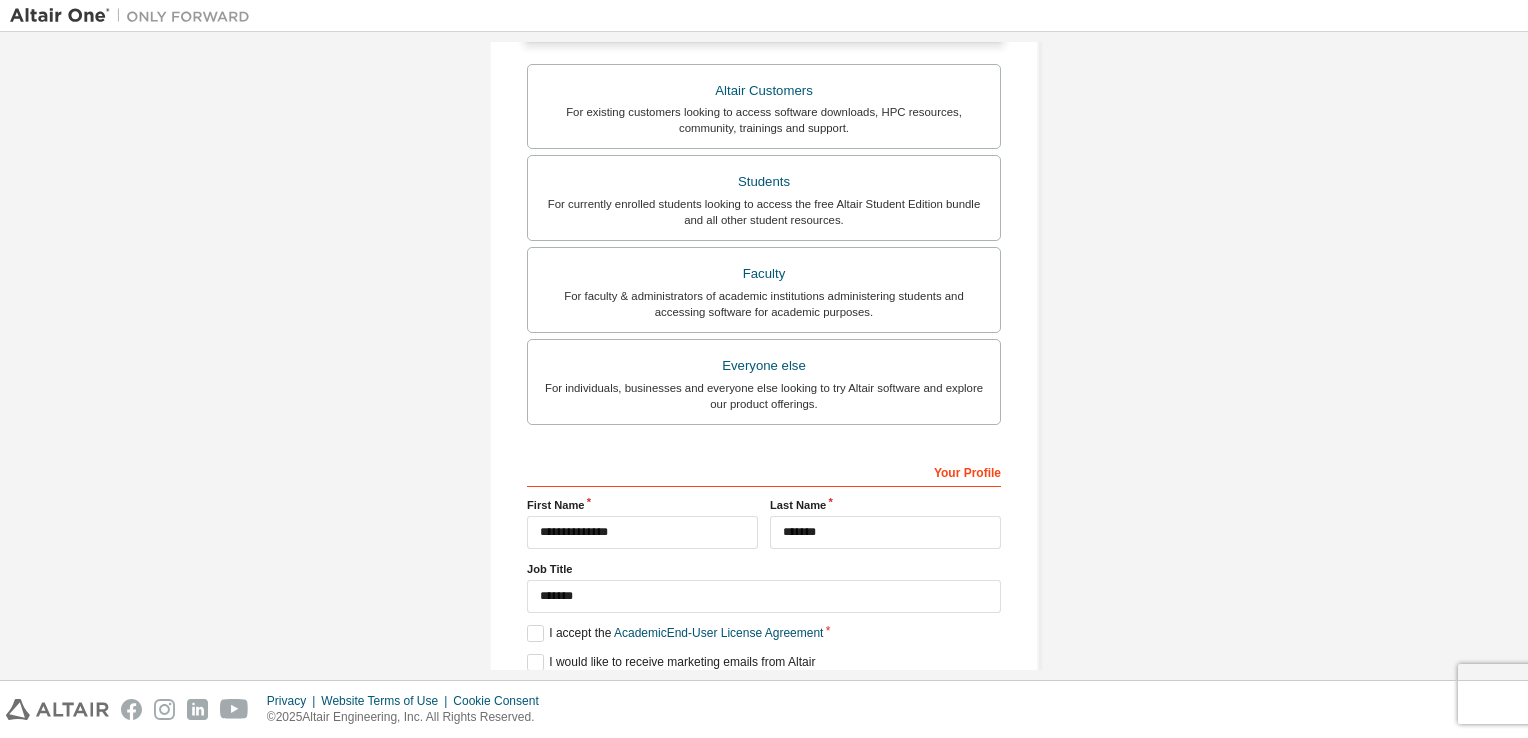 scroll, scrollTop: 478, scrollLeft: 0, axis: vertical 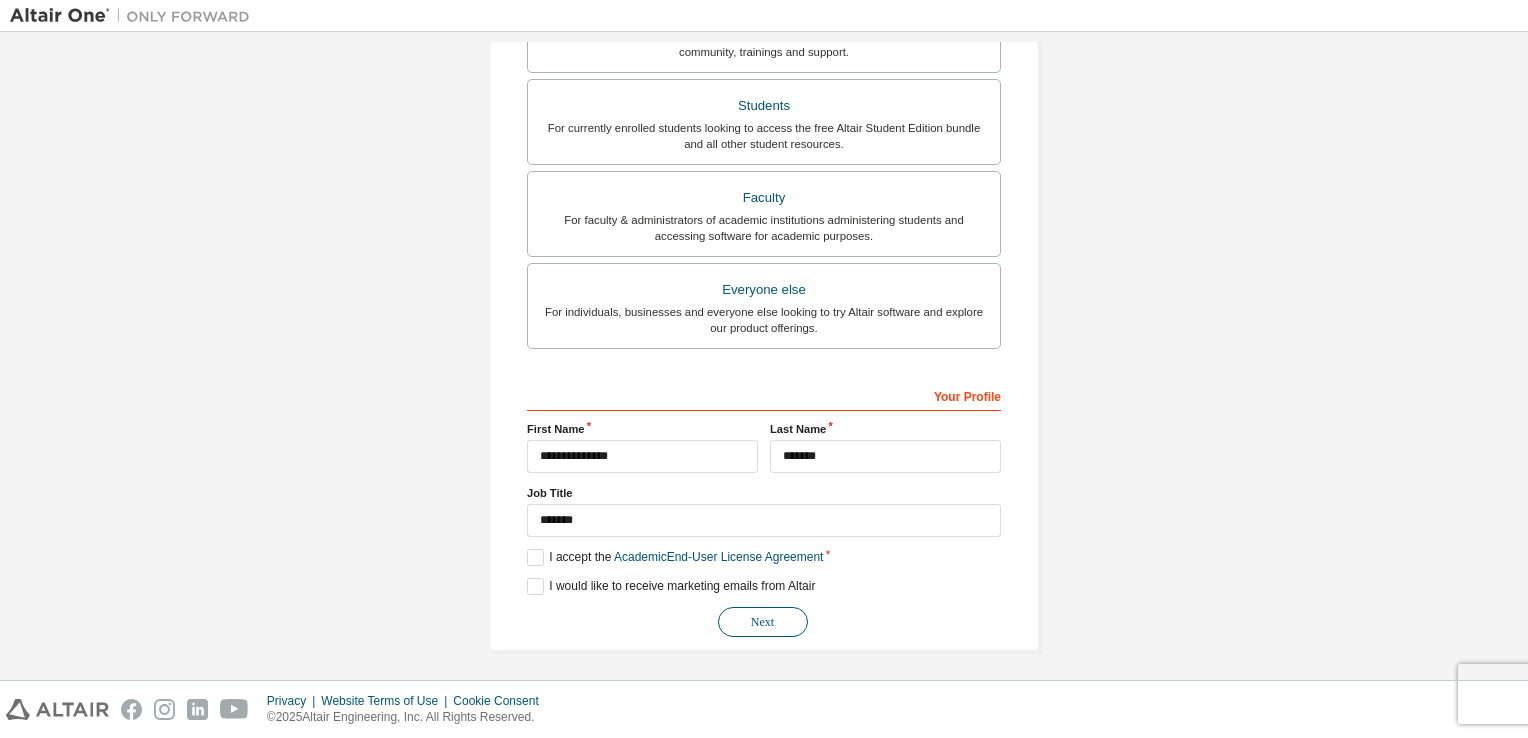 click on "Next" at bounding box center [763, 622] 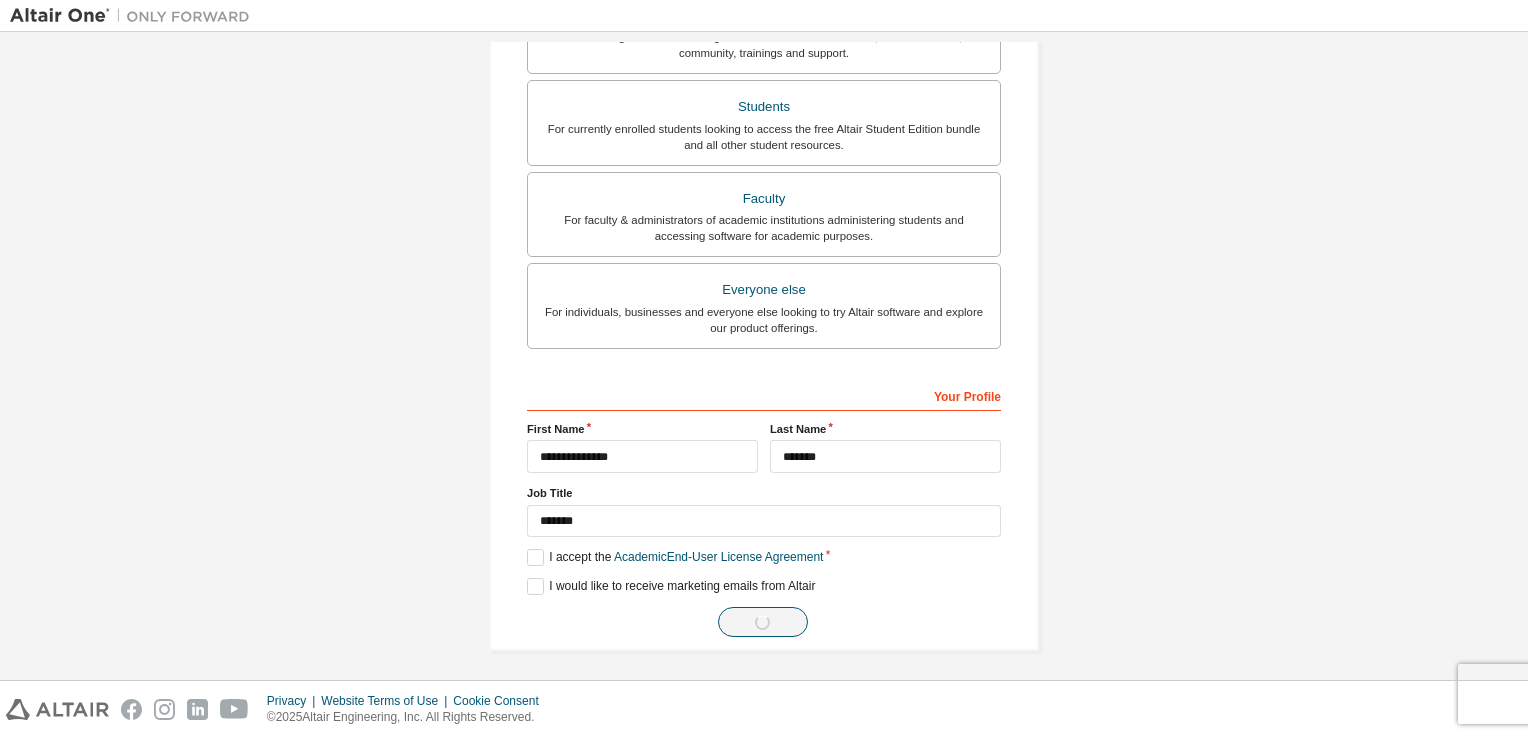 scroll, scrollTop: 0, scrollLeft: 0, axis: both 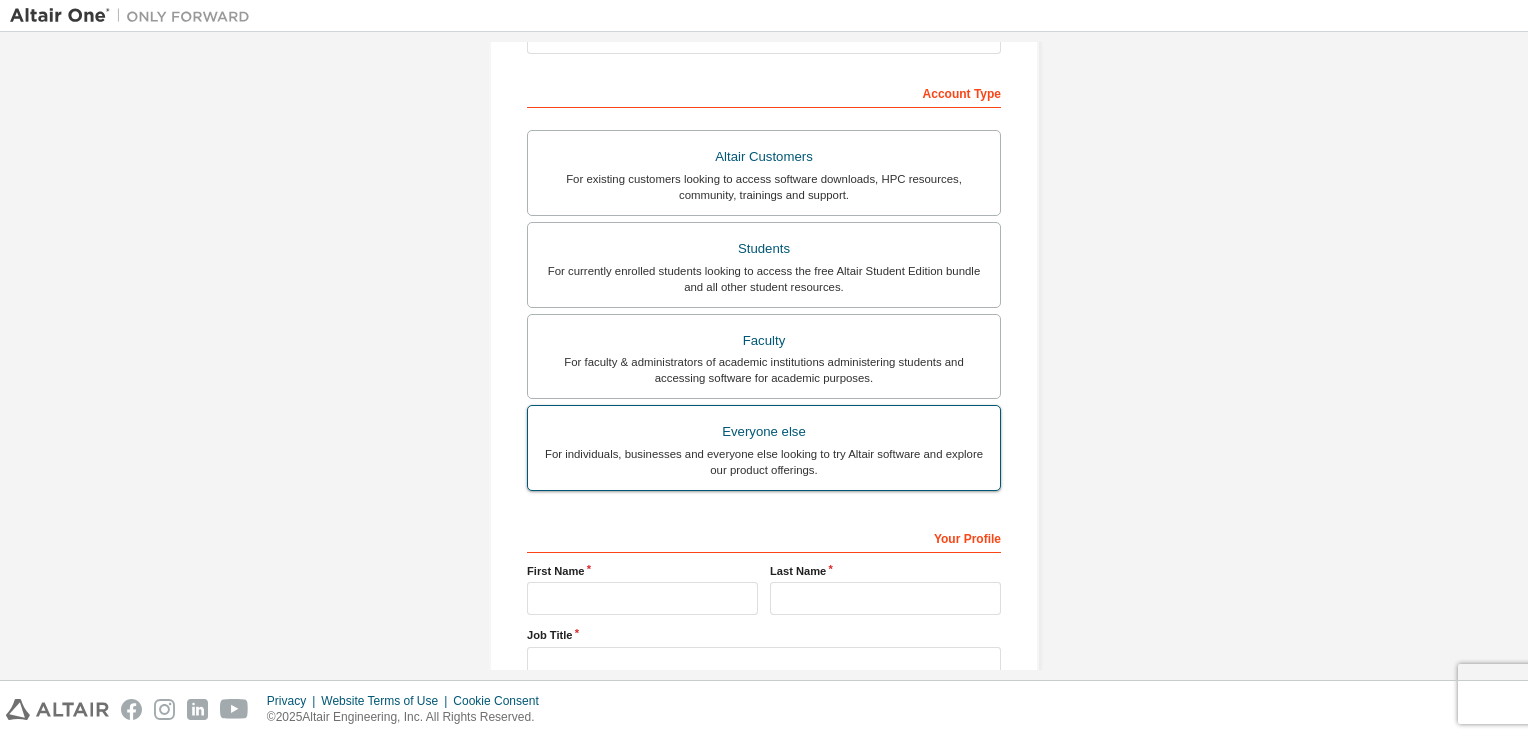 click on "For individuals, businesses and everyone else looking to try Altair software and explore our product offerings." at bounding box center (764, 462) 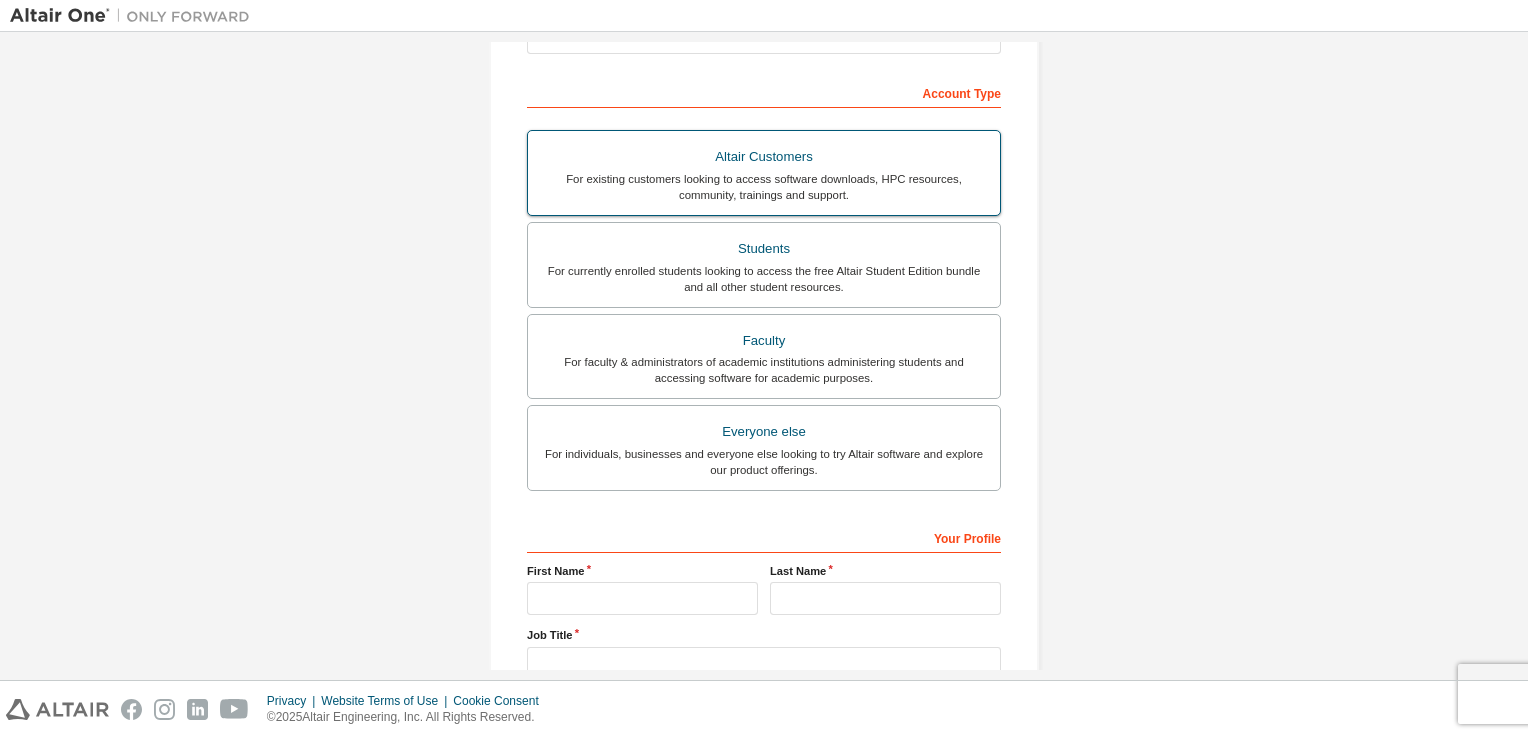 scroll, scrollTop: 0, scrollLeft: 0, axis: both 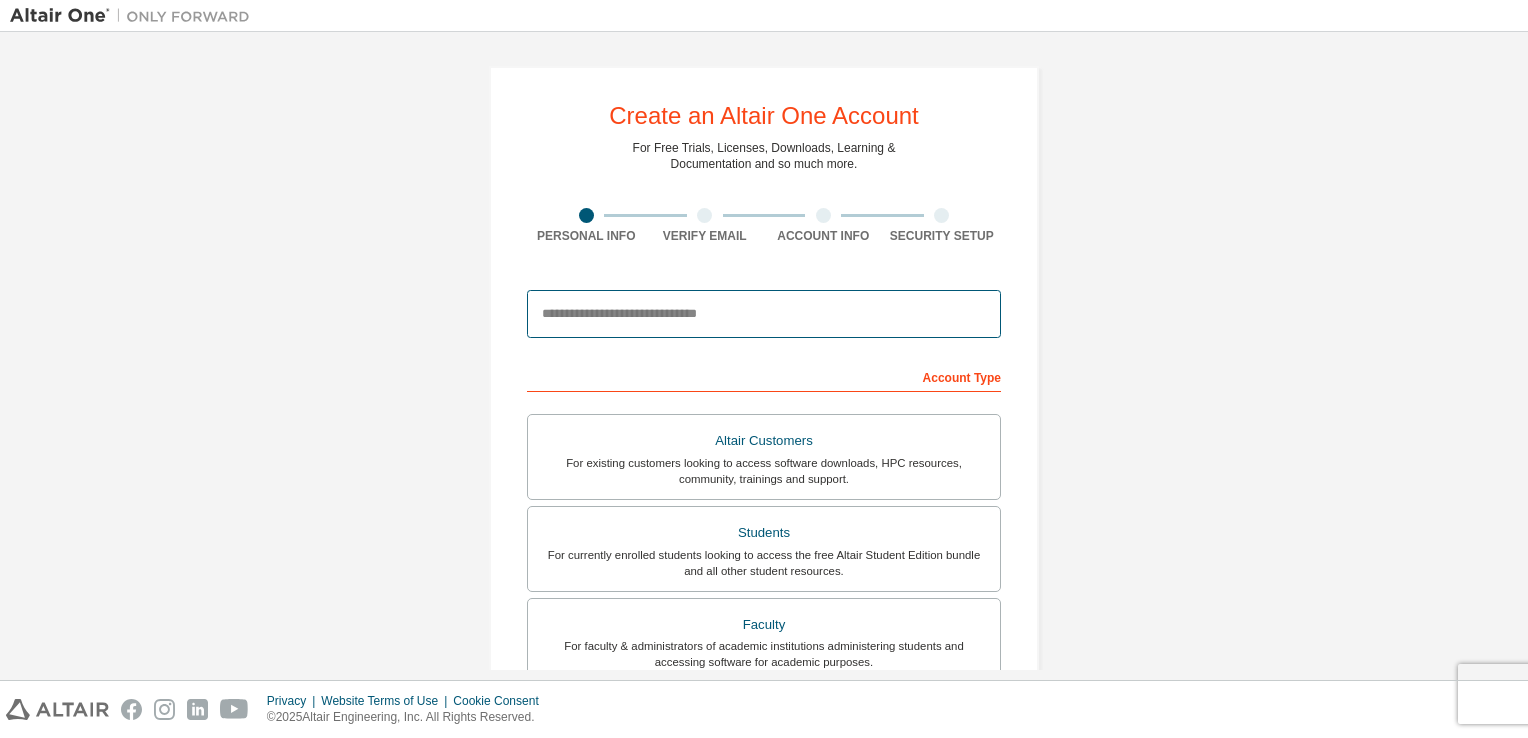 click at bounding box center [764, 314] 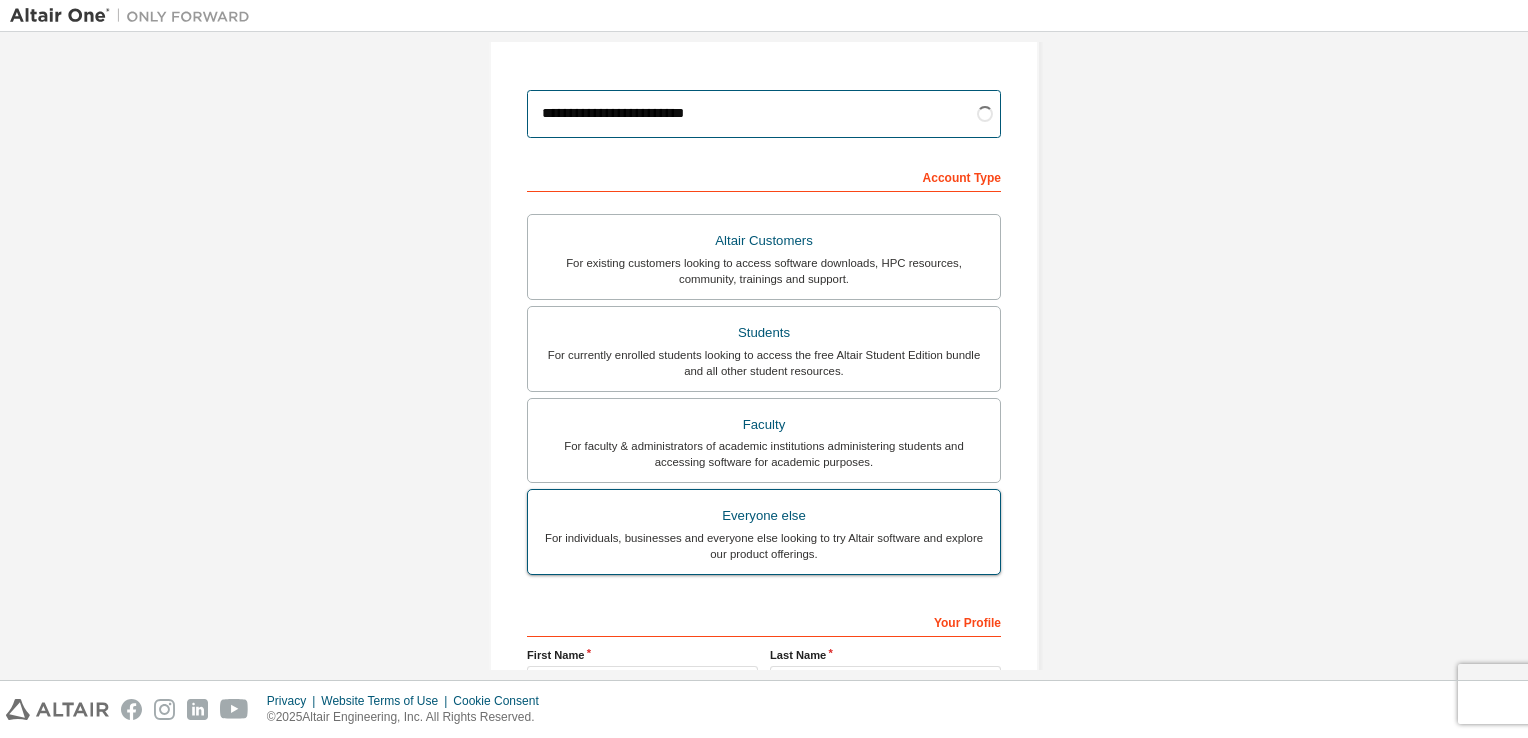 scroll, scrollTop: 0, scrollLeft: 0, axis: both 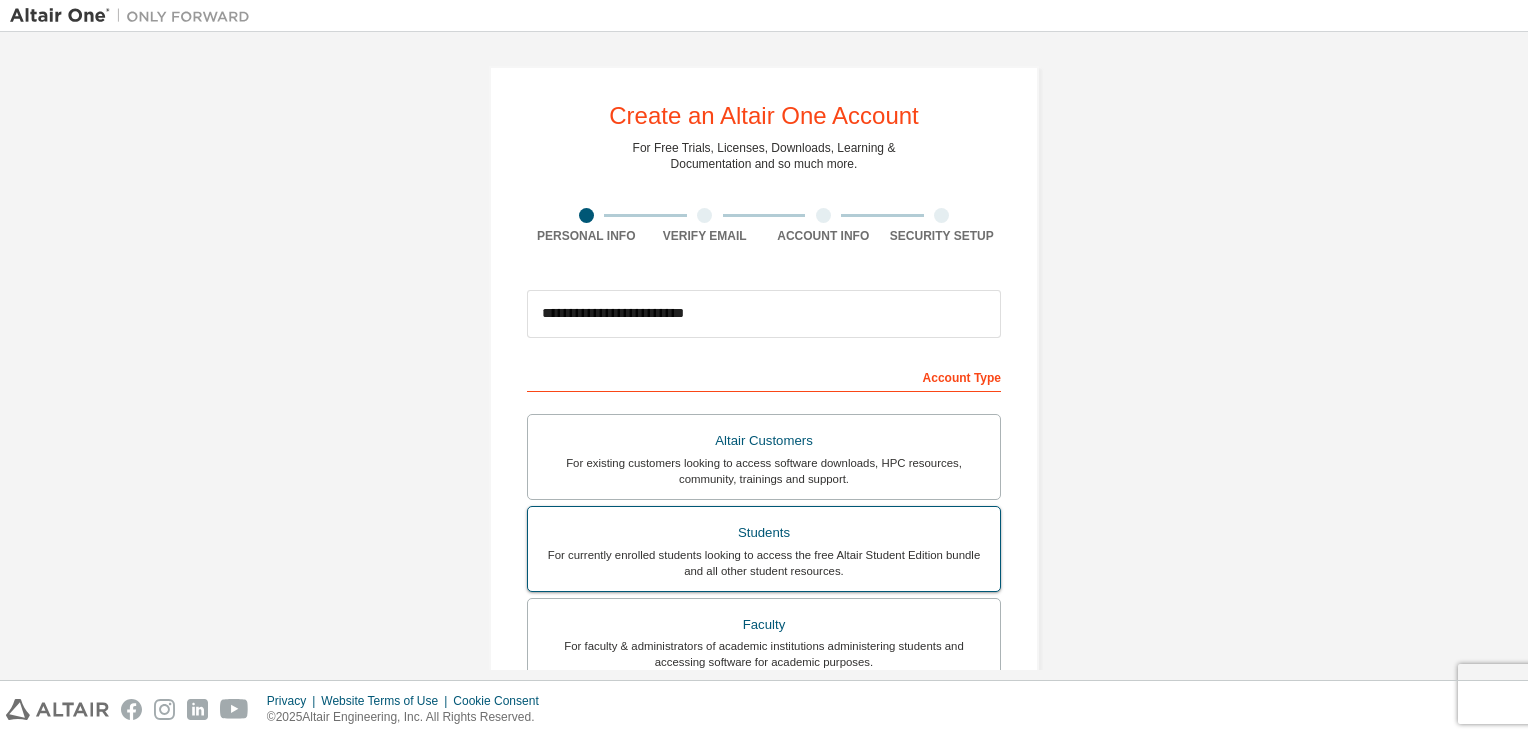click on "For currently enrolled students looking to access the free Altair Student Edition bundle and all other student resources." at bounding box center [764, 563] 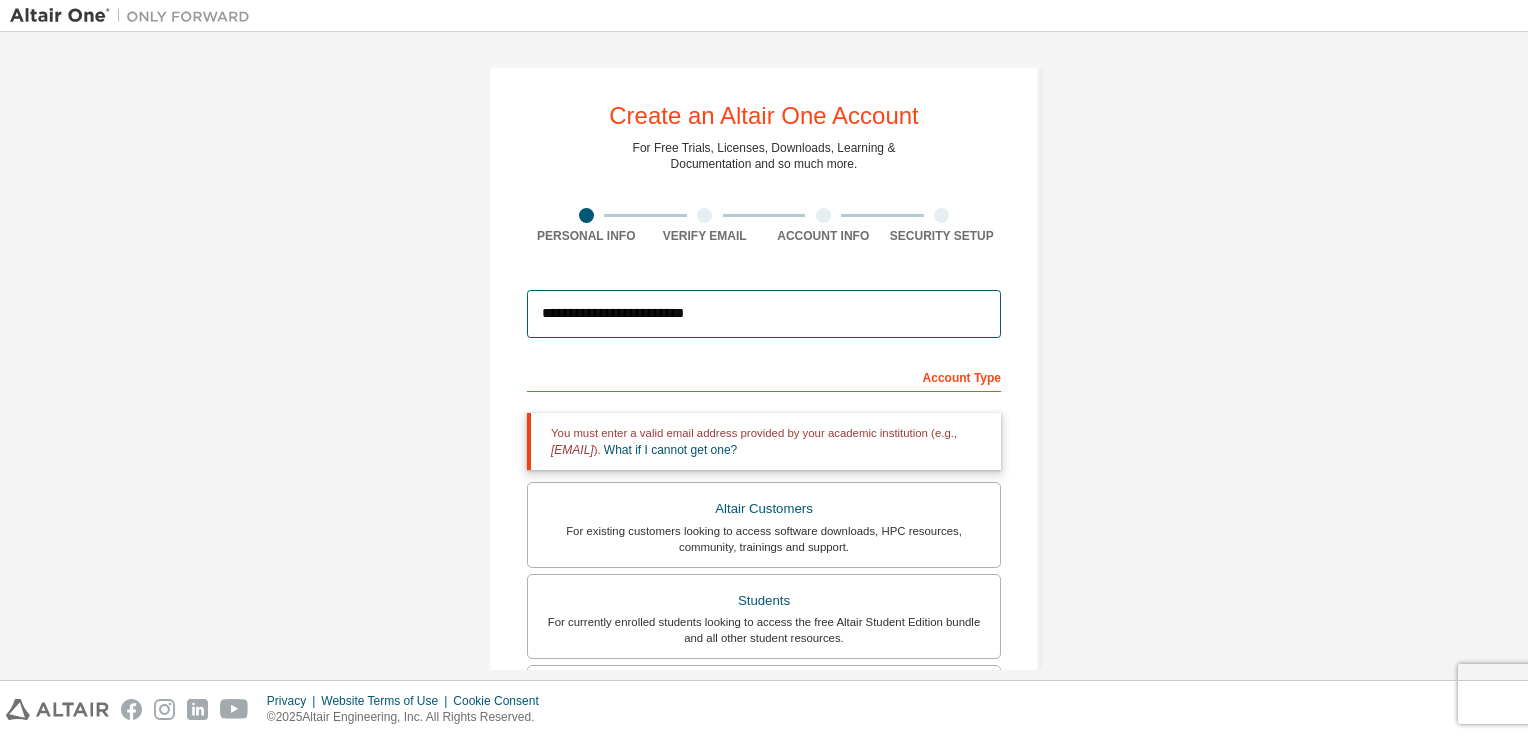 click on "**********" at bounding box center (764, 314) 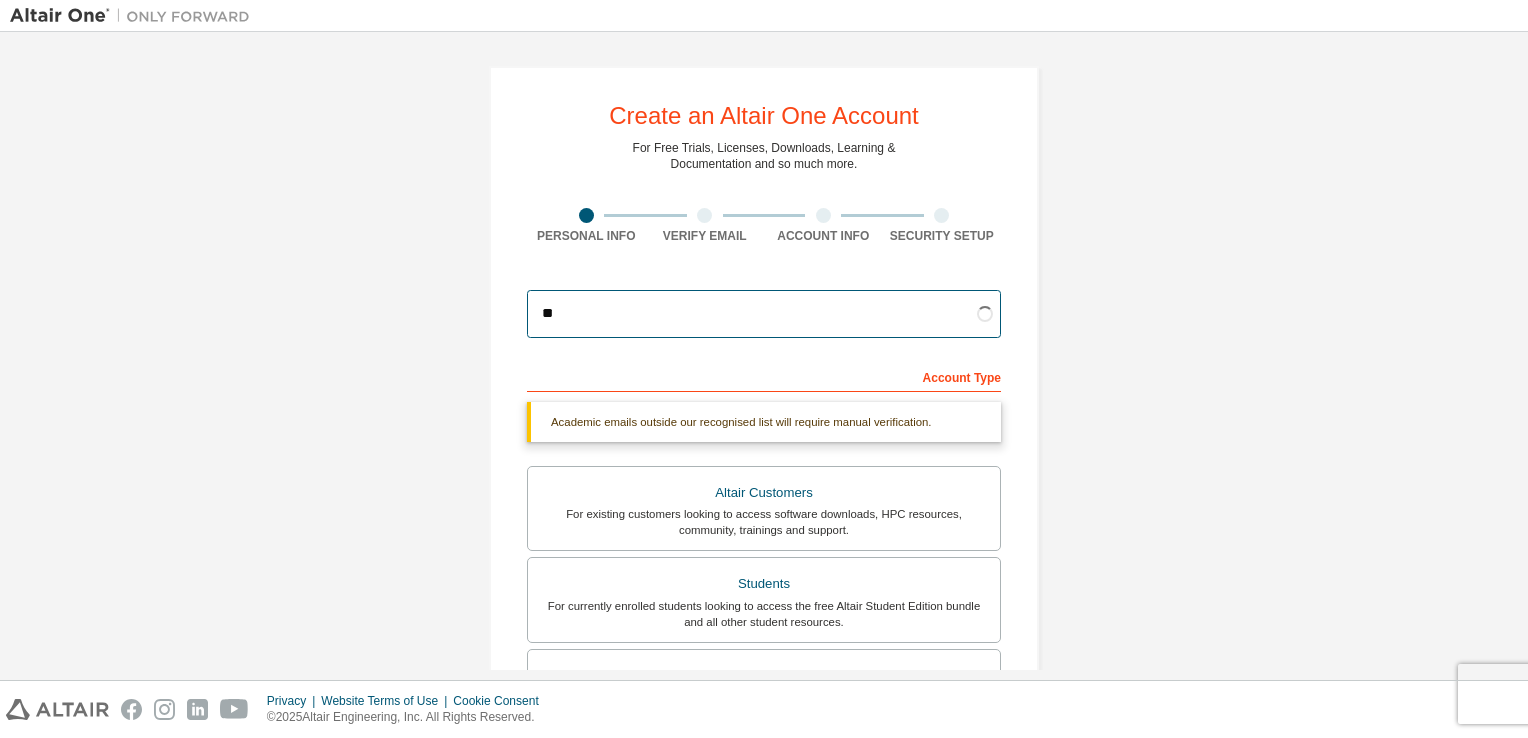 type on "*" 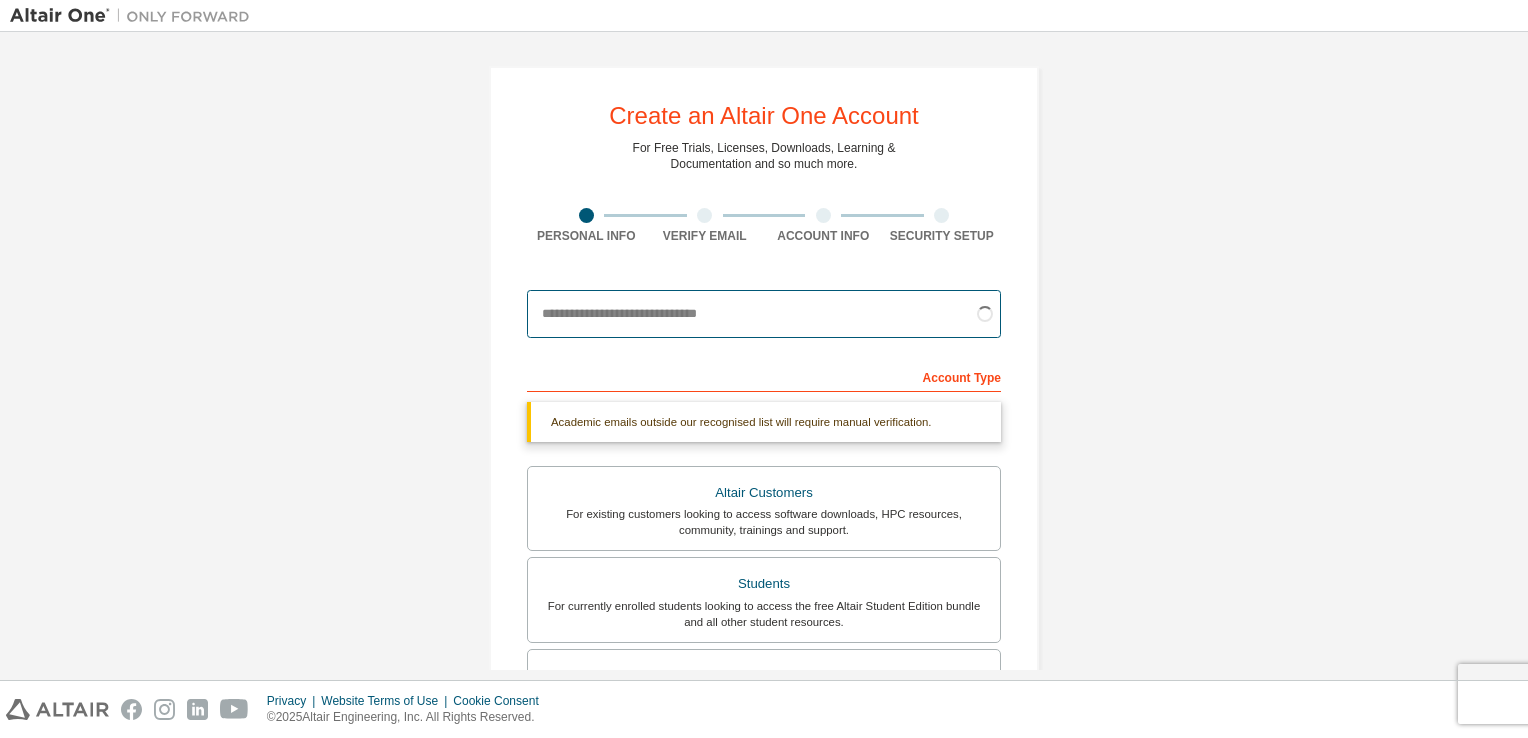 click at bounding box center [764, 314] 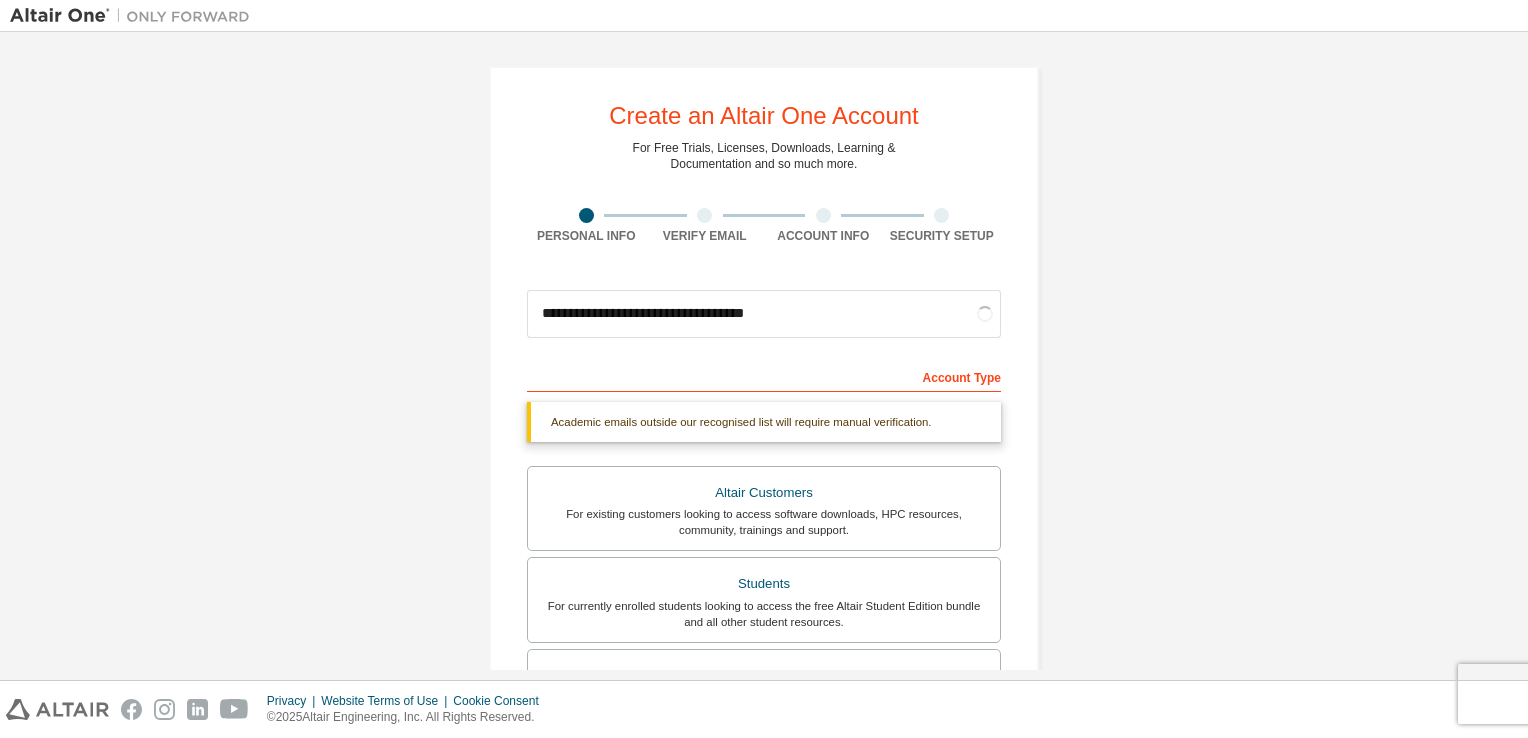 type on "**********" 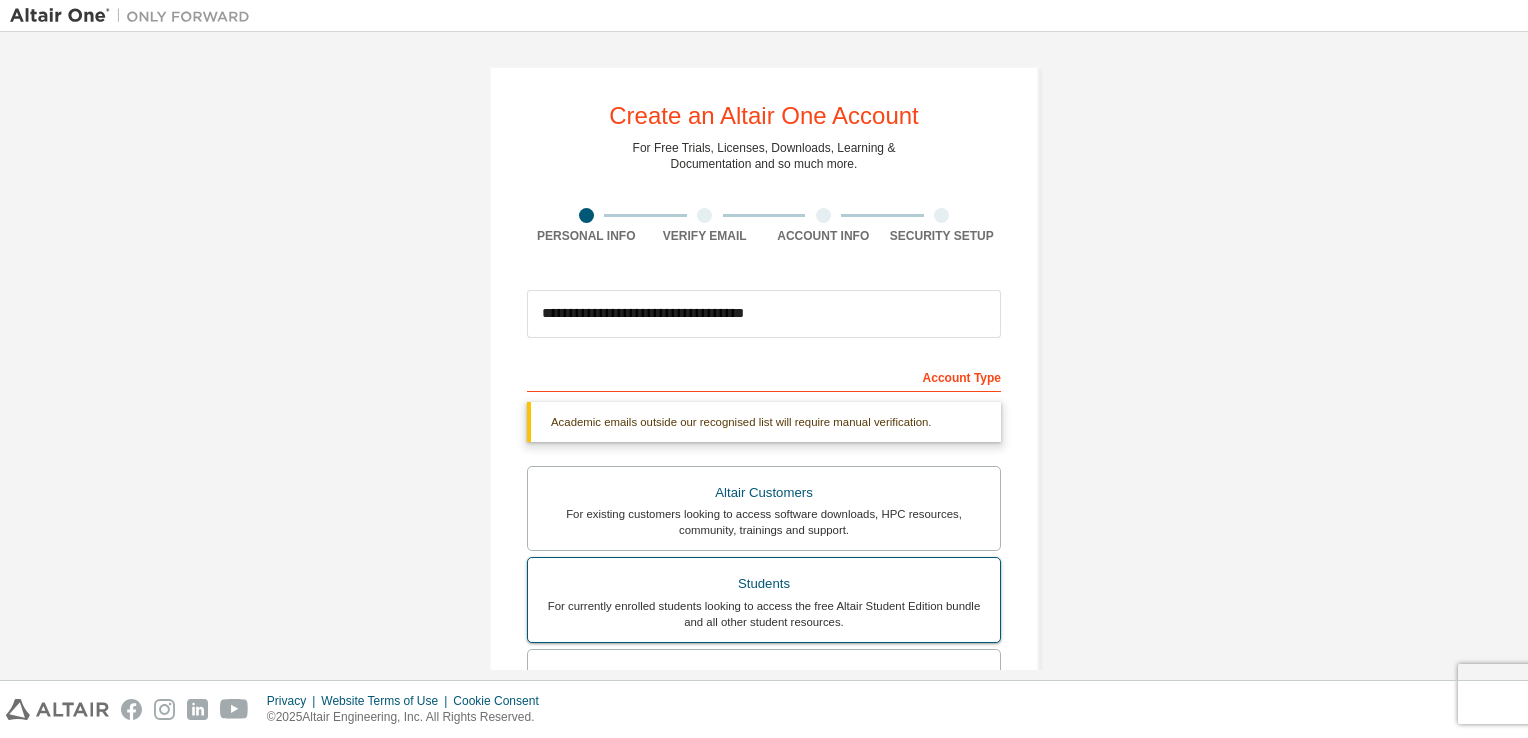 click on "Students" at bounding box center (764, 584) 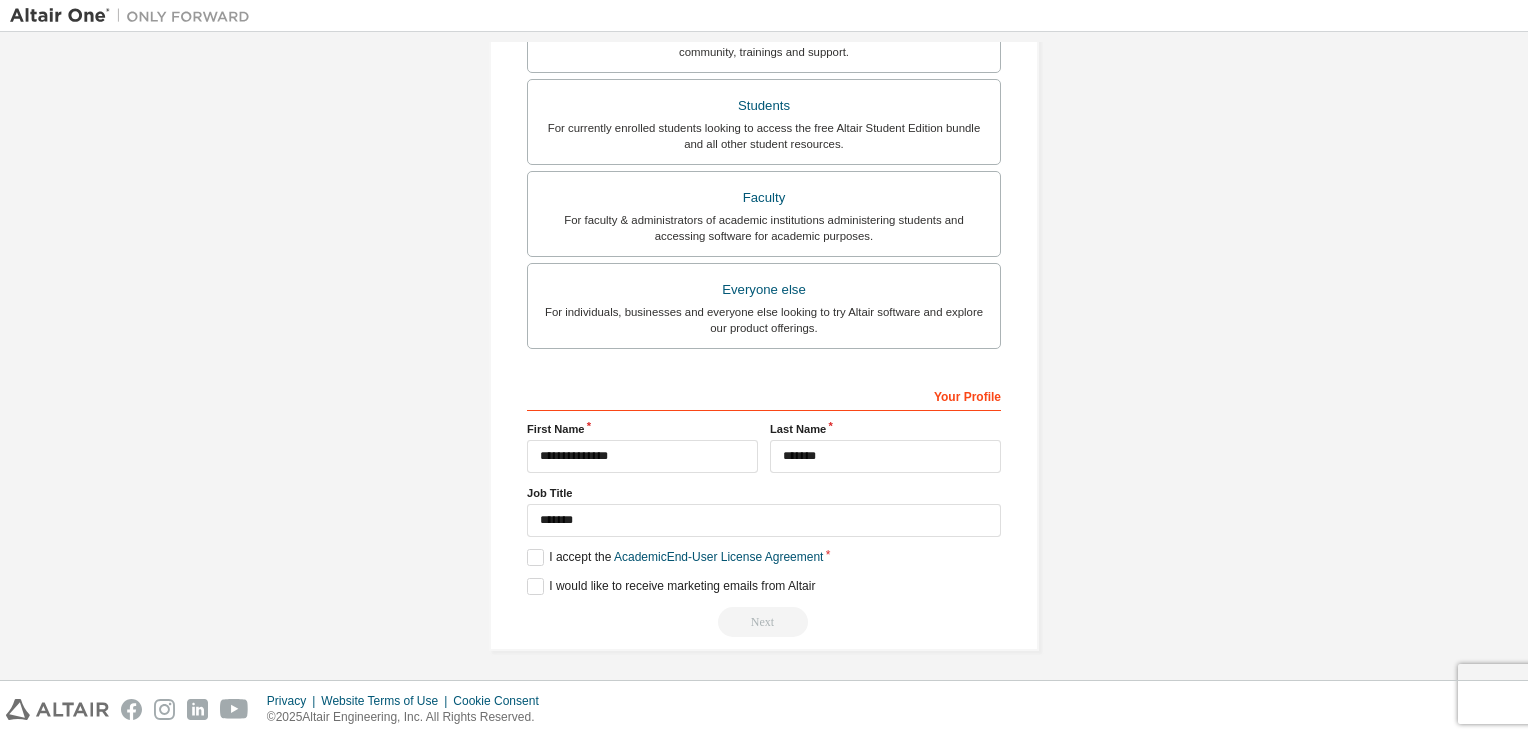 scroll, scrollTop: 426, scrollLeft: 0, axis: vertical 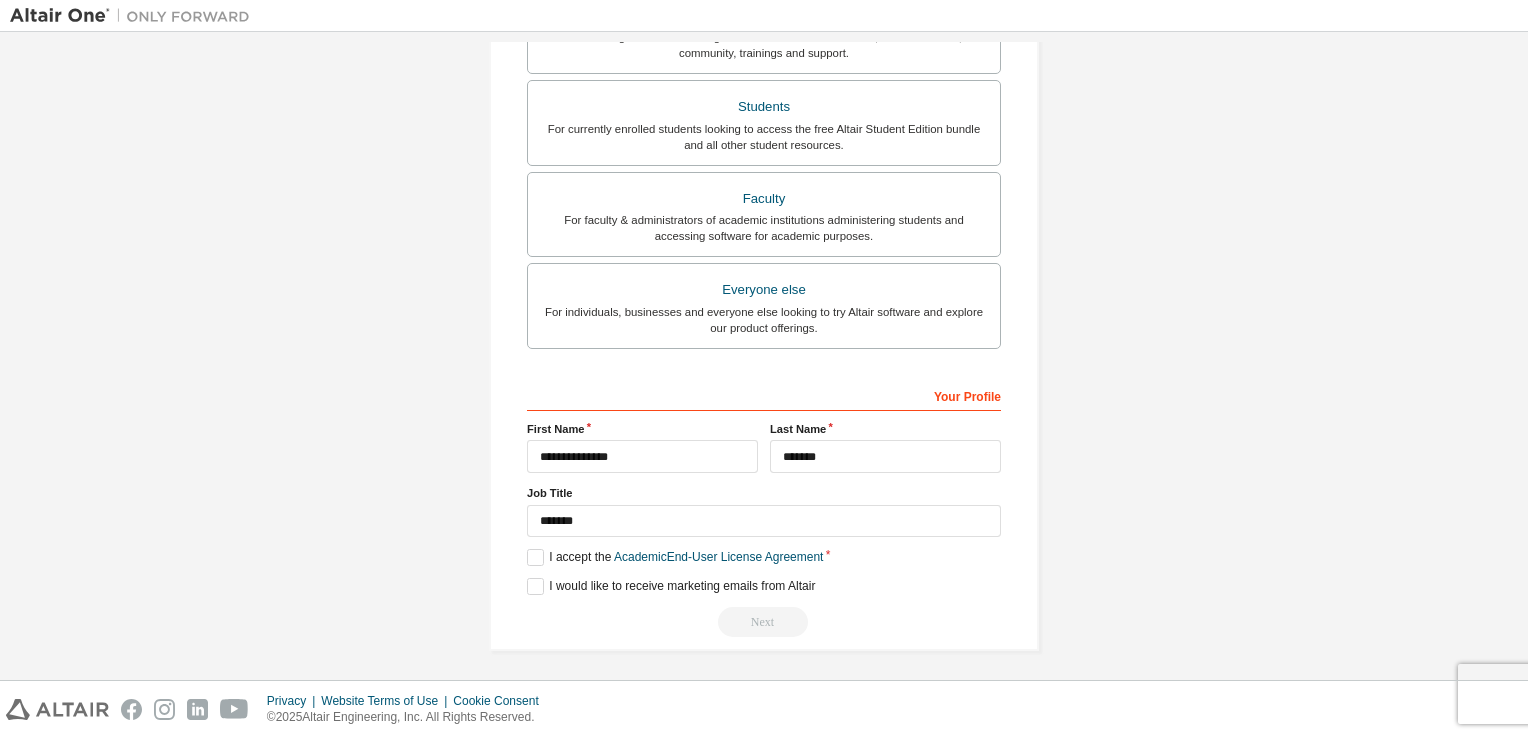 click on "**********" at bounding box center [764, 508] 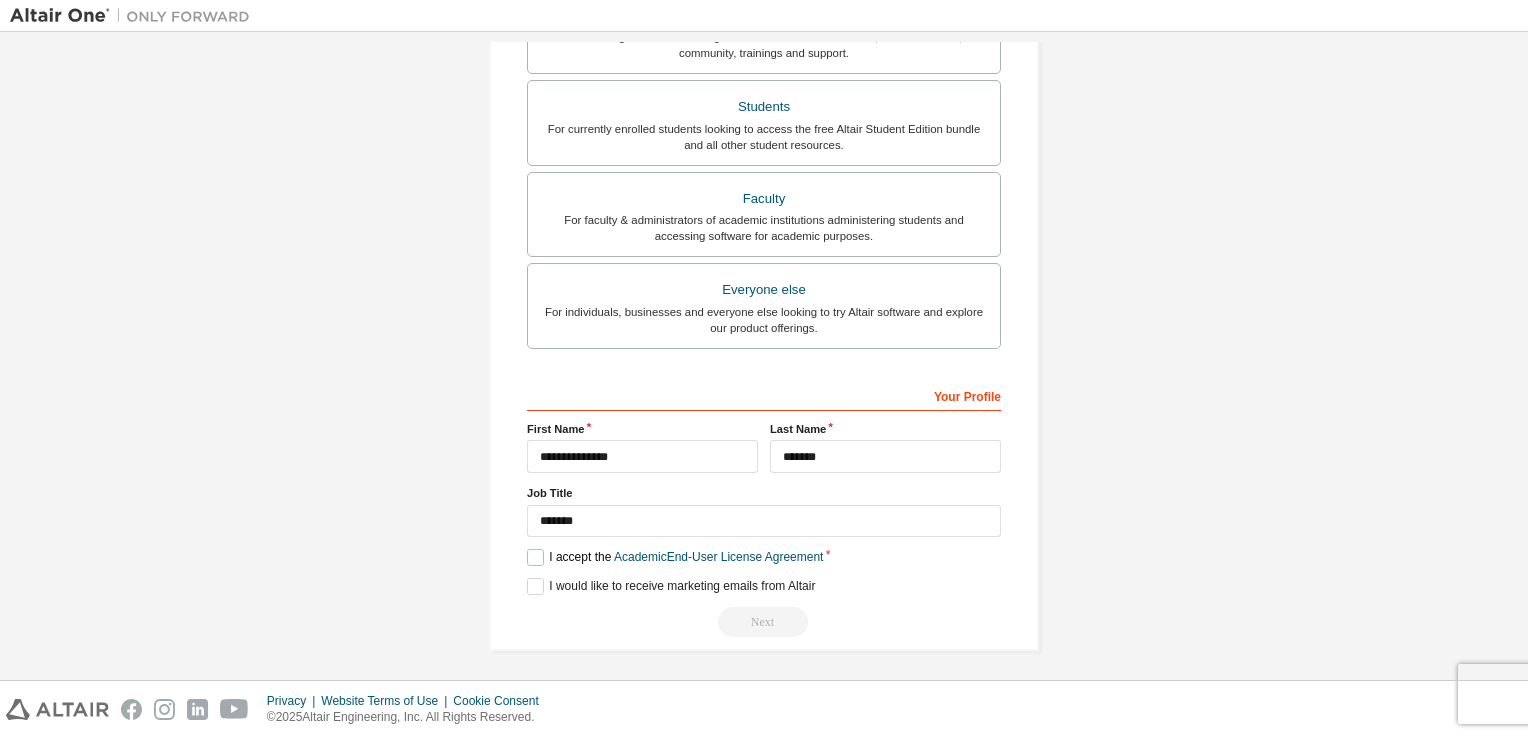 click on "I accept the   Academic   End-User License Agreement" at bounding box center [675, 557] 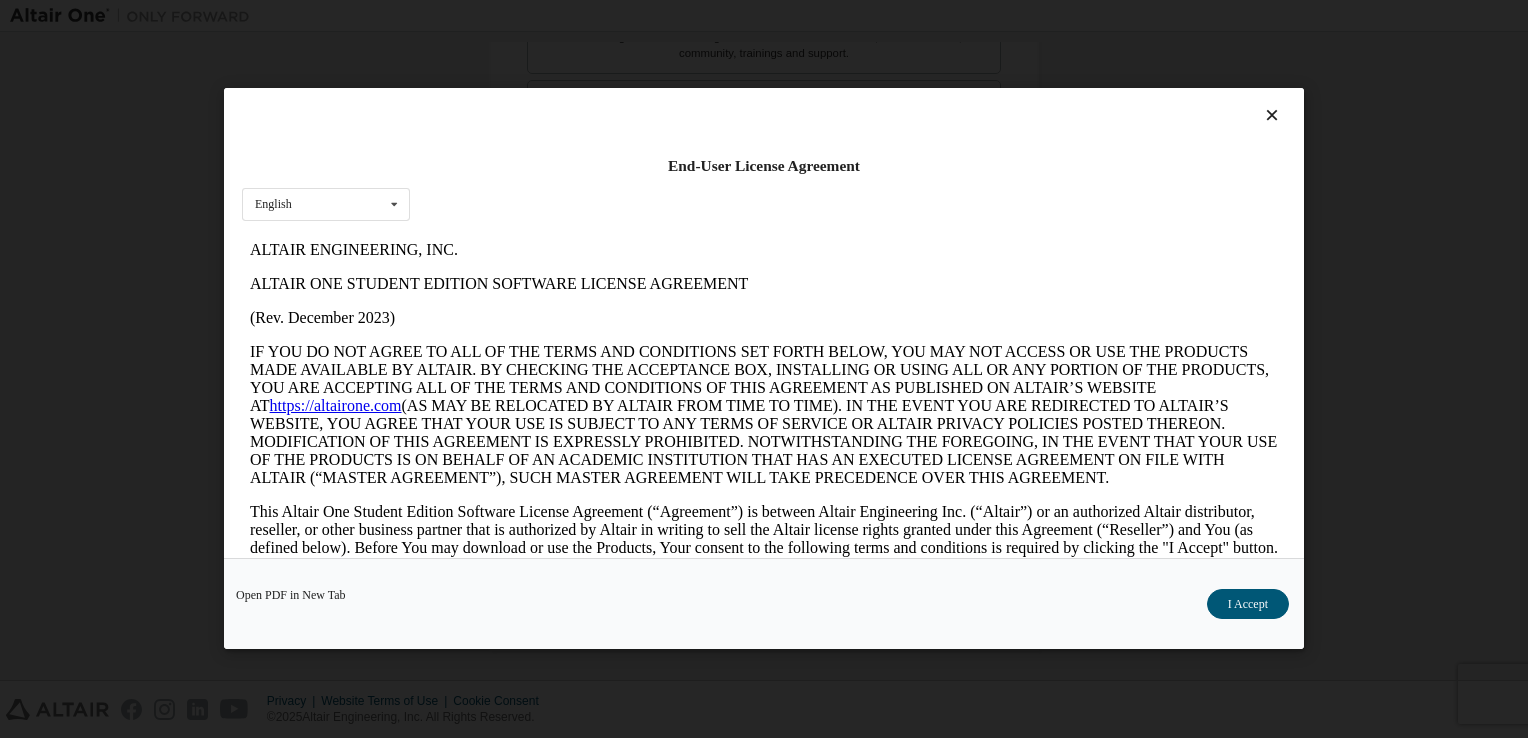 scroll, scrollTop: 0, scrollLeft: 0, axis: both 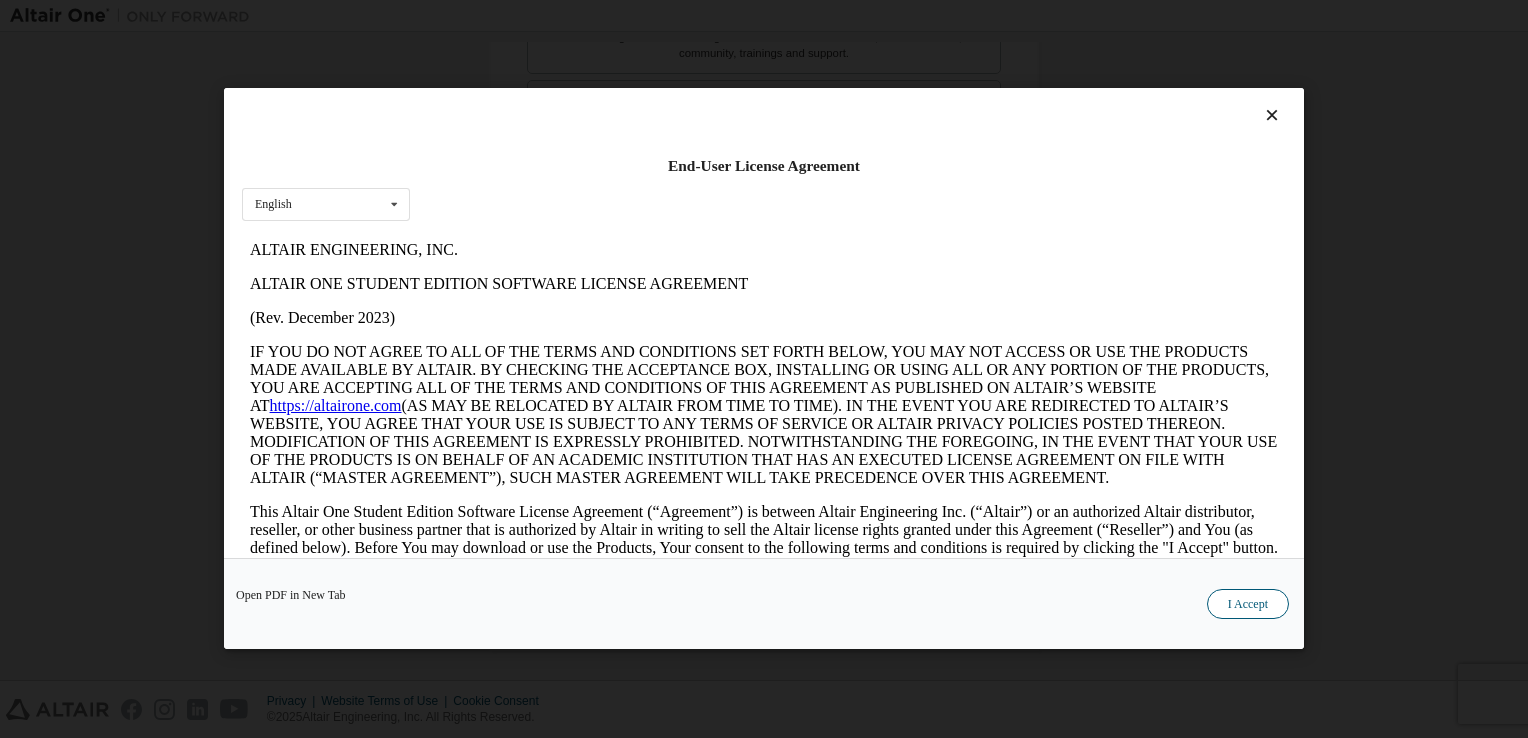 click on "I Accept" at bounding box center (1248, 605) 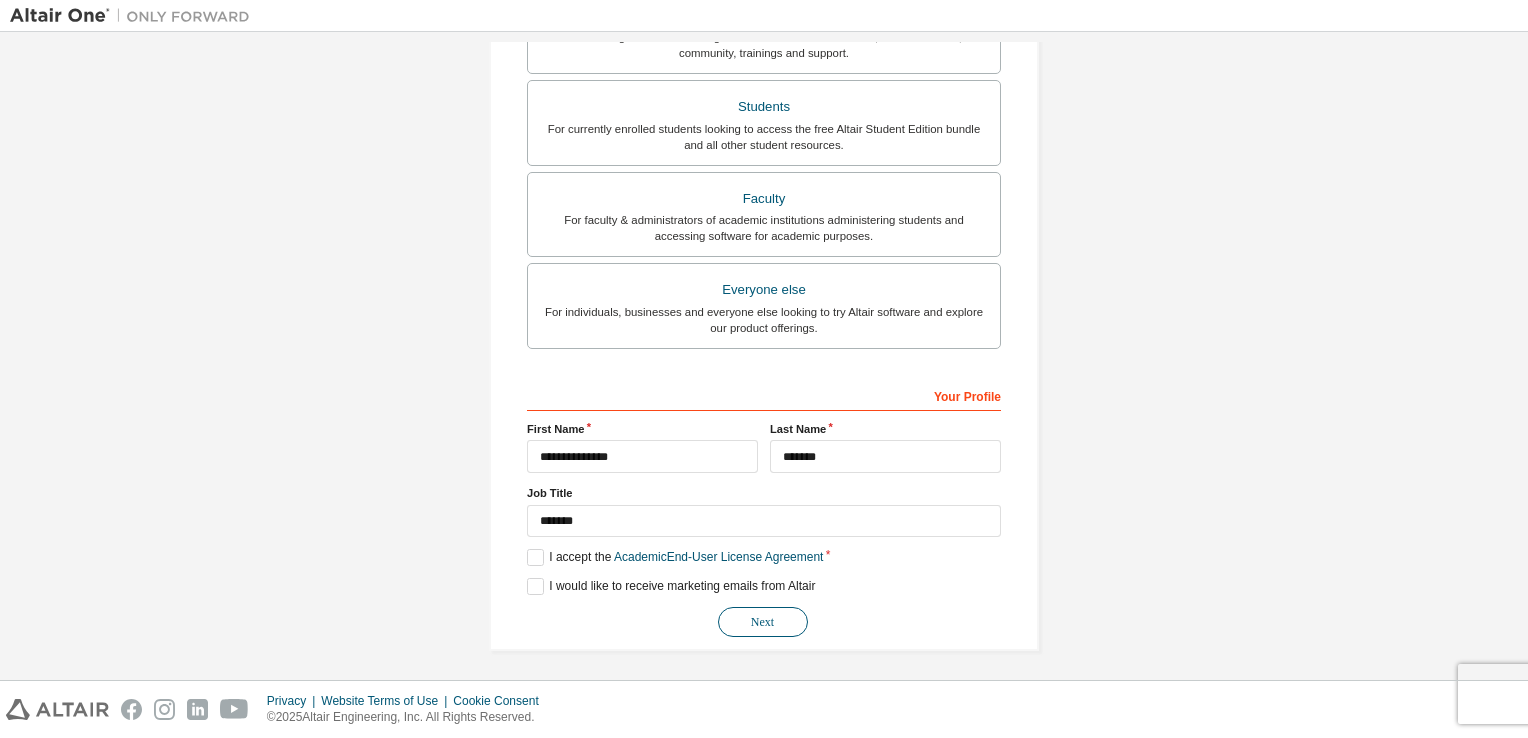click on "Next" at bounding box center (763, 622) 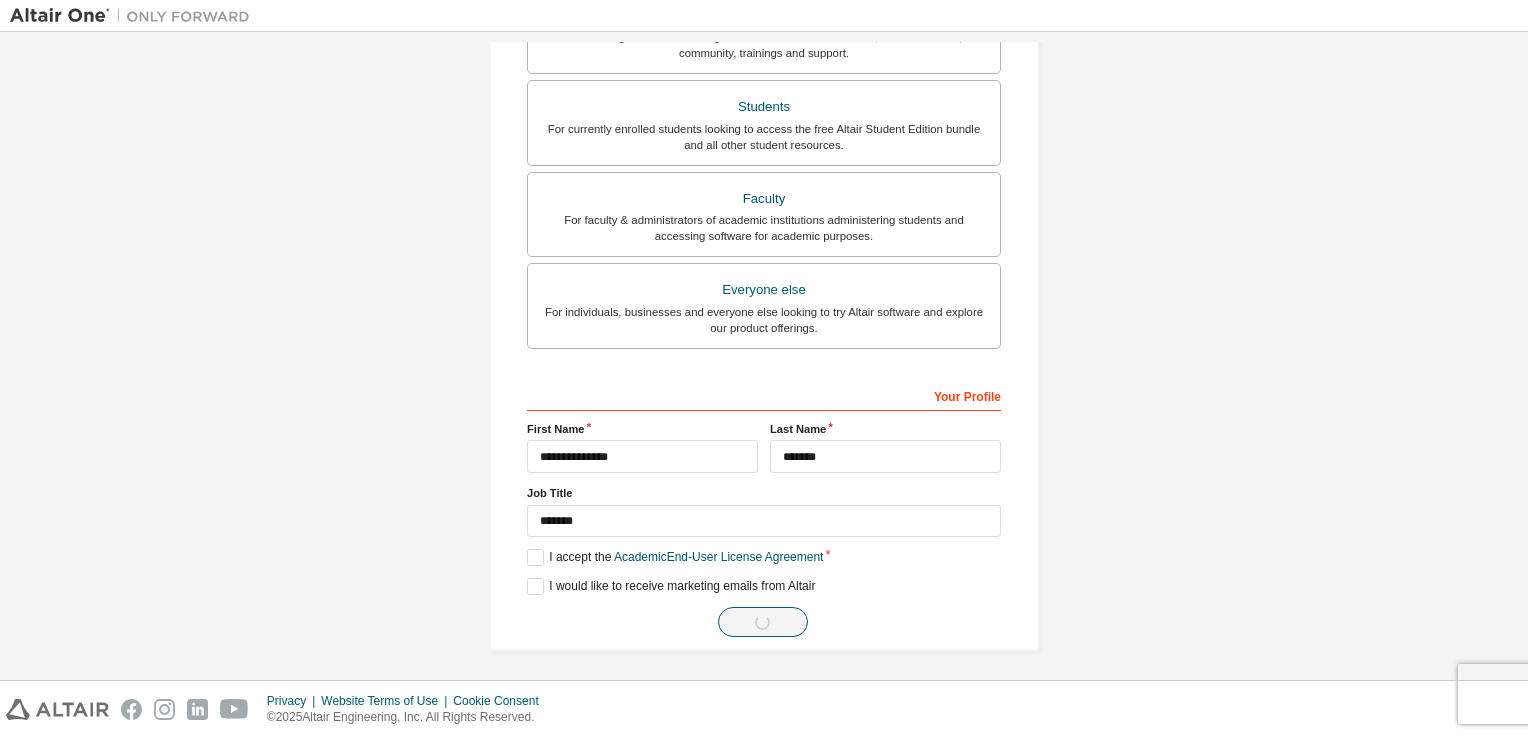 scroll, scrollTop: 0, scrollLeft: 0, axis: both 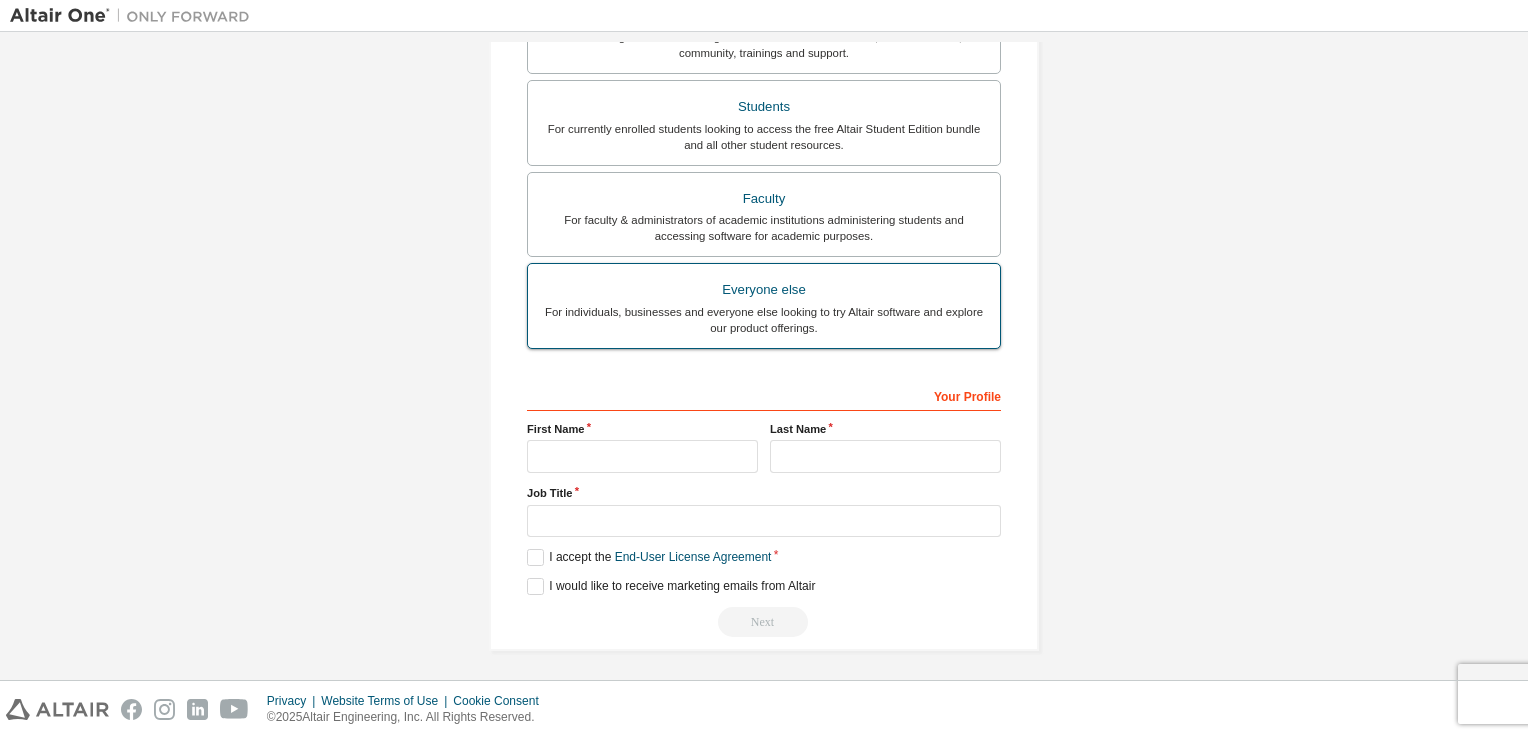 click on "Everyone else" at bounding box center (764, 290) 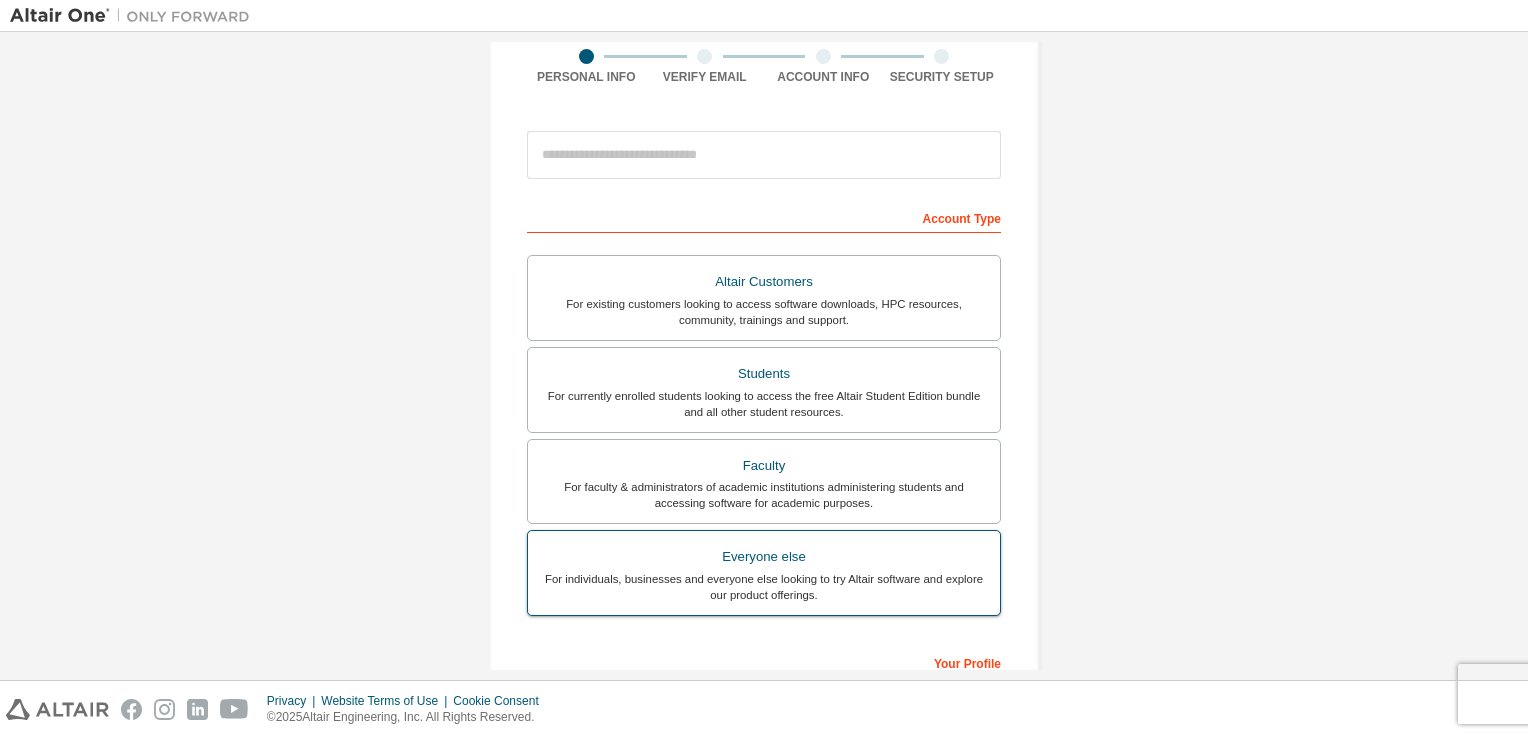scroll, scrollTop: 31, scrollLeft: 0, axis: vertical 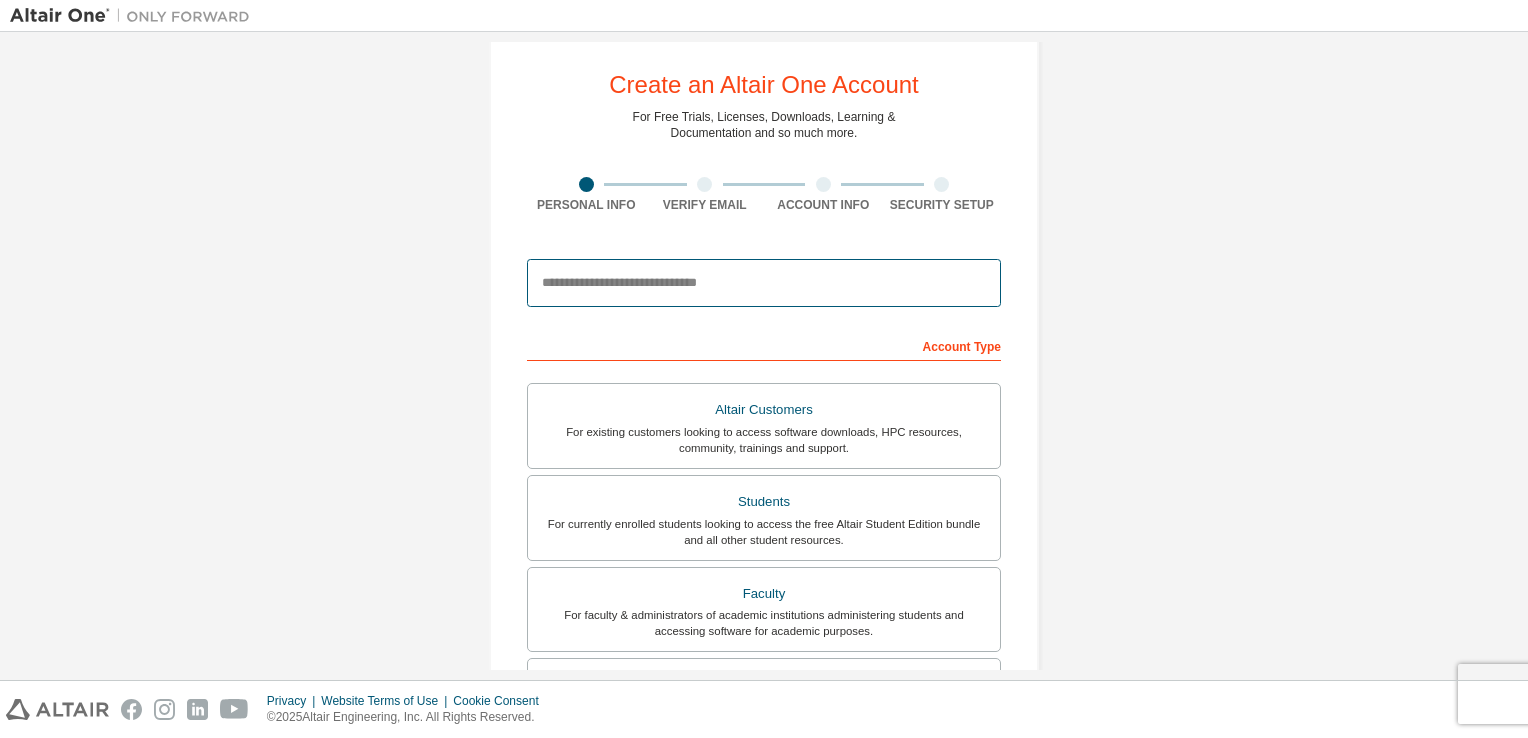 click at bounding box center (764, 283) 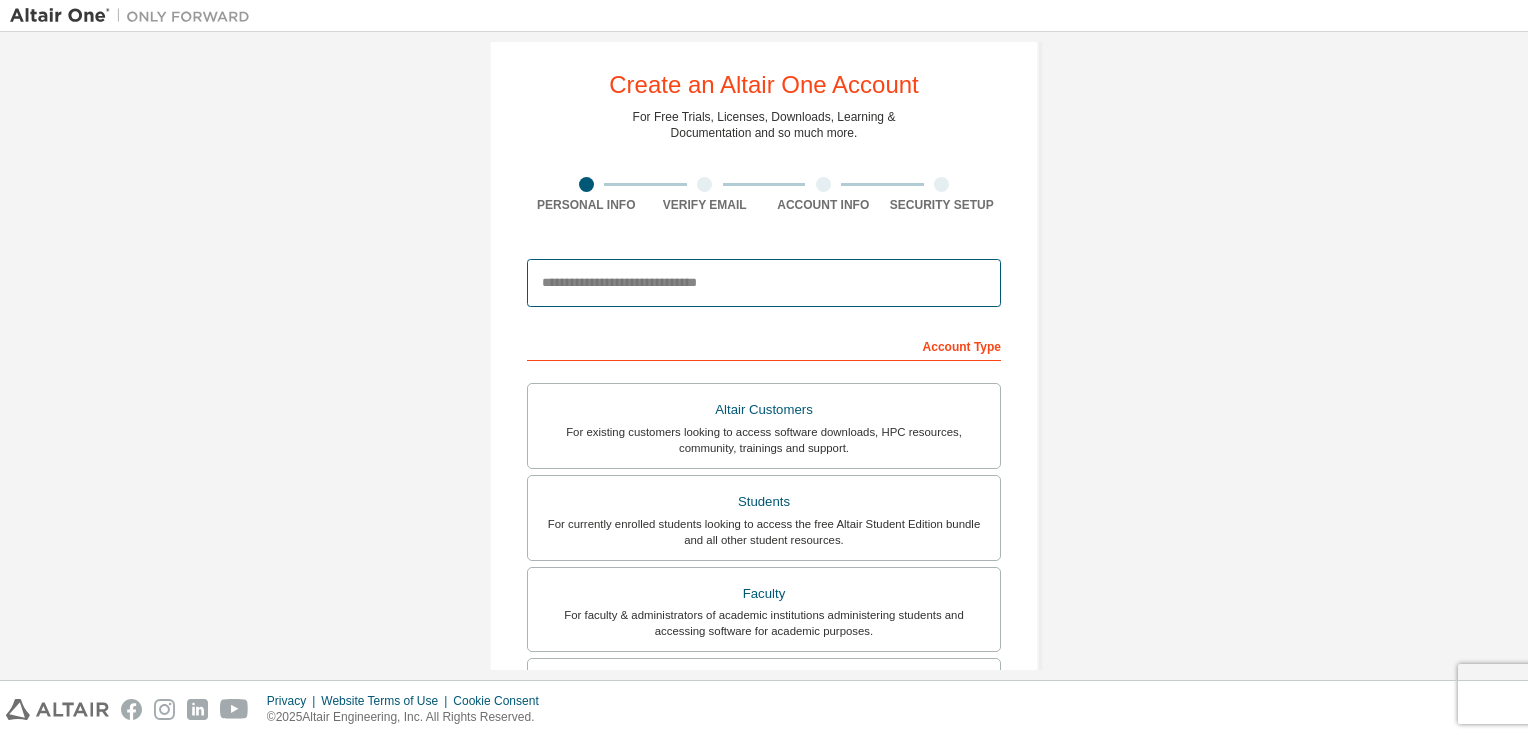 type on "**********" 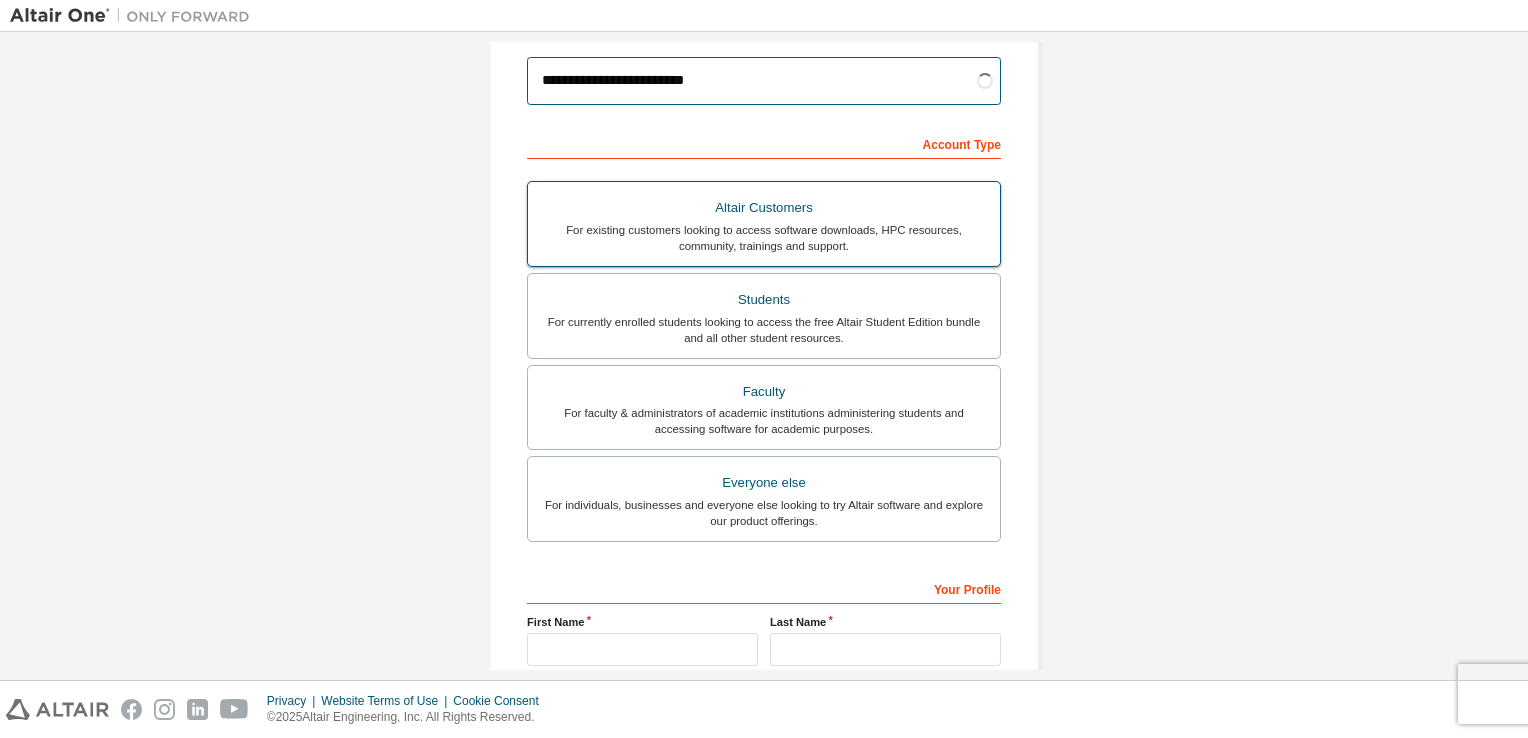 scroll, scrollTop: 426, scrollLeft: 0, axis: vertical 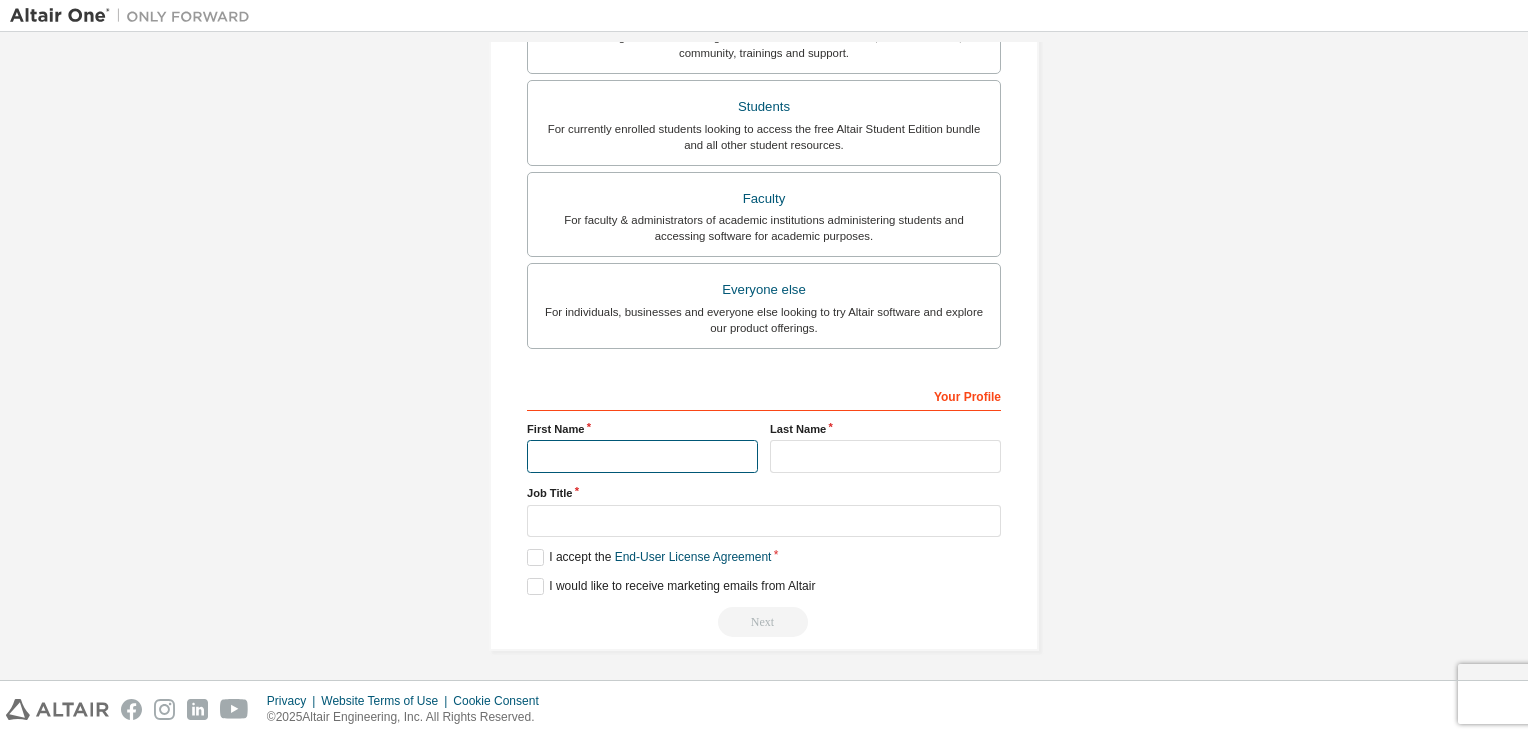 click at bounding box center (642, 456) 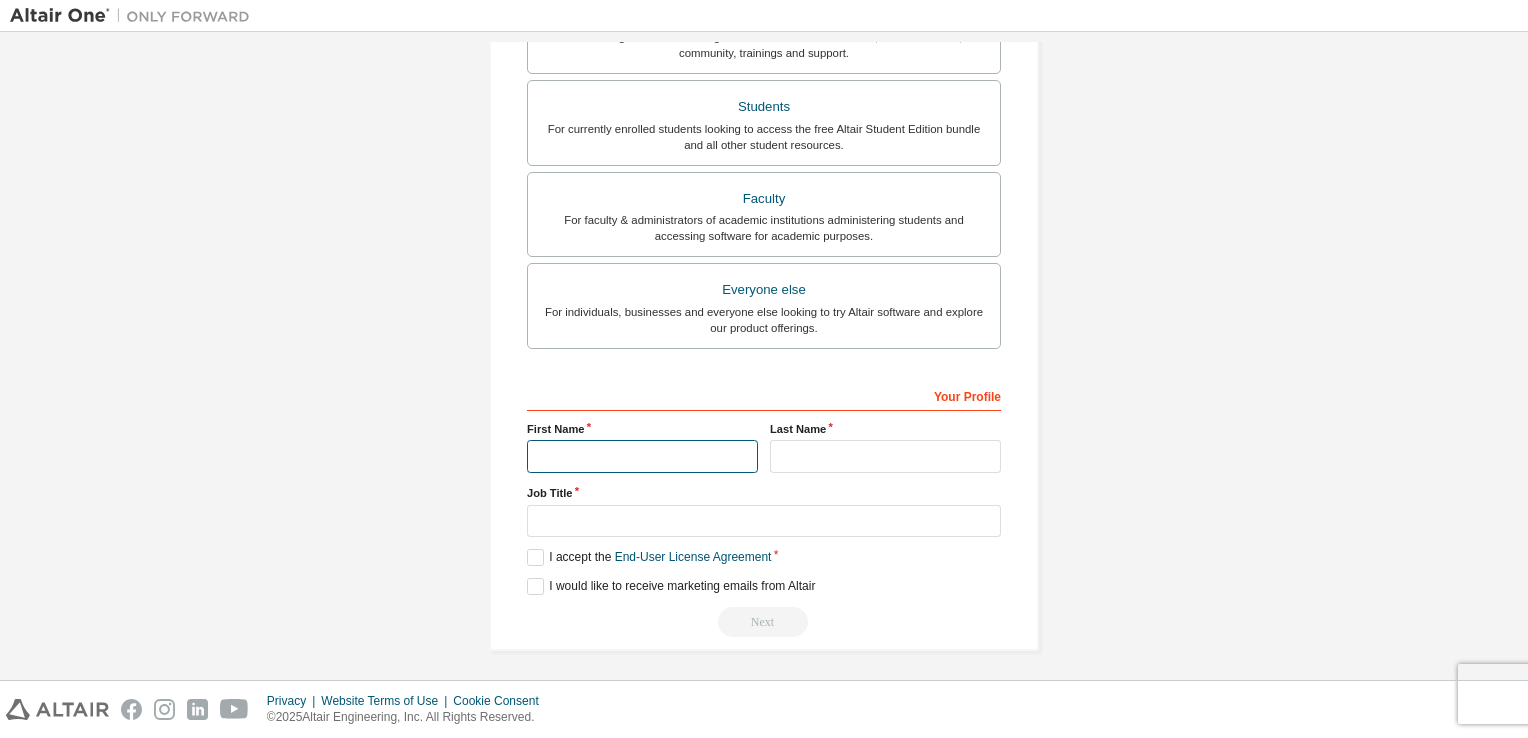 type on "**********" 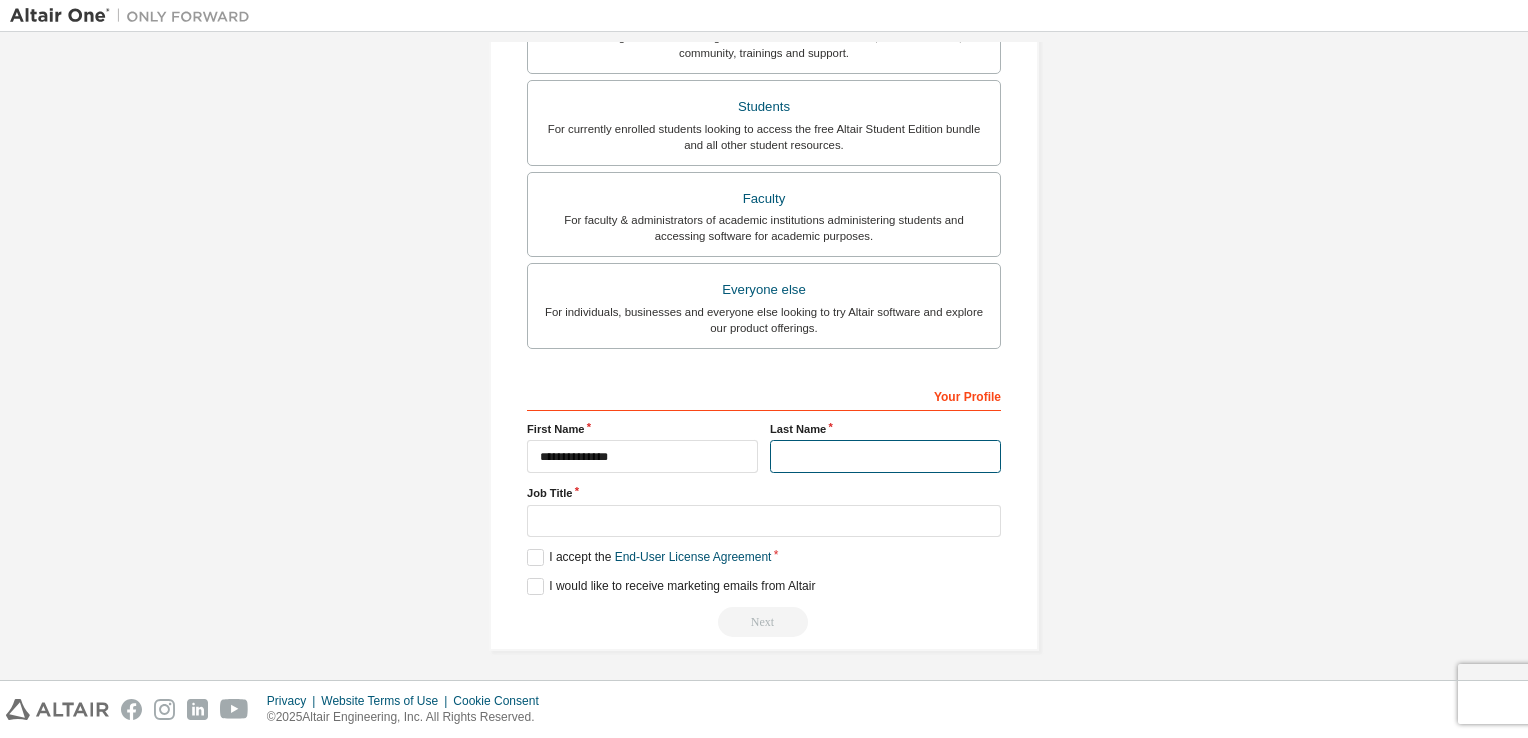 type on "*******" 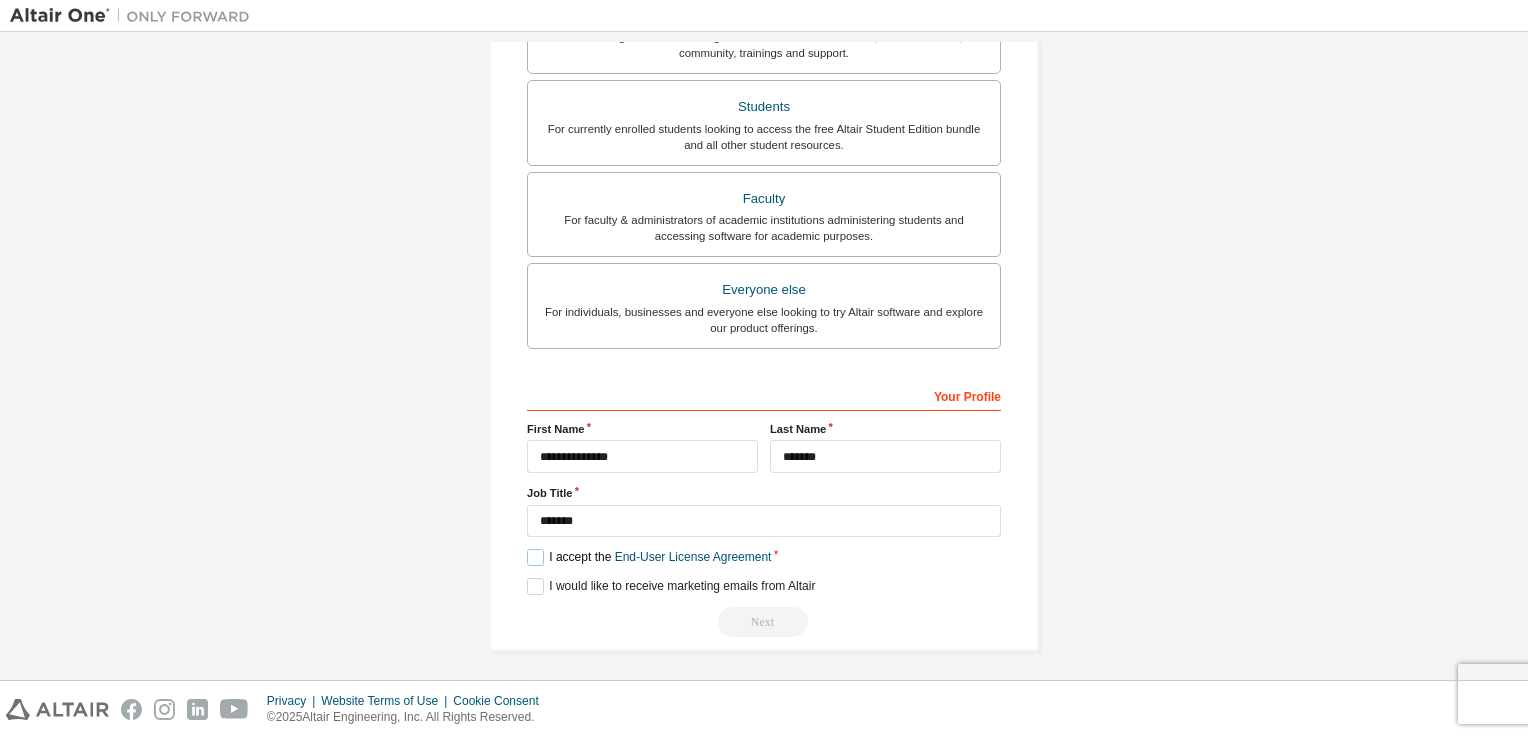 click on "I accept the    End-User License Agreement" at bounding box center [649, 557] 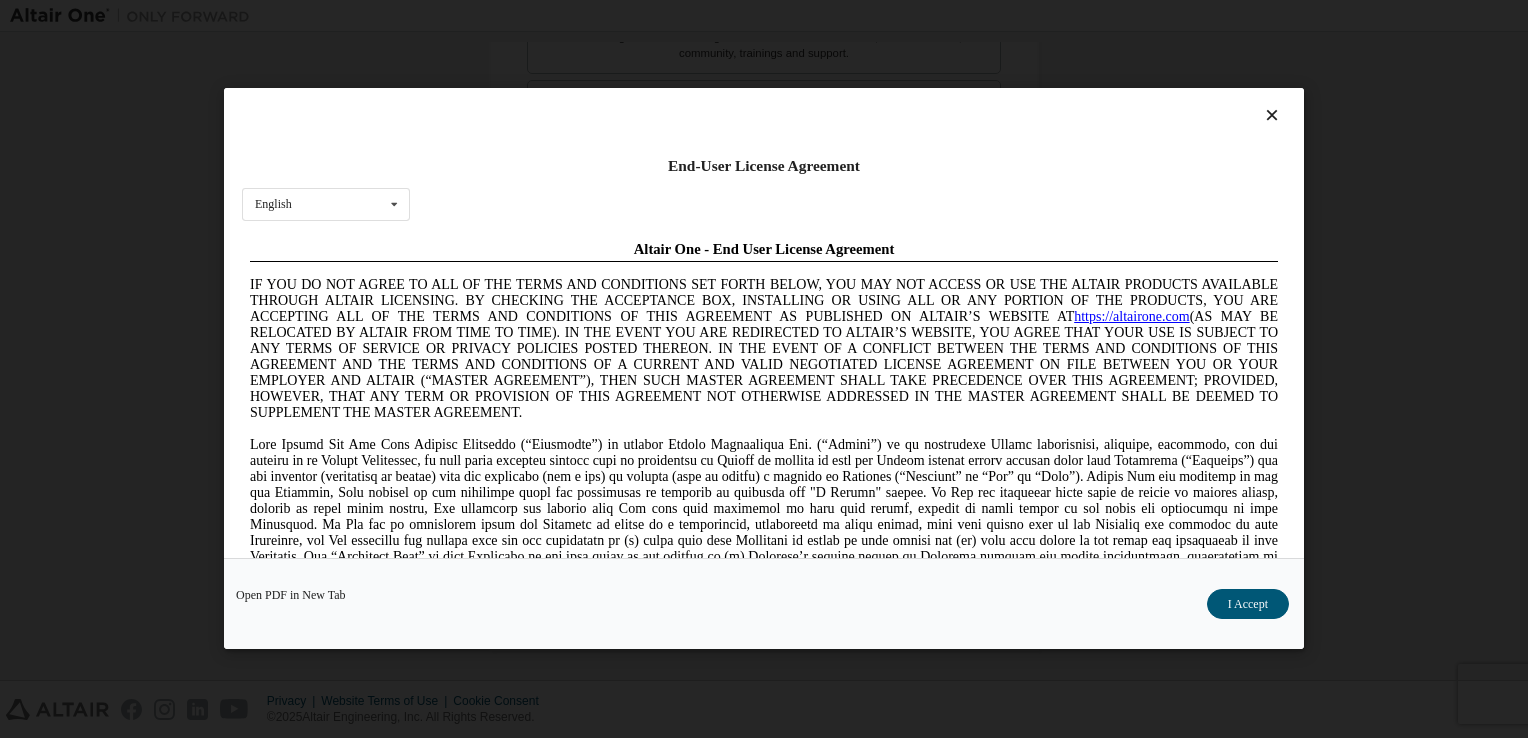 scroll, scrollTop: 0, scrollLeft: 0, axis: both 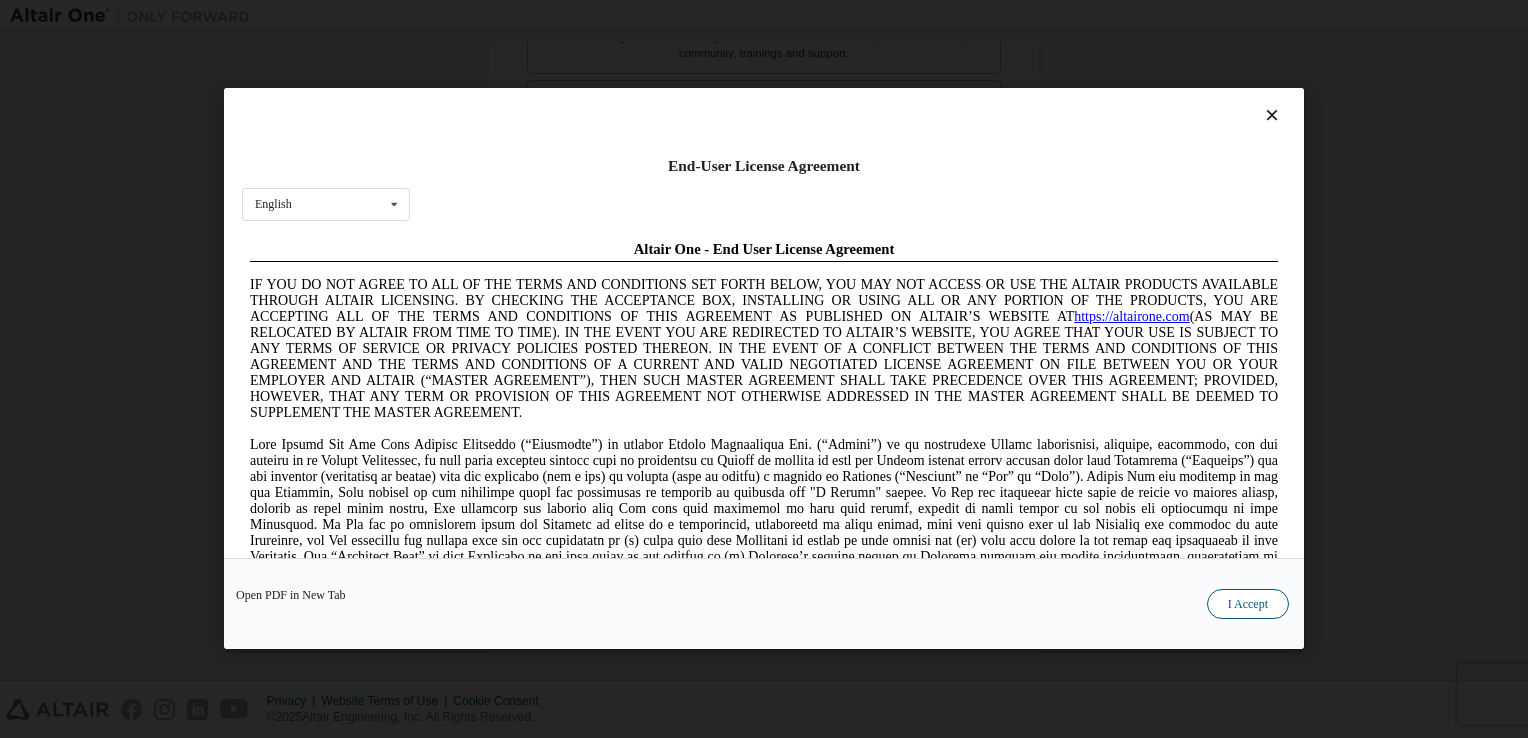 click on "I Accept" at bounding box center (1248, 605) 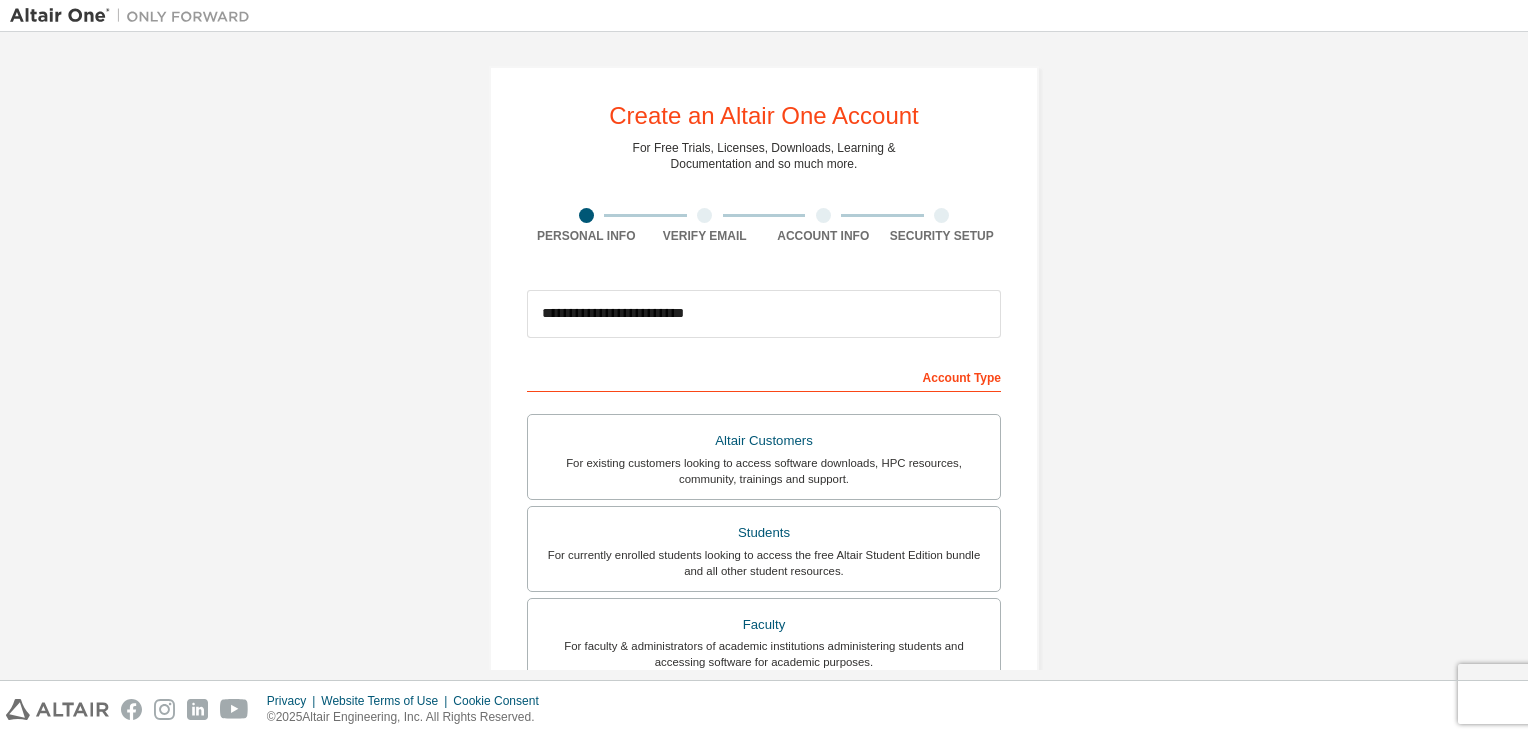scroll, scrollTop: 426, scrollLeft: 0, axis: vertical 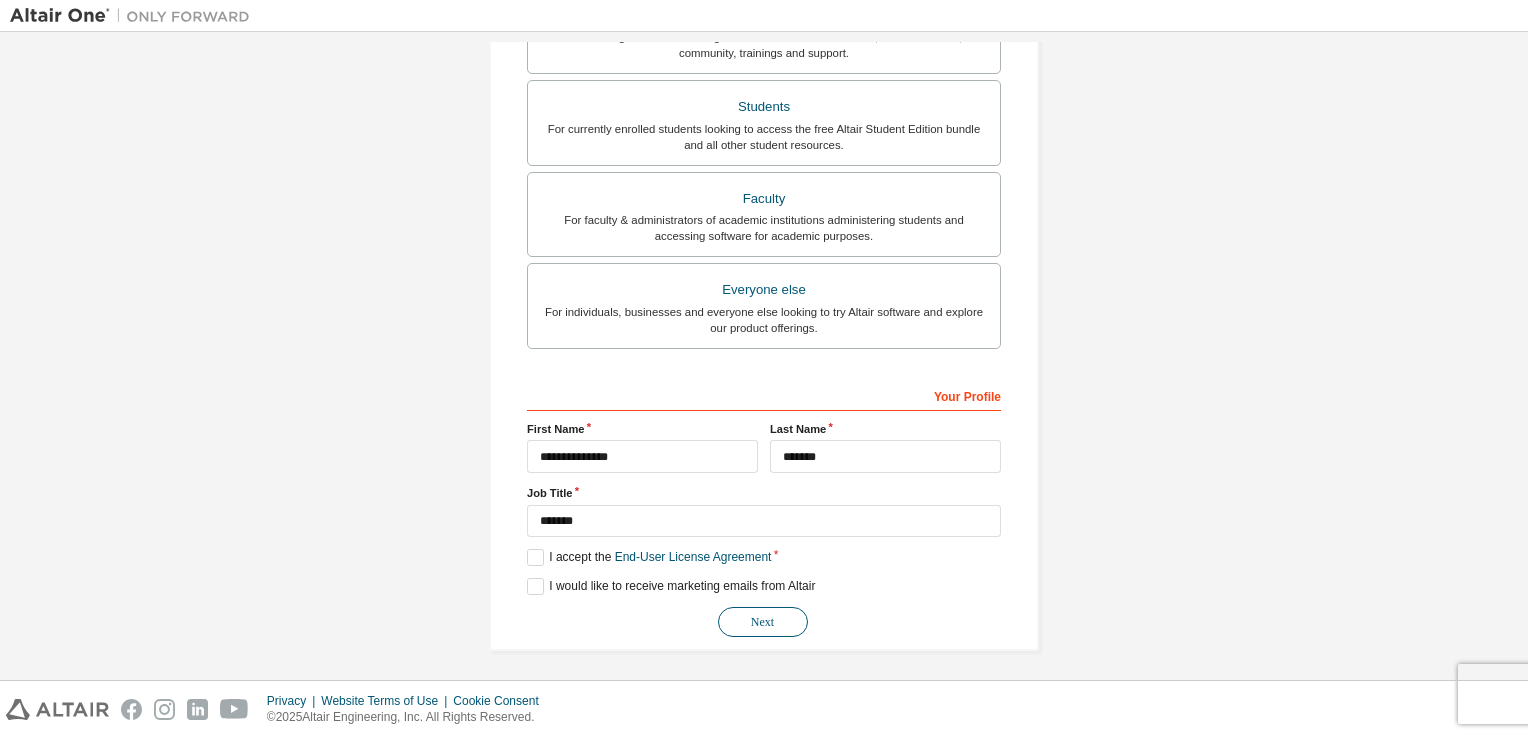 click on "Next" at bounding box center (763, 622) 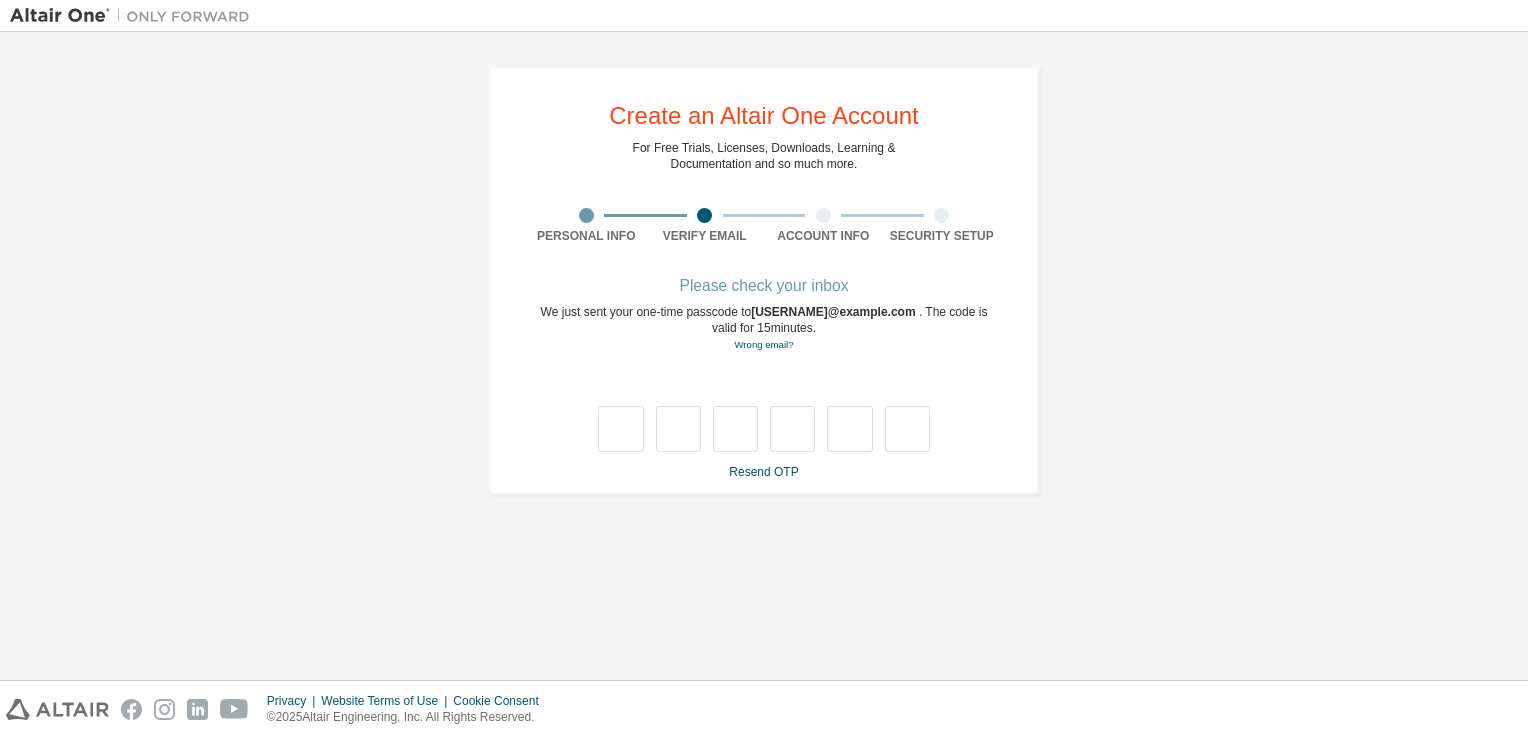 scroll, scrollTop: 0, scrollLeft: 0, axis: both 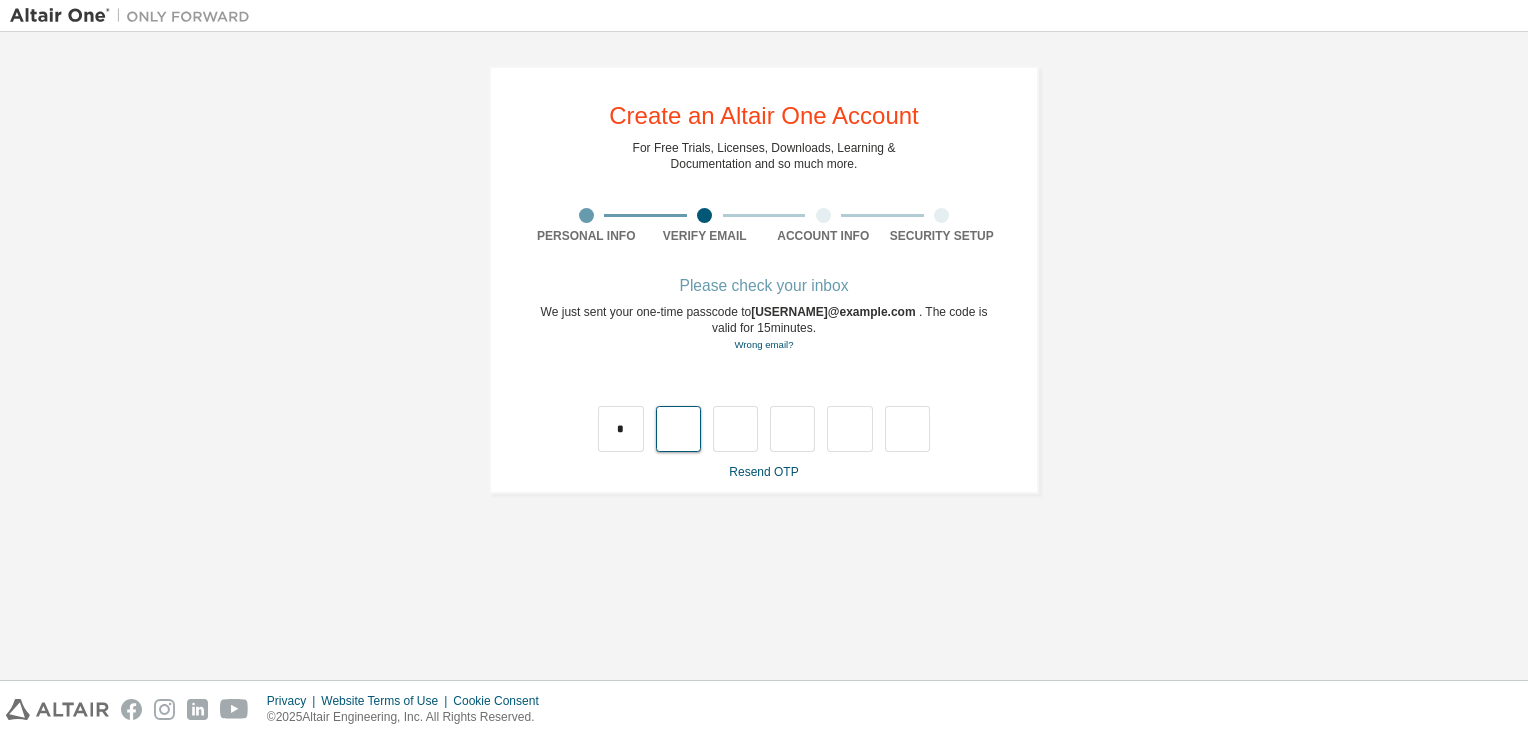 type on "*" 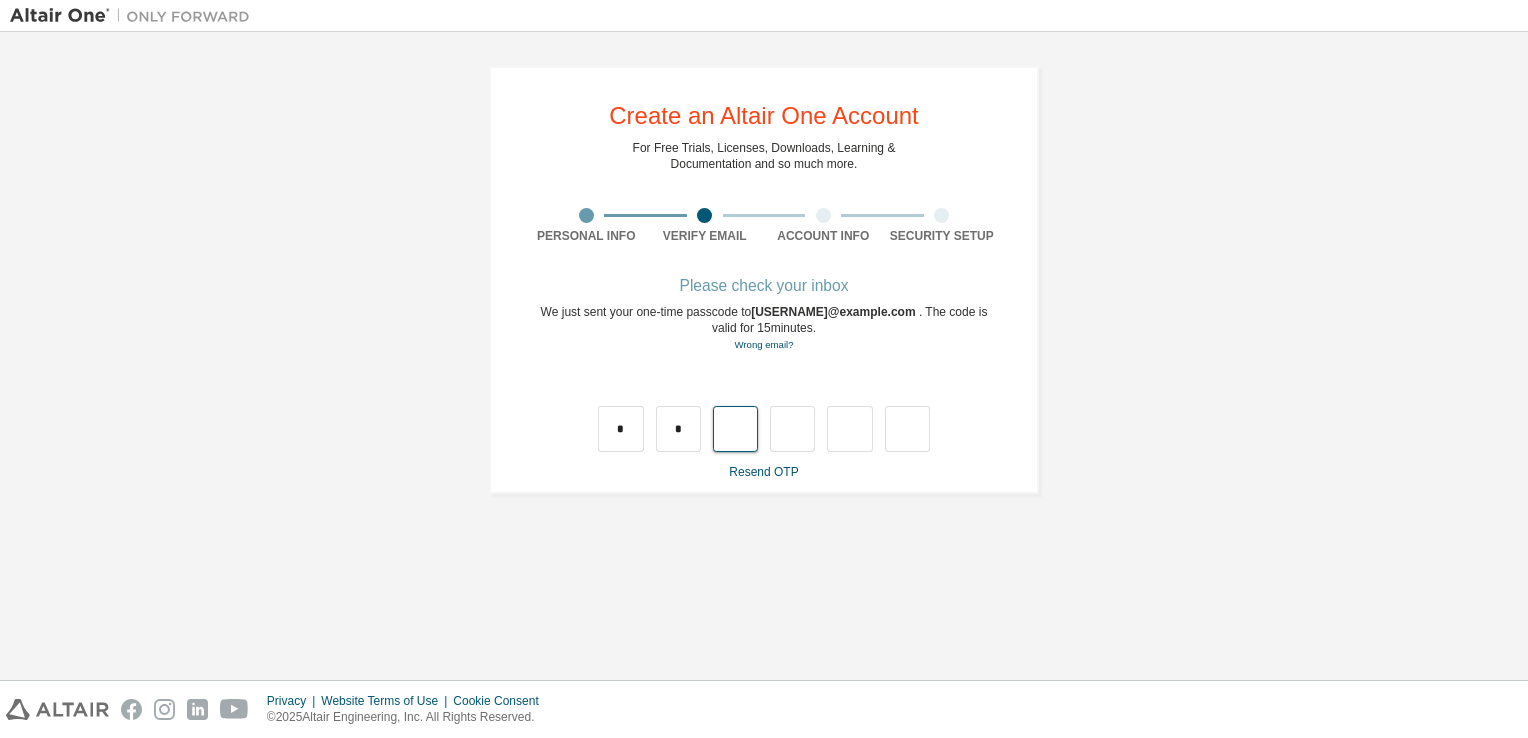 type on "*" 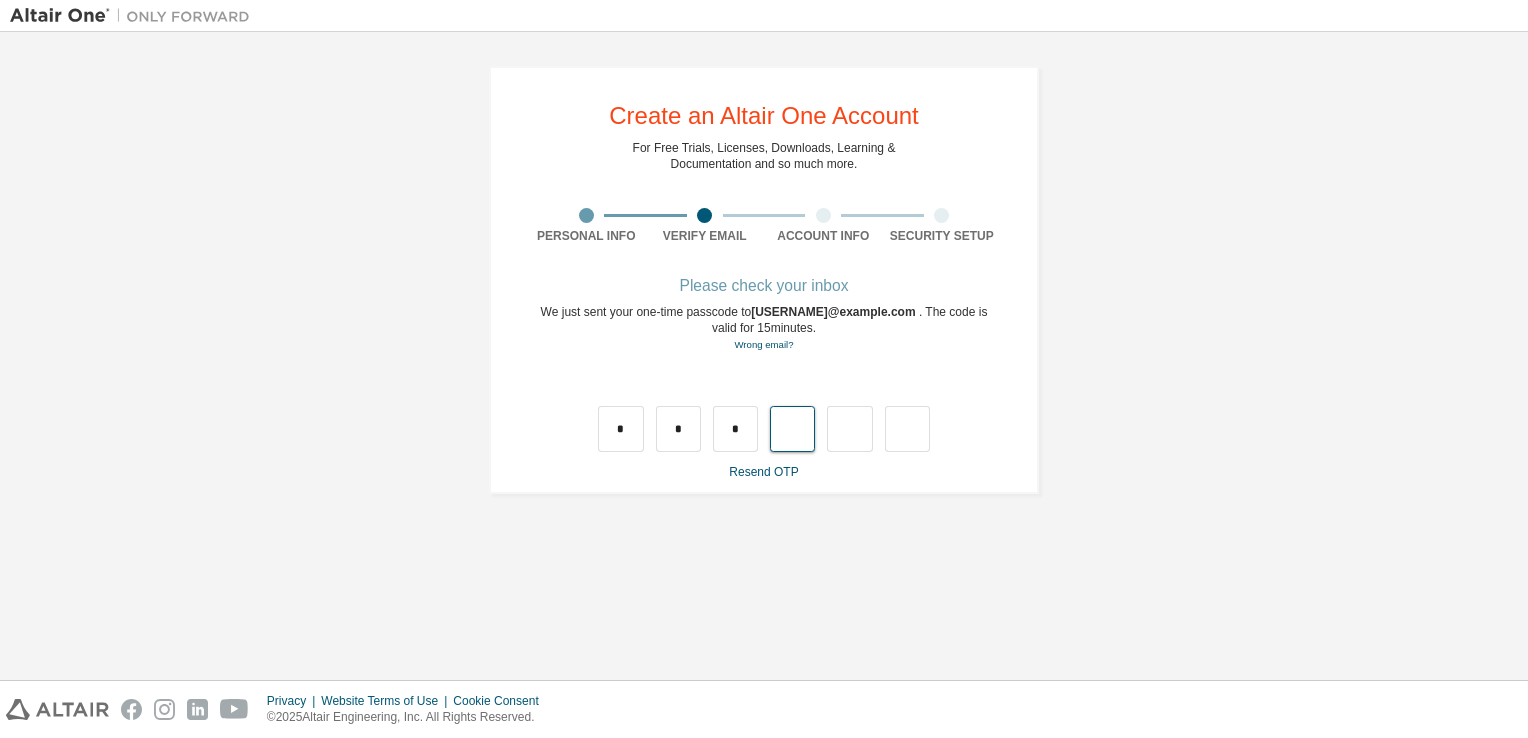 type on "*" 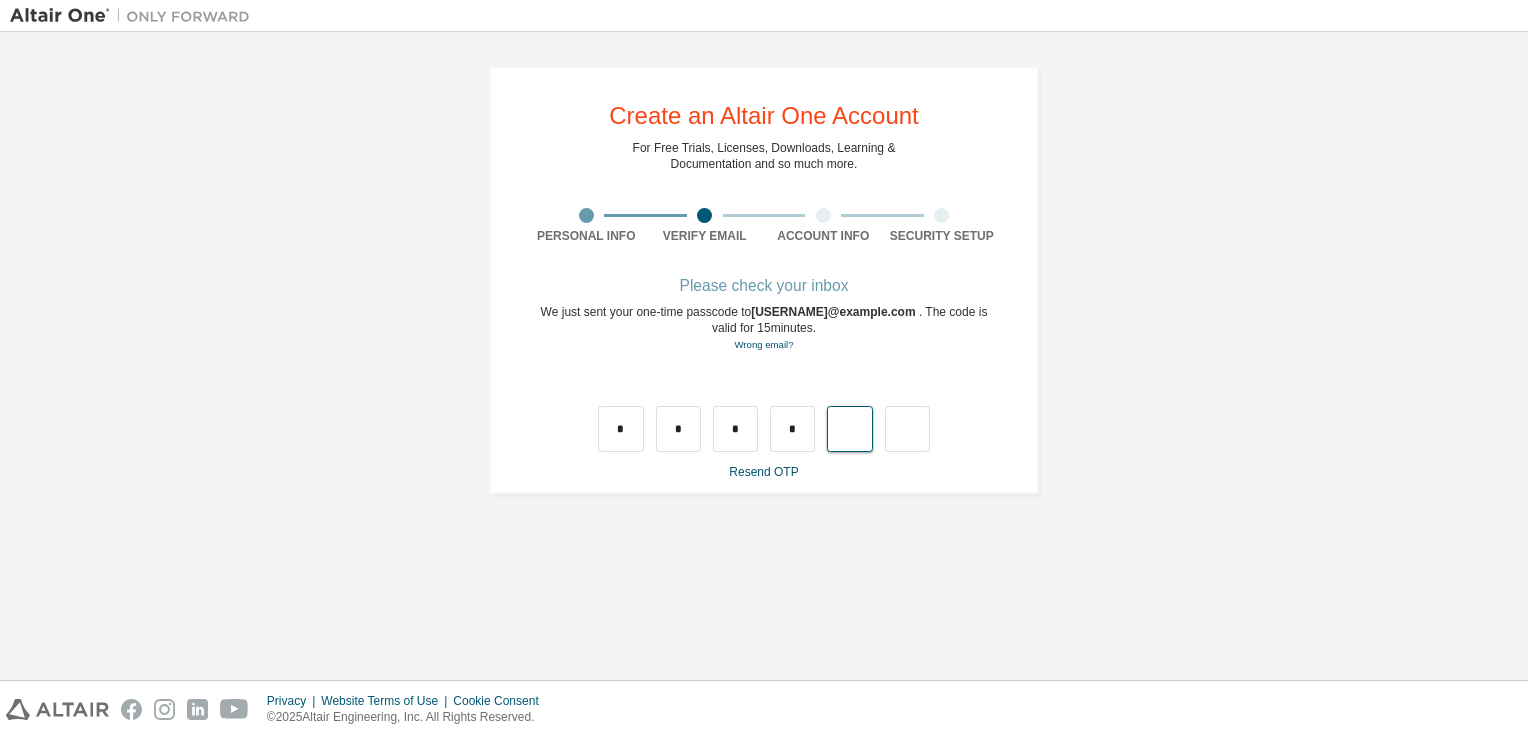 type on "*" 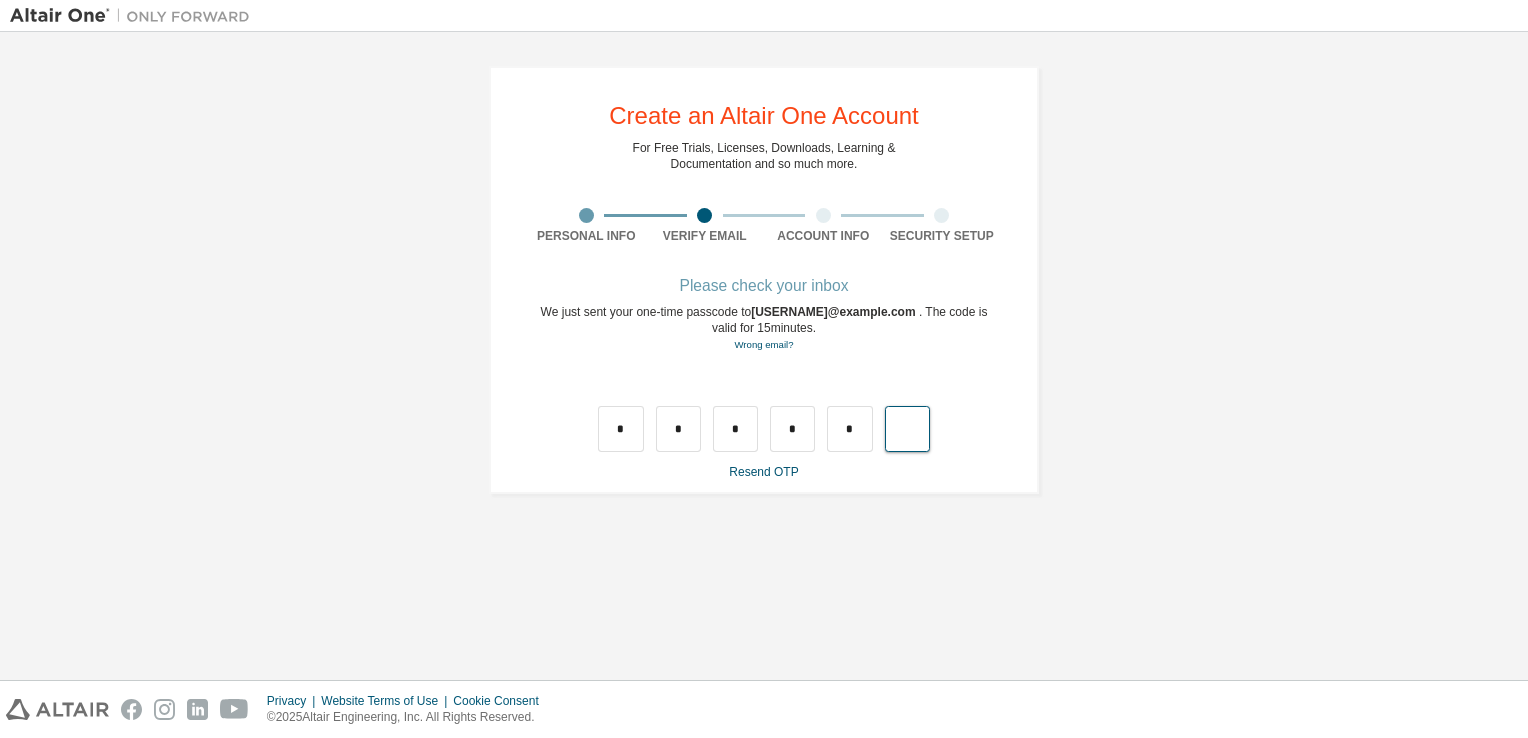 type on "*" 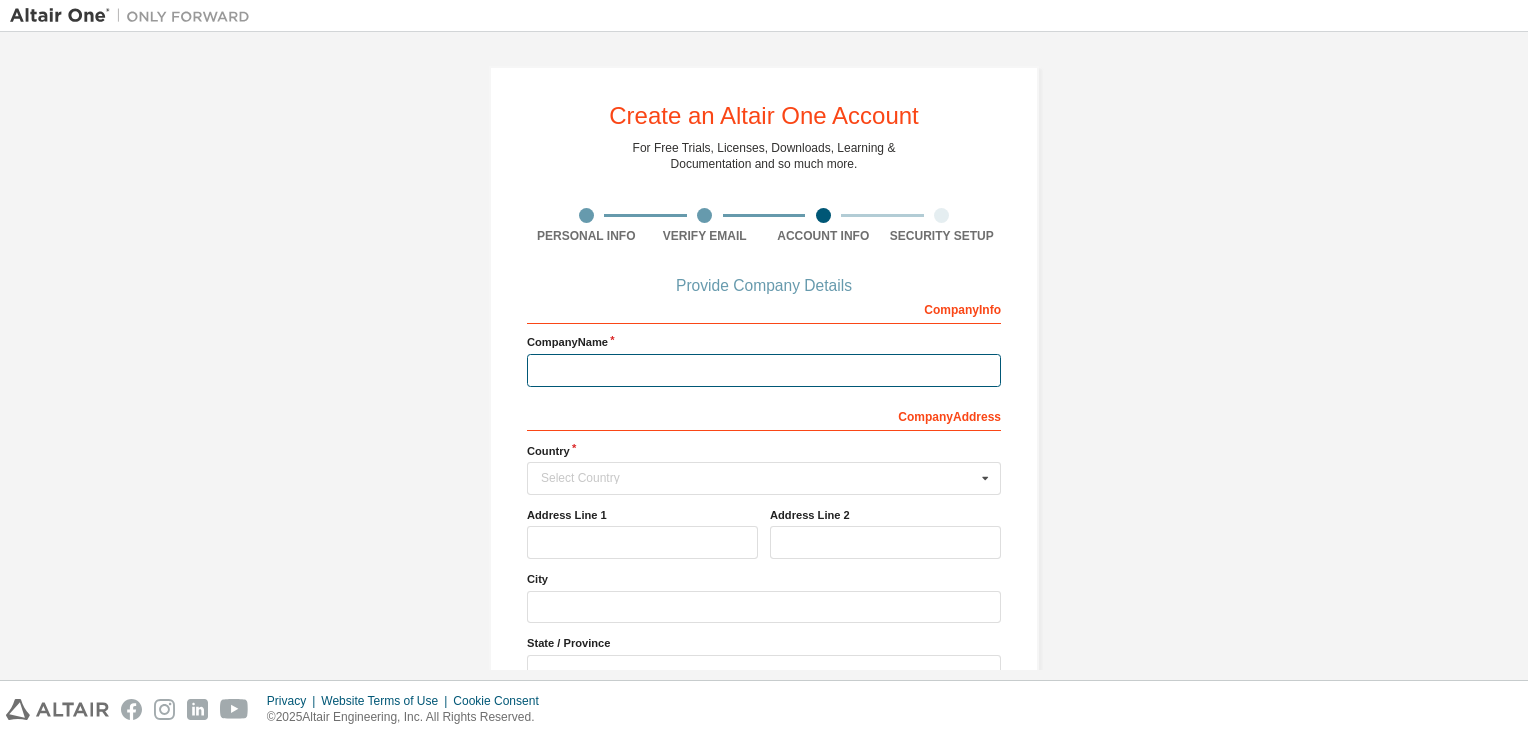 click at bounding box center [764, 370] 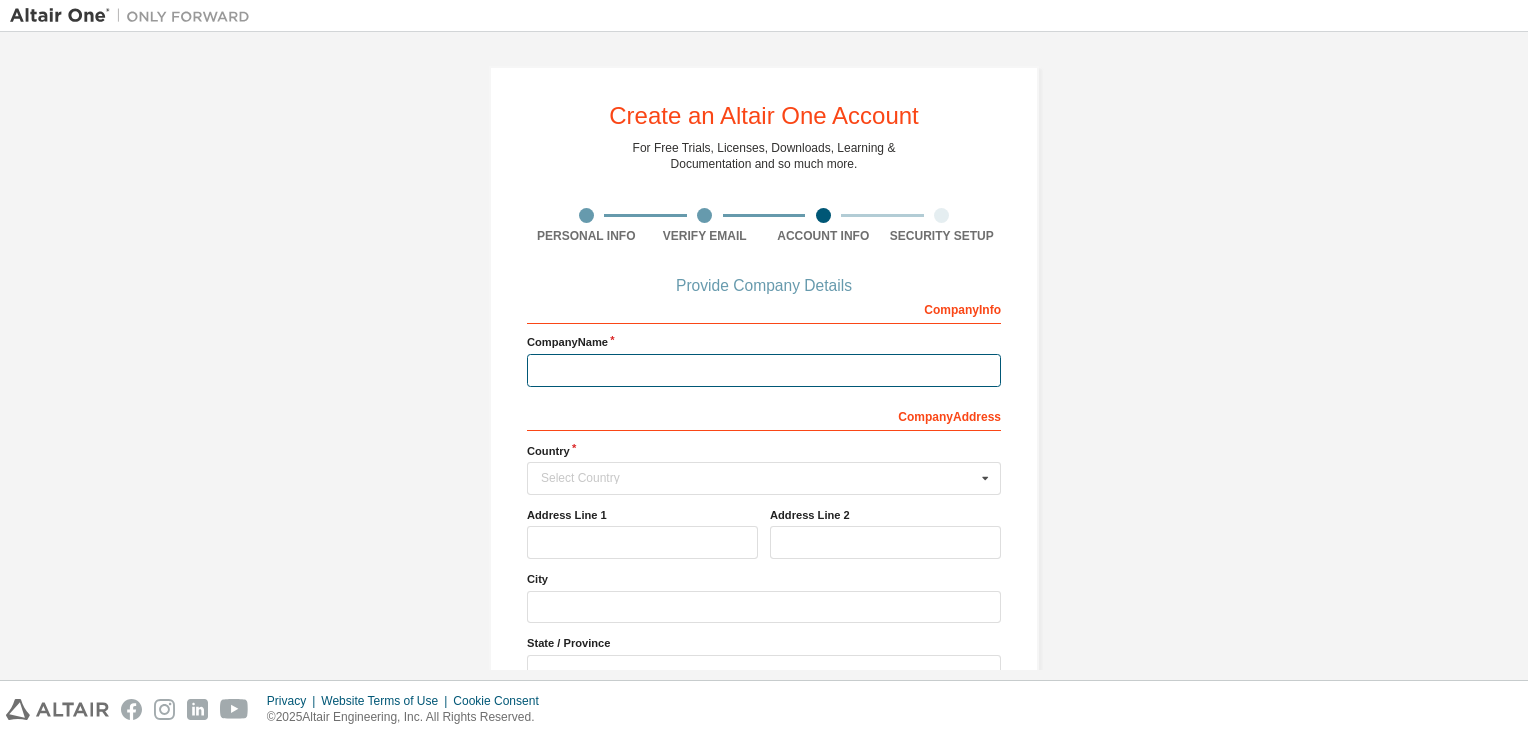 type on "*" 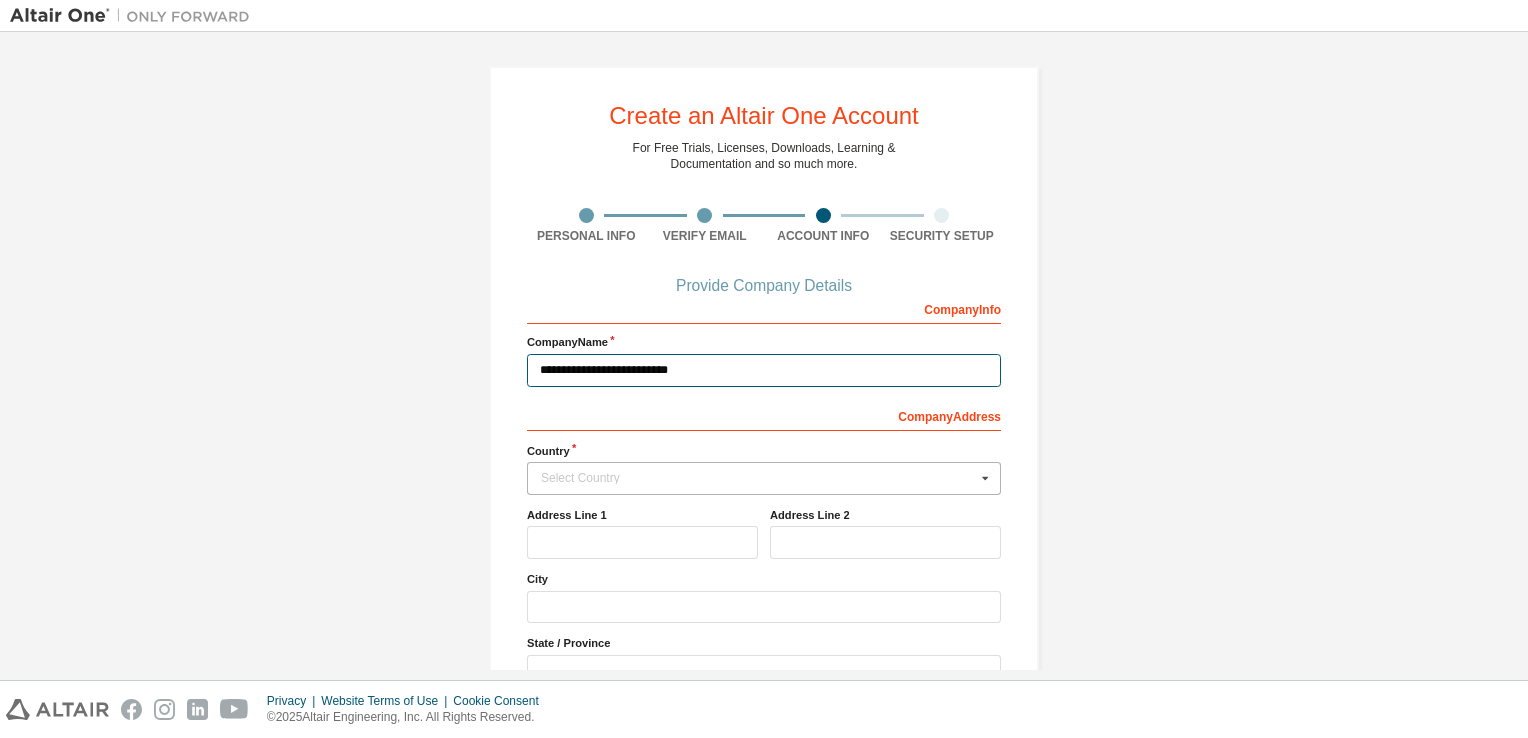 type on "**********" 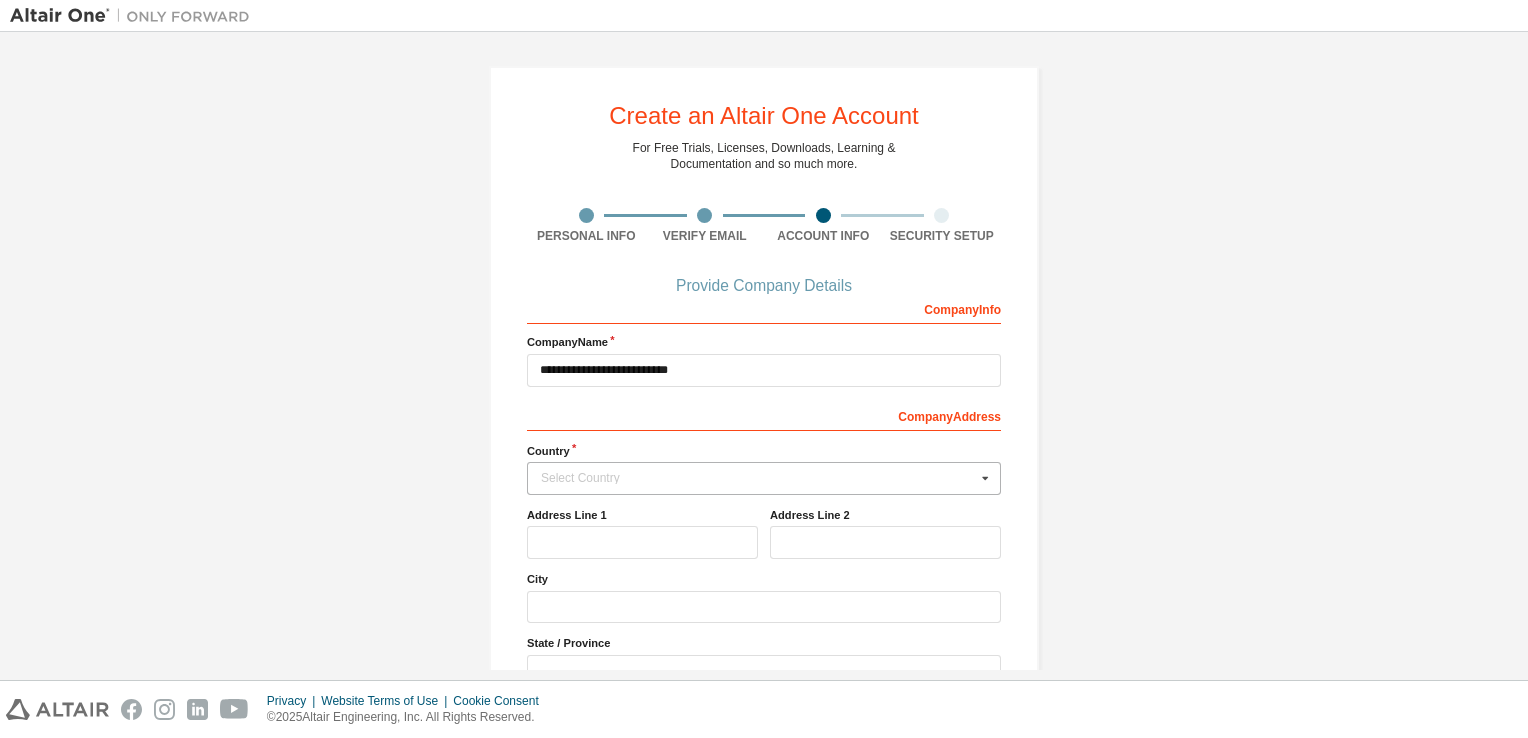 click on "Select Country" at bounding box center [758, 478] 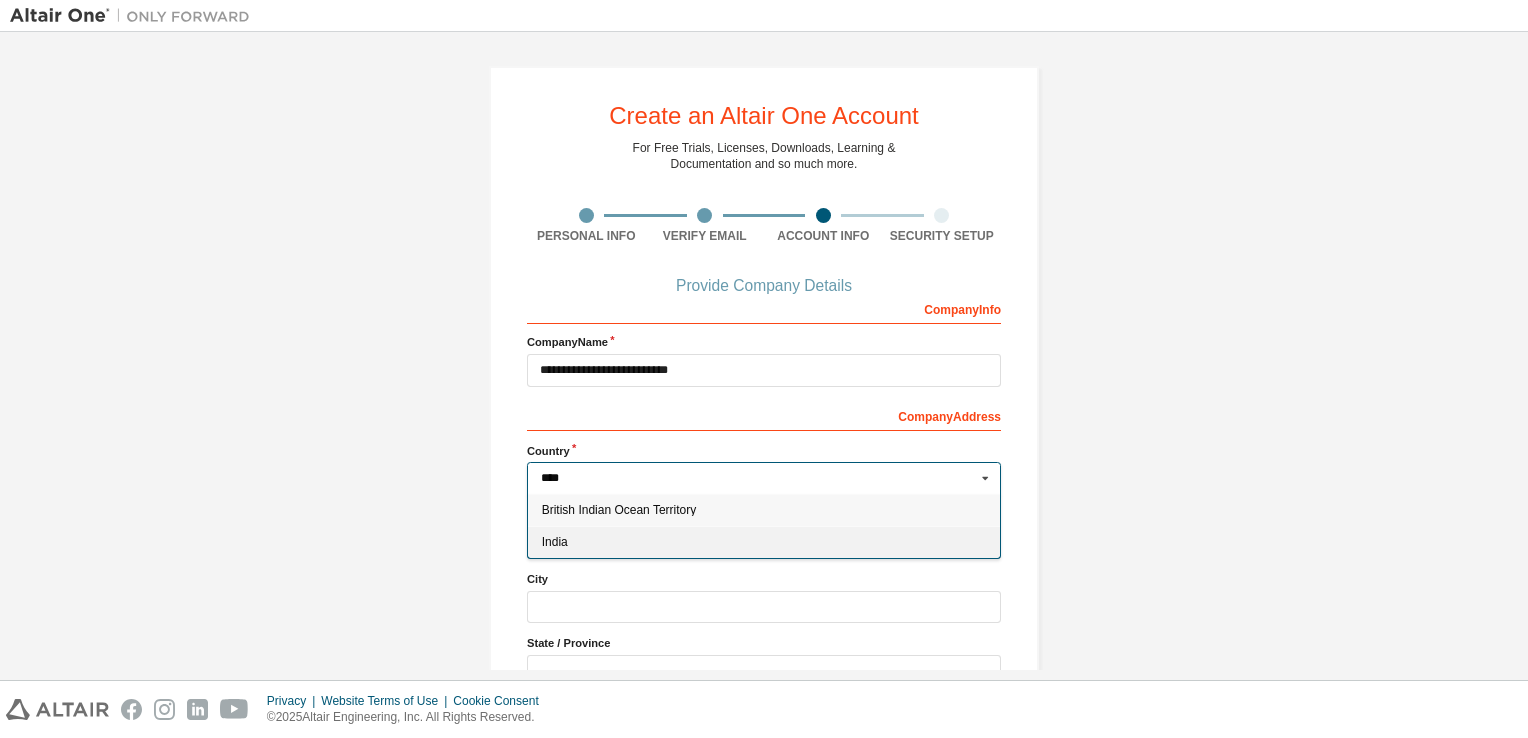 type on "****" 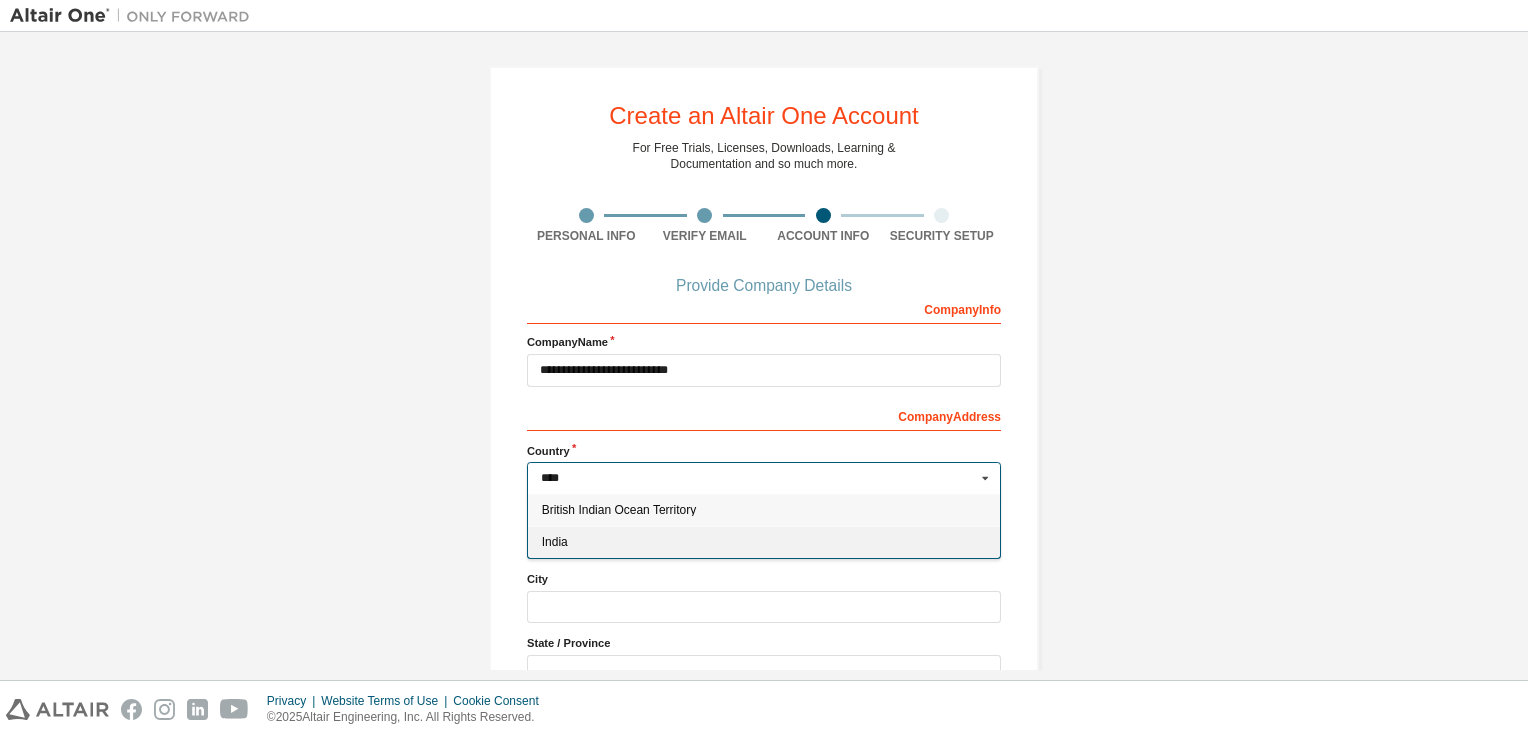click on "India" at bounding box center [764, 542] 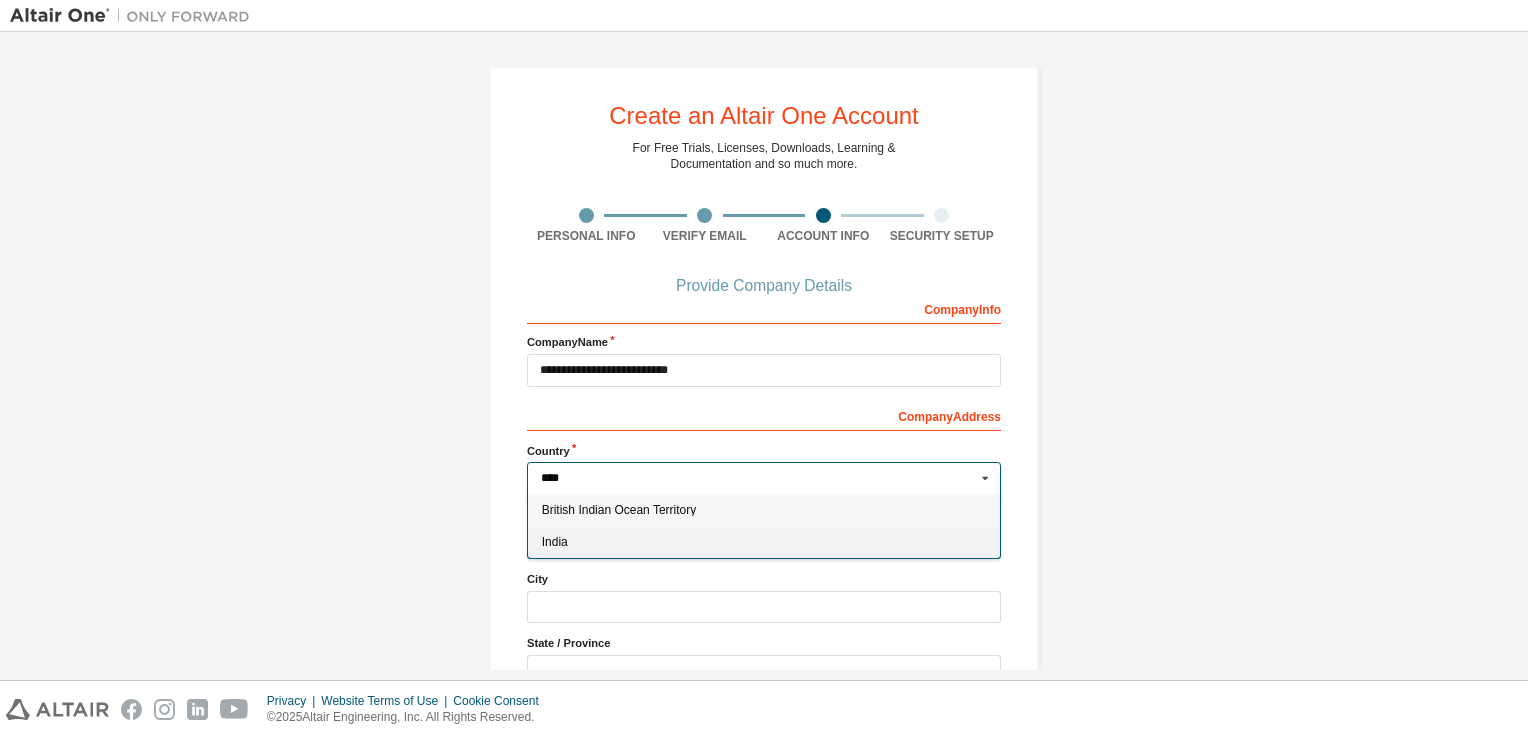 type on "***" 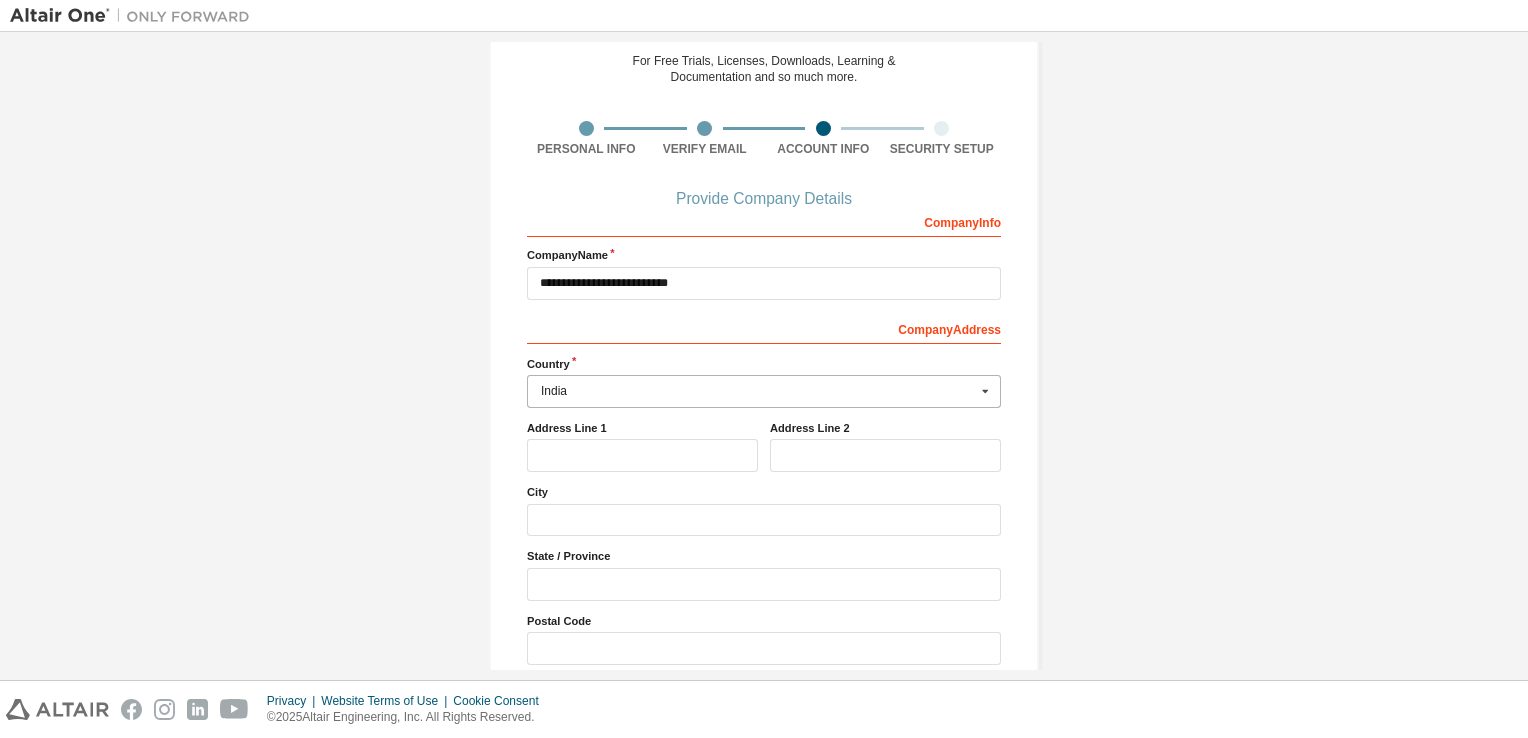scroll, scrollTop: 171, scrollLeft: 0, axis: vertical 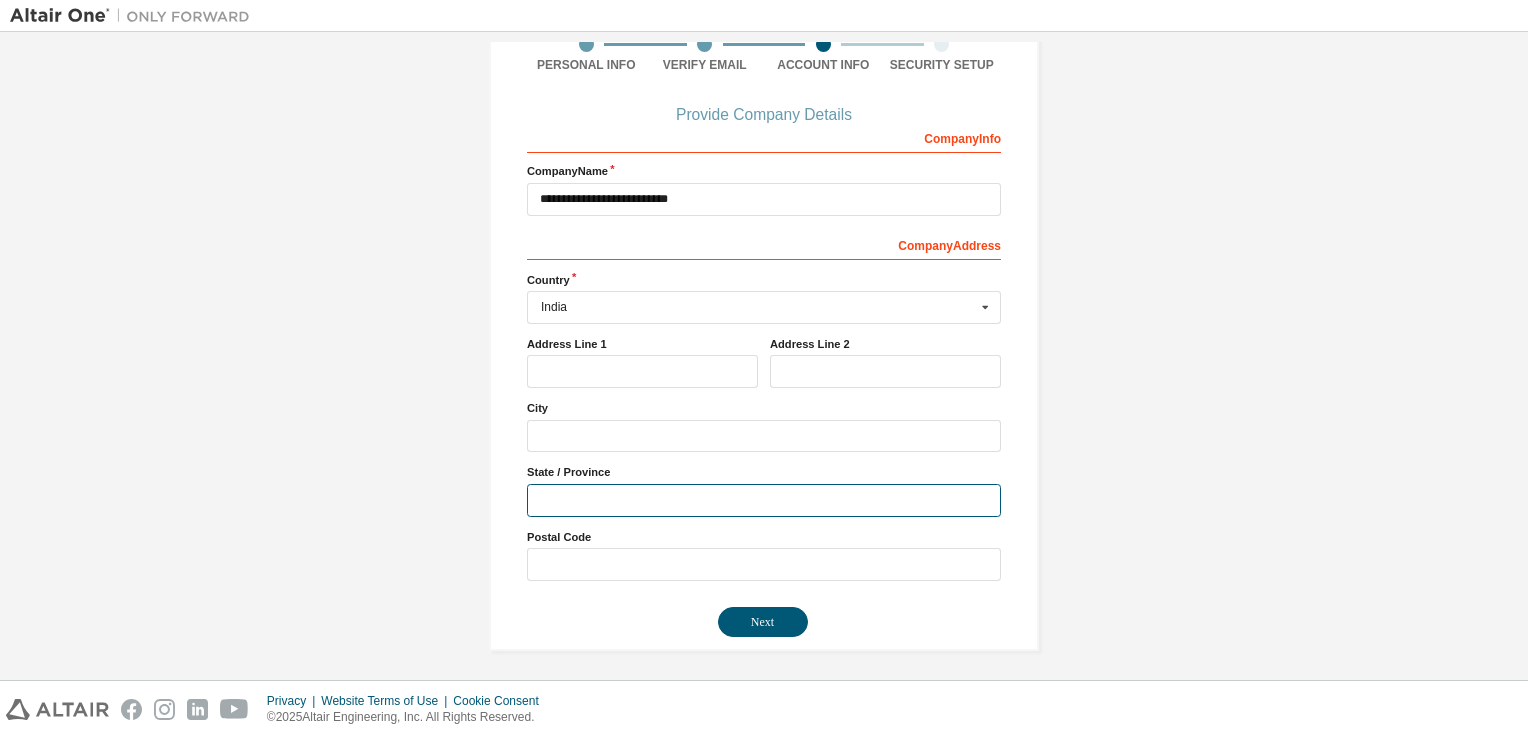 click at bounding box center [764, 500] 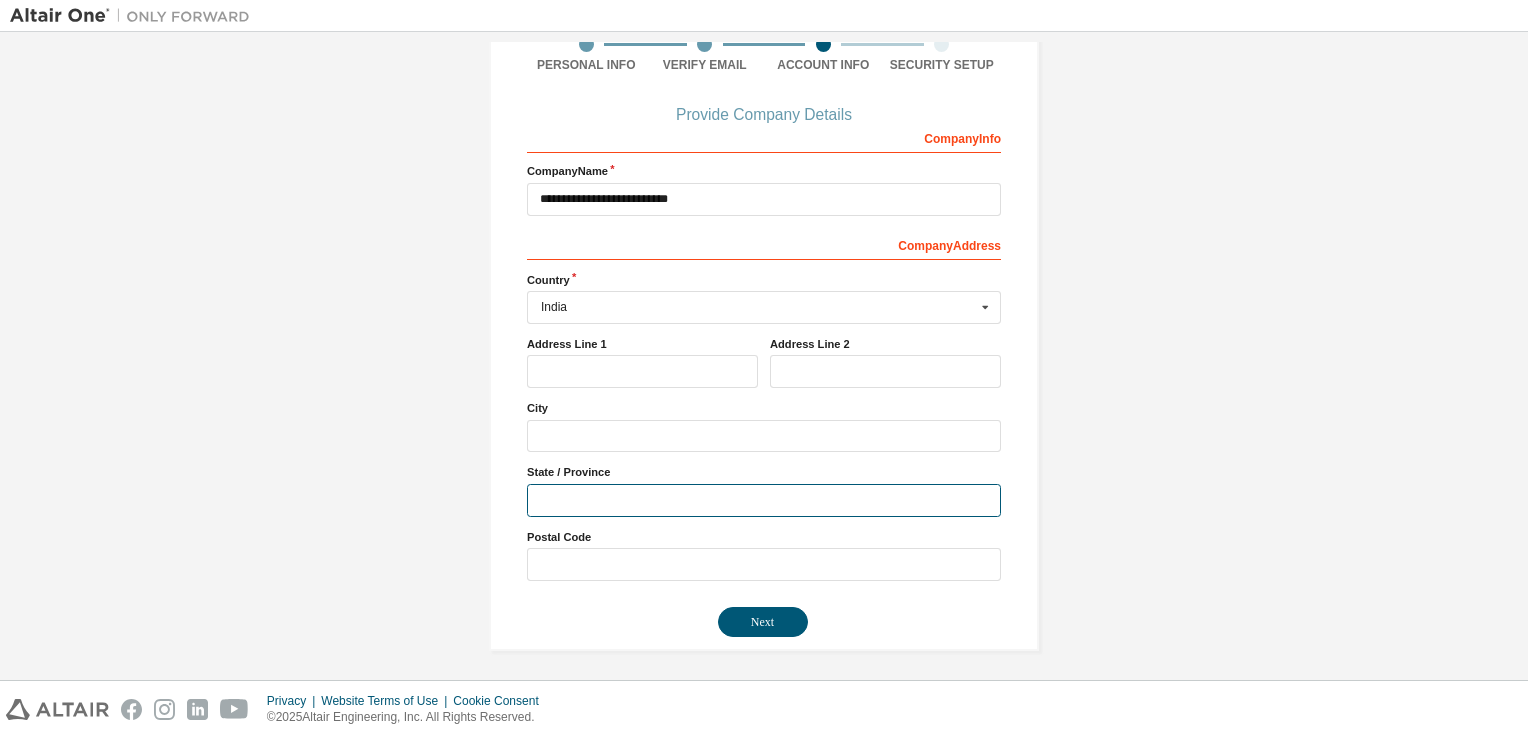 type on "**********" 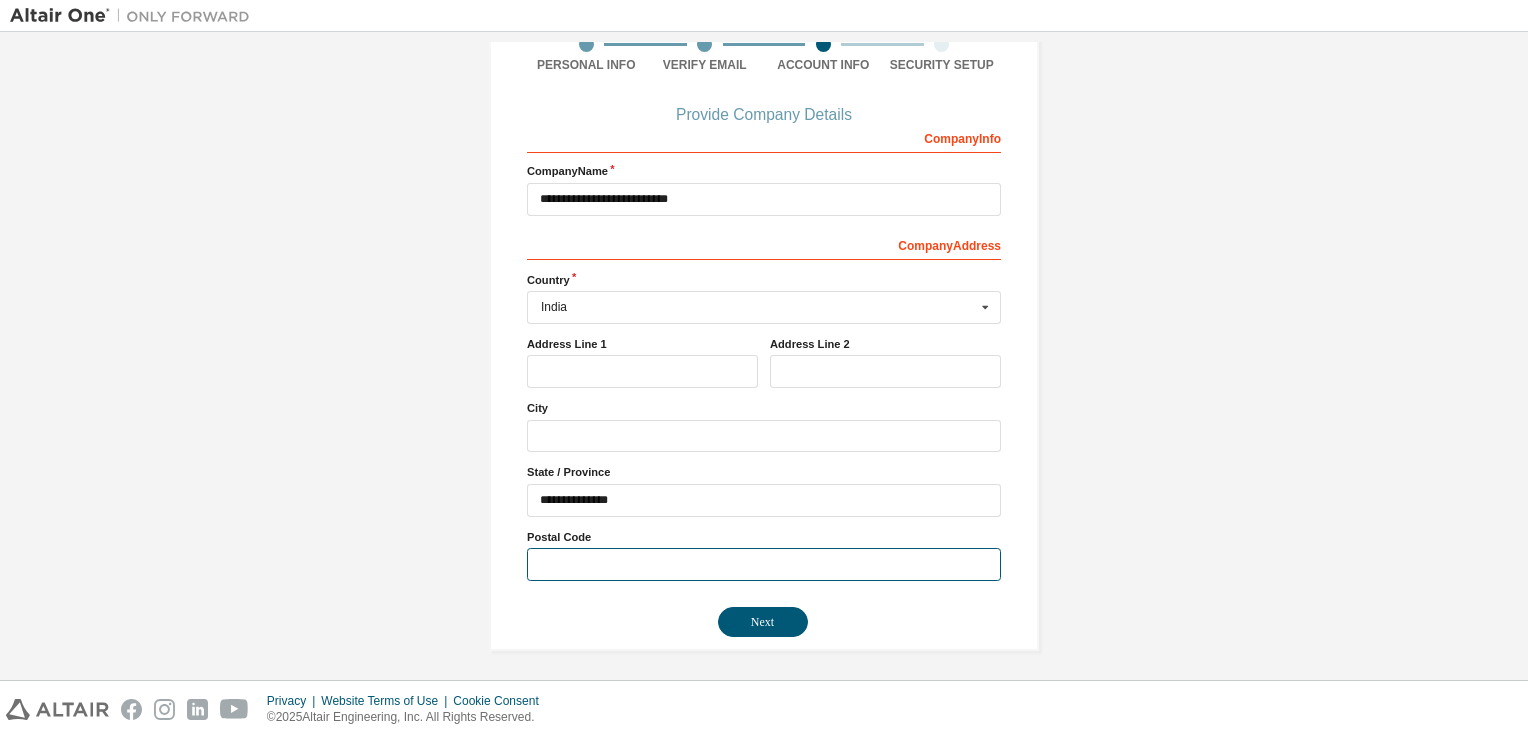 type on "******" 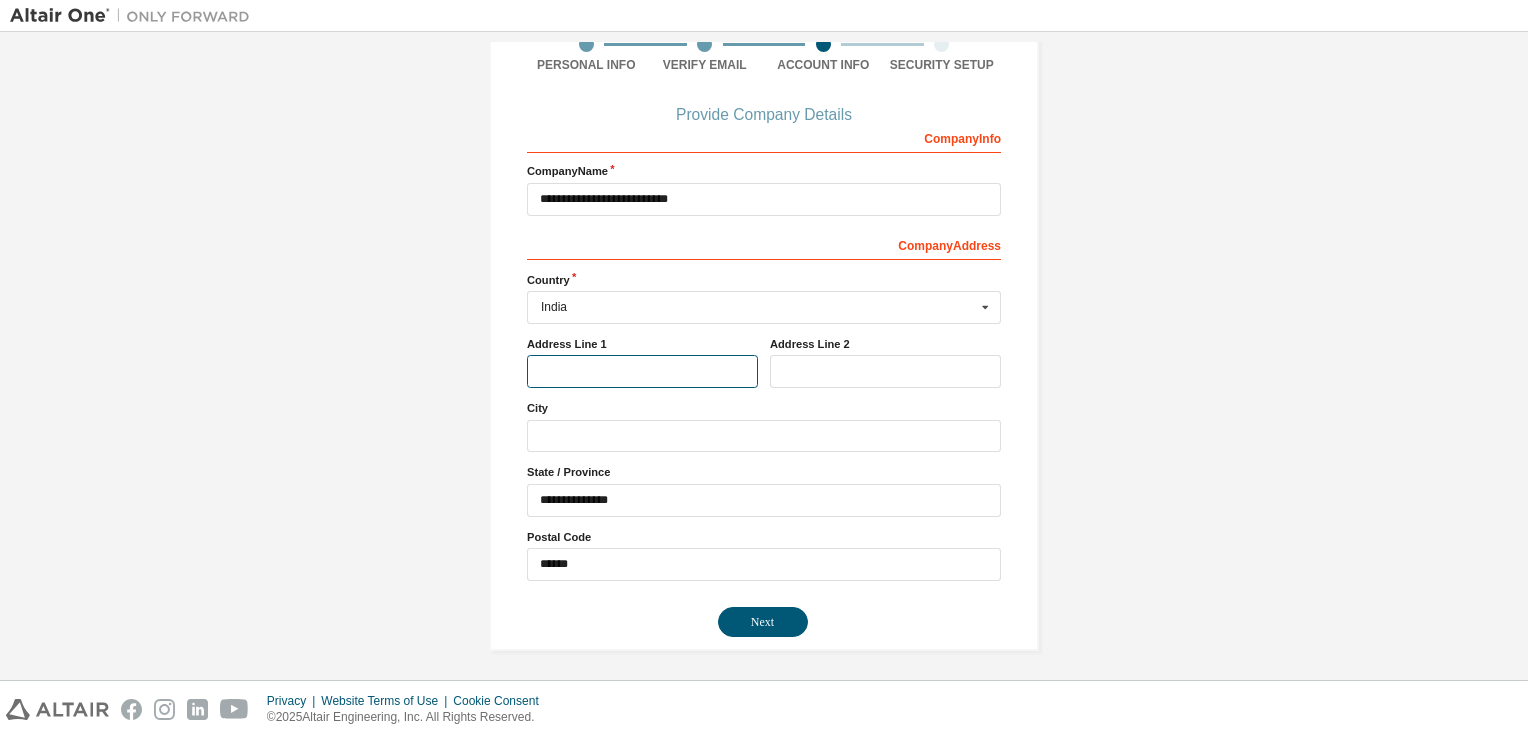 click at bounding box center (642, 371) 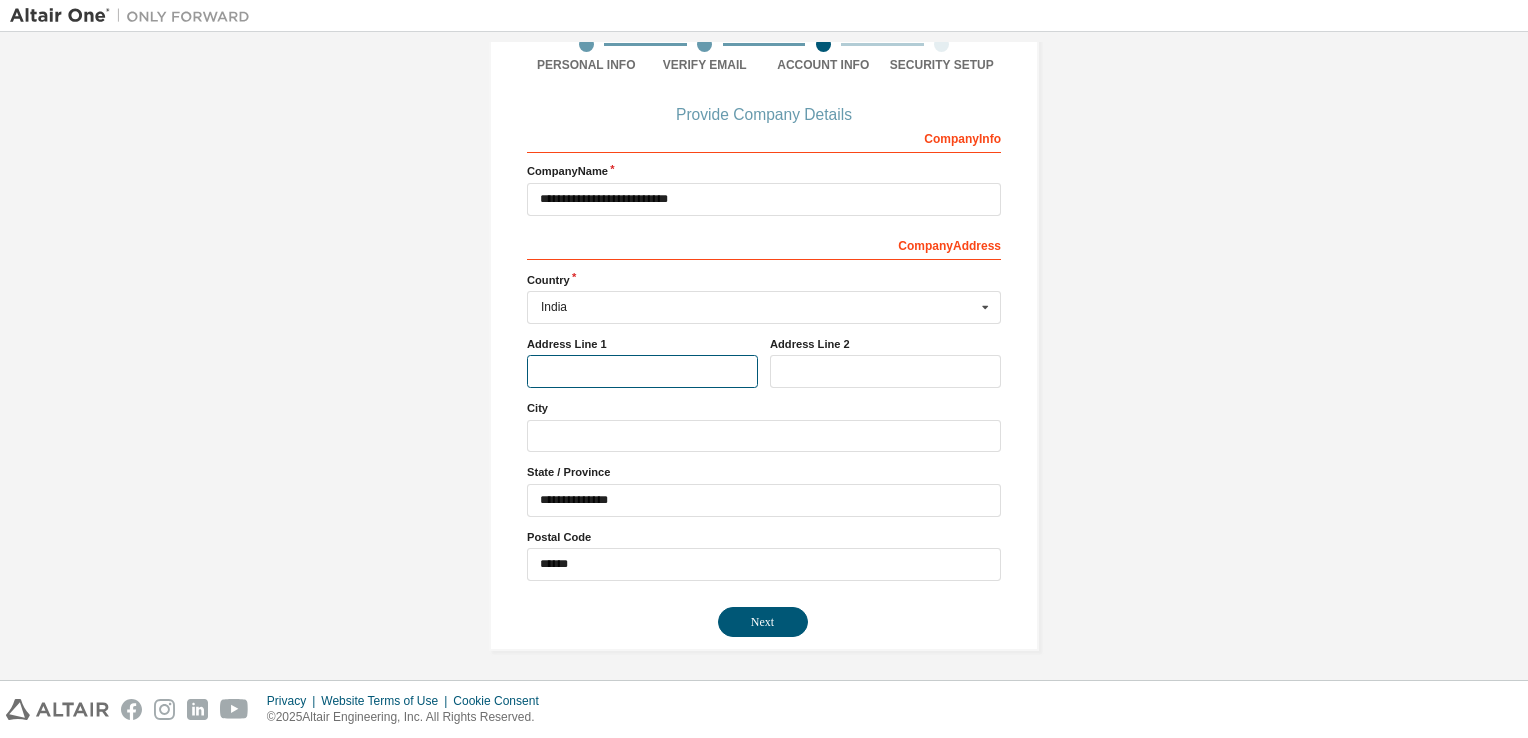 type on "******" 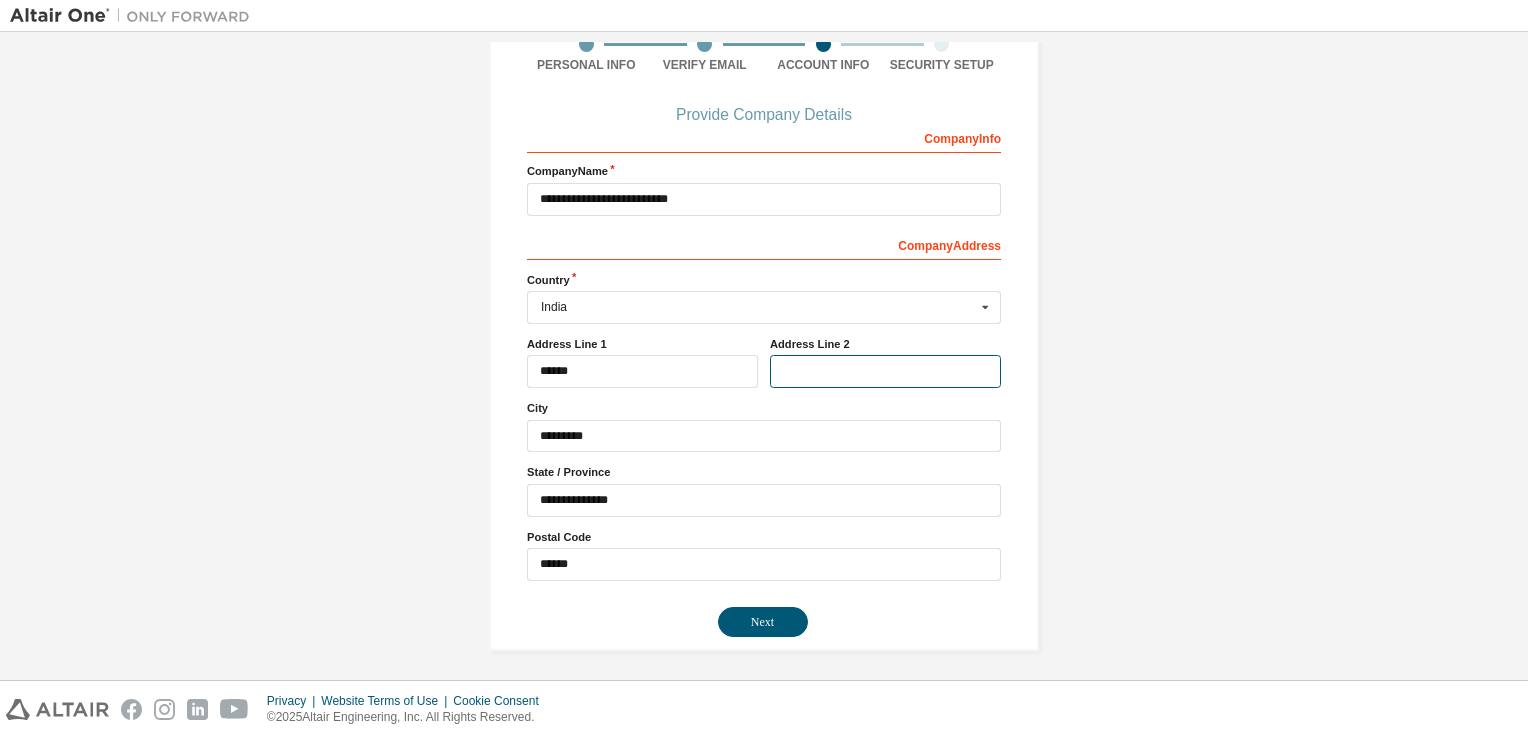 click at bounding box center (885, 371) 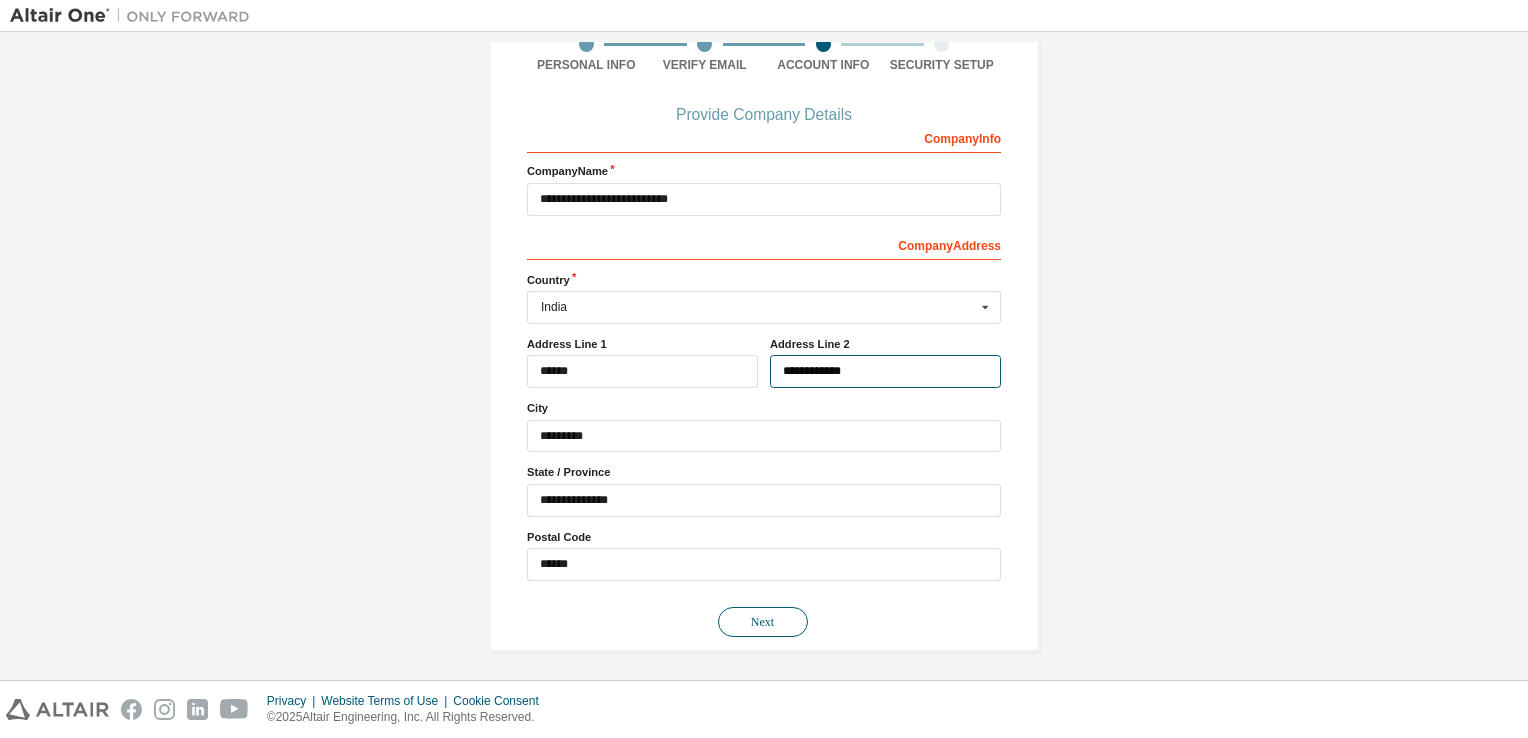 type on "**********" 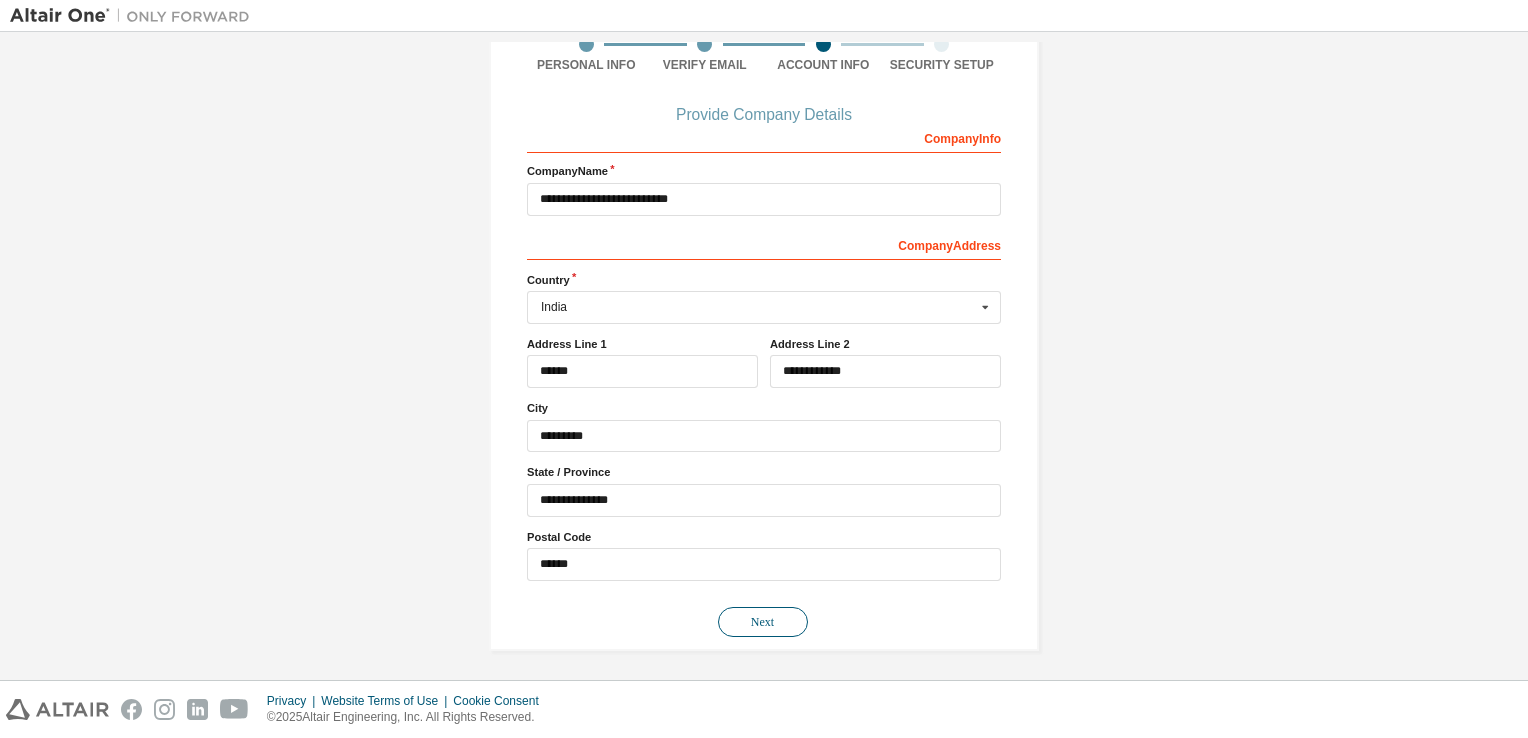click on "Next" at bounding box center (763, 622) 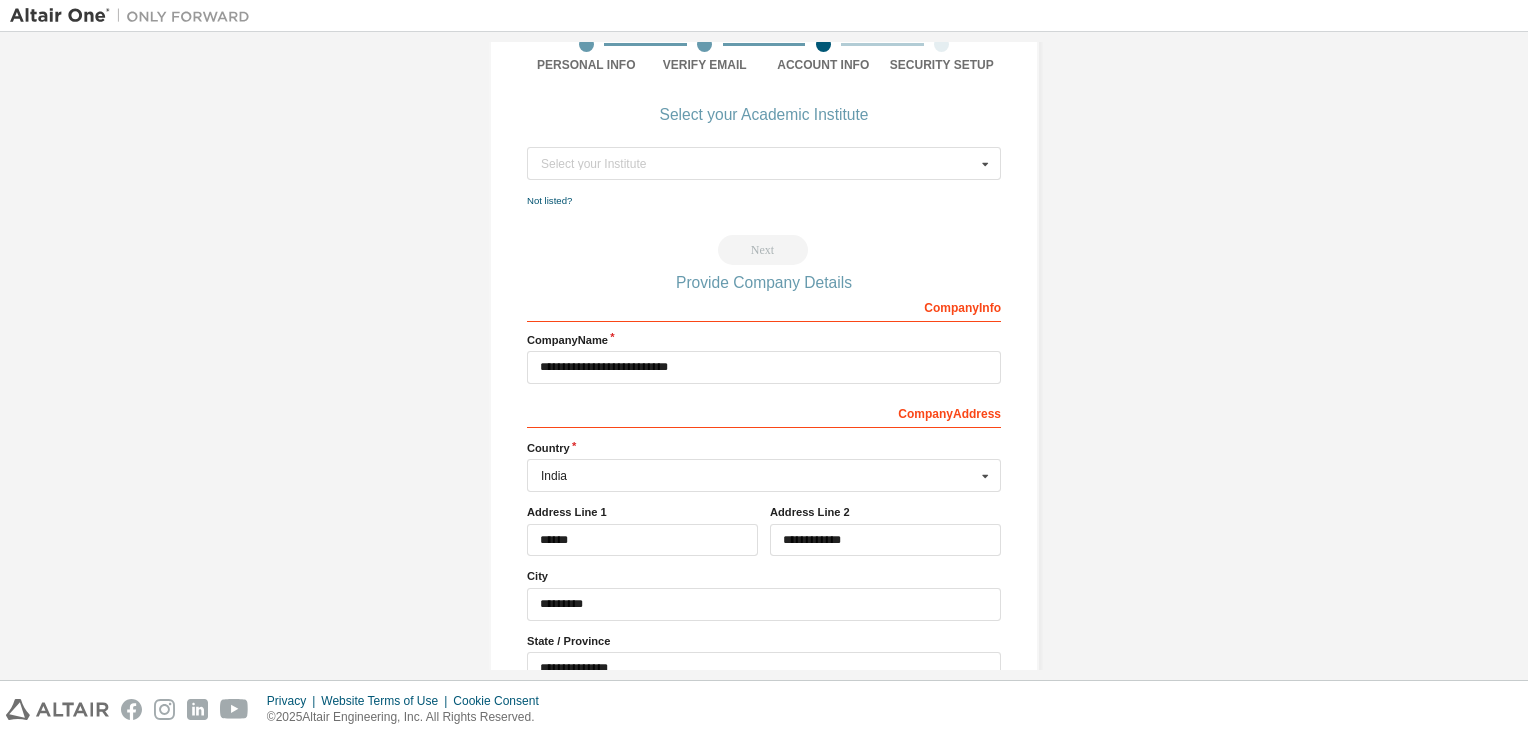scroll, scrollTop: 0, scrollLeft: 0, axis: both 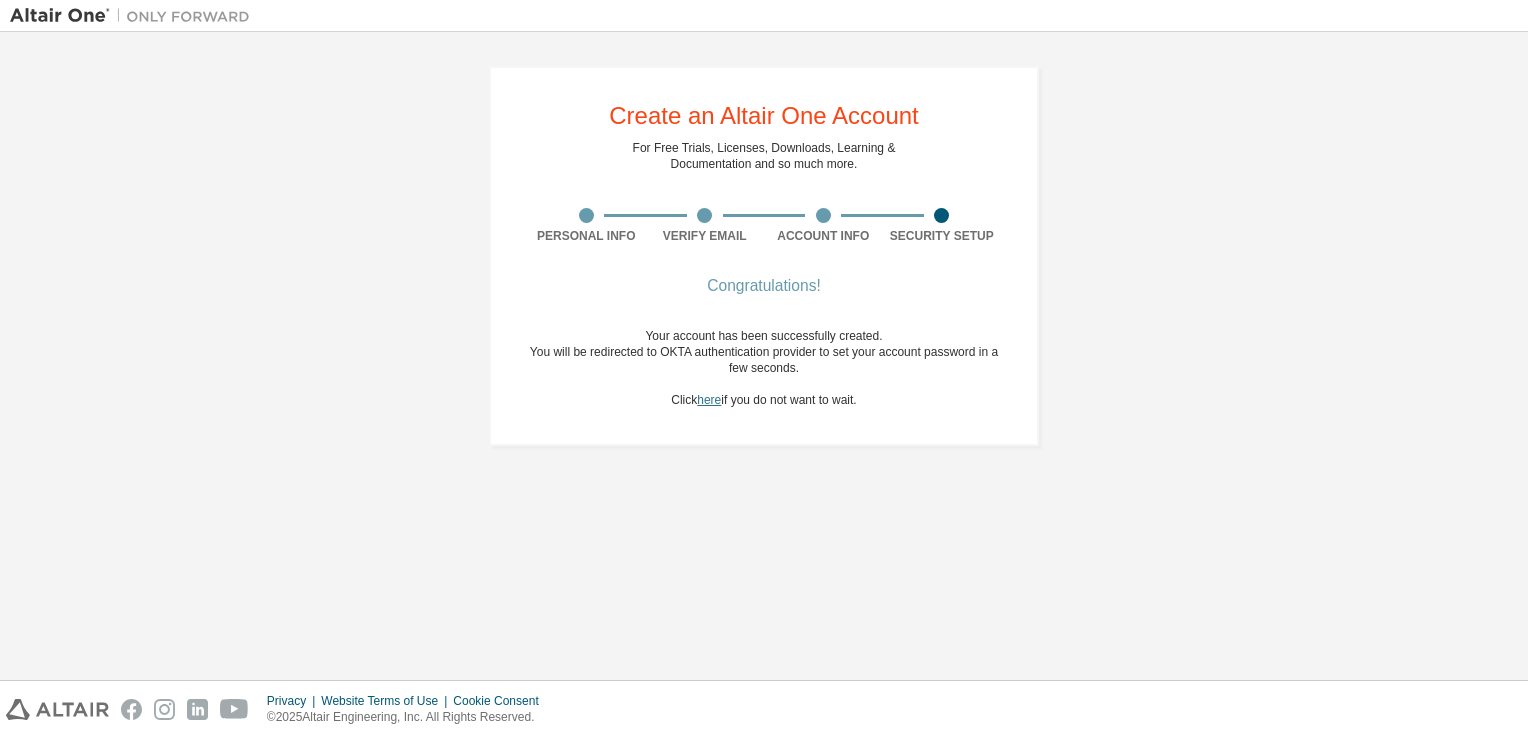 click on "here" at bounding box center (709, 400) 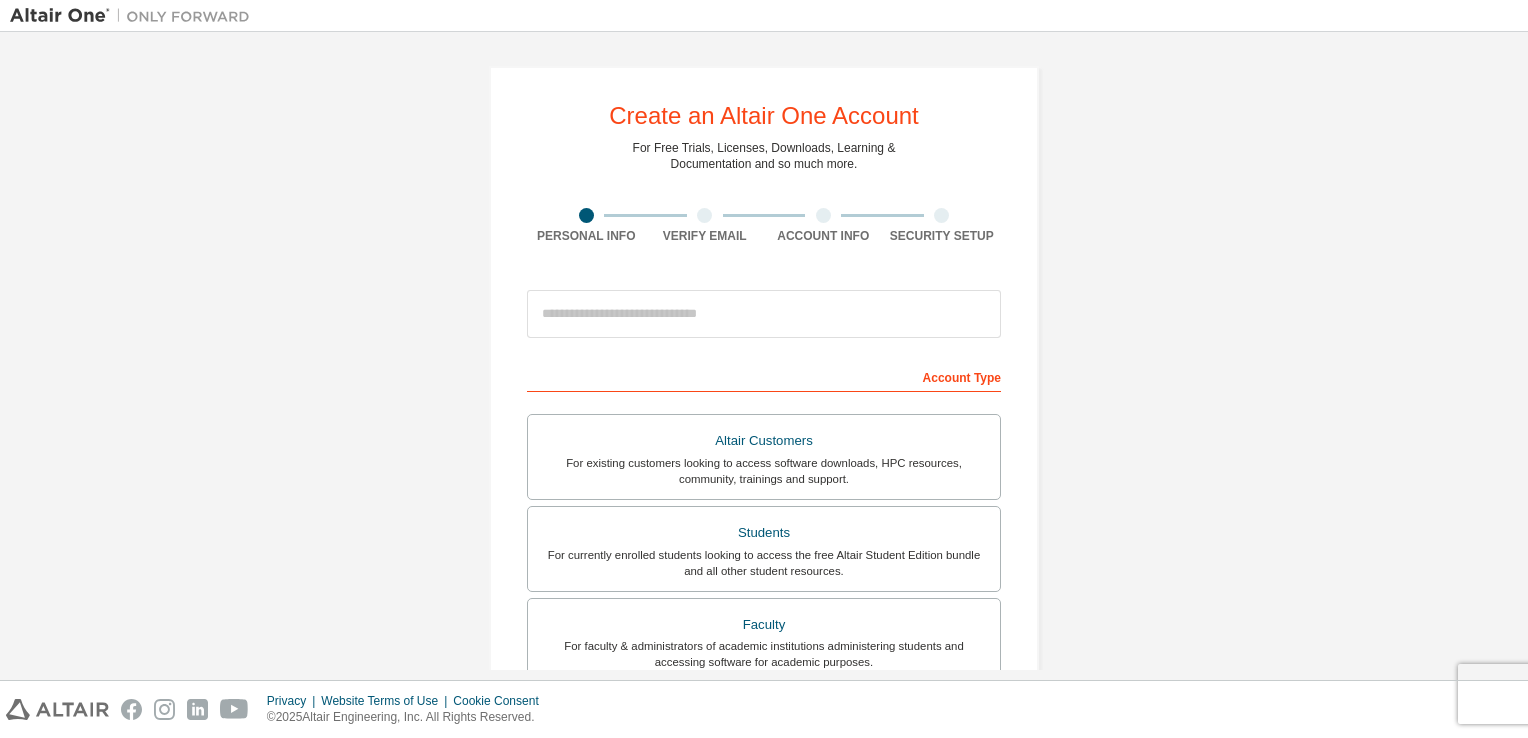 scroll, scrollTop: 0, scrollLeft: 0, axis: both 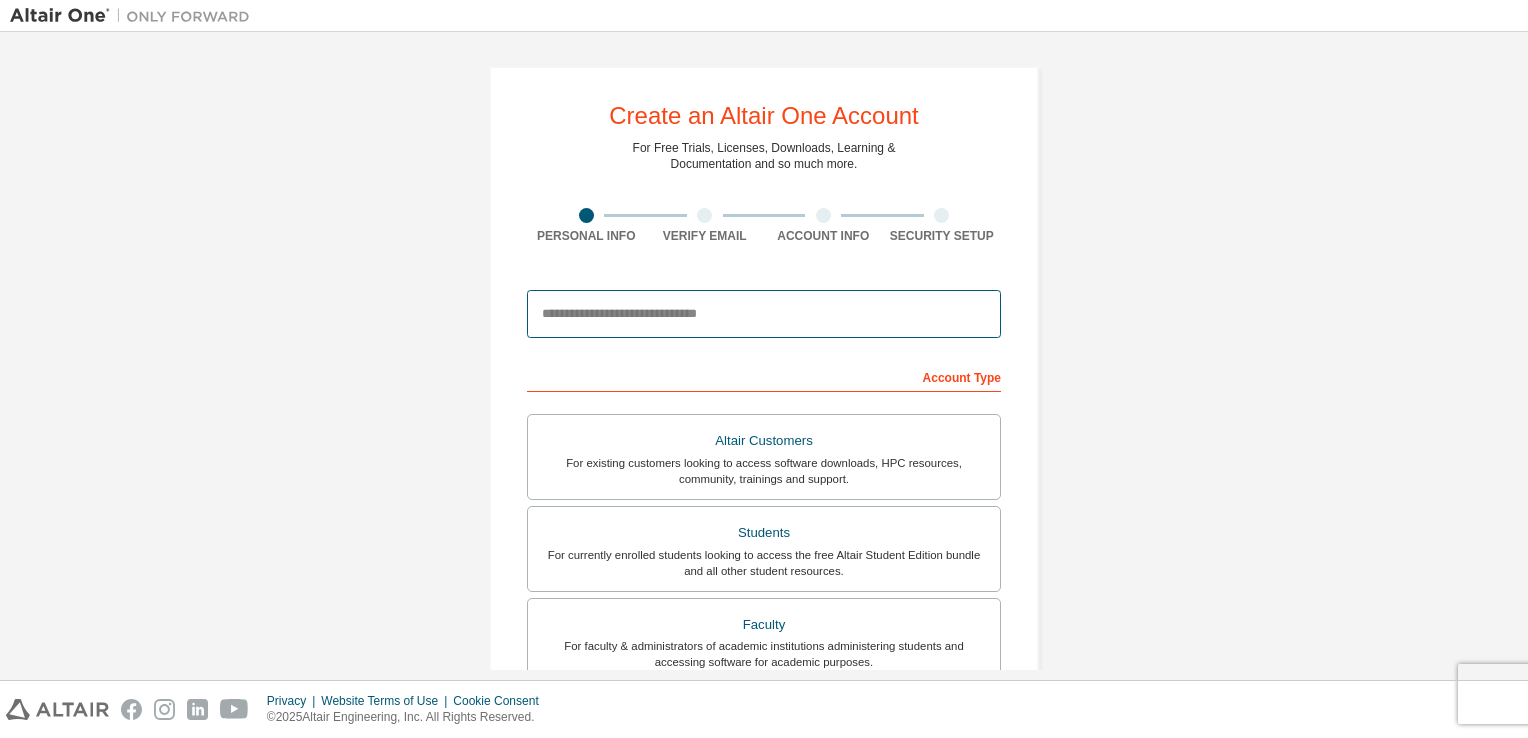 click at bounding box center [764, 314] 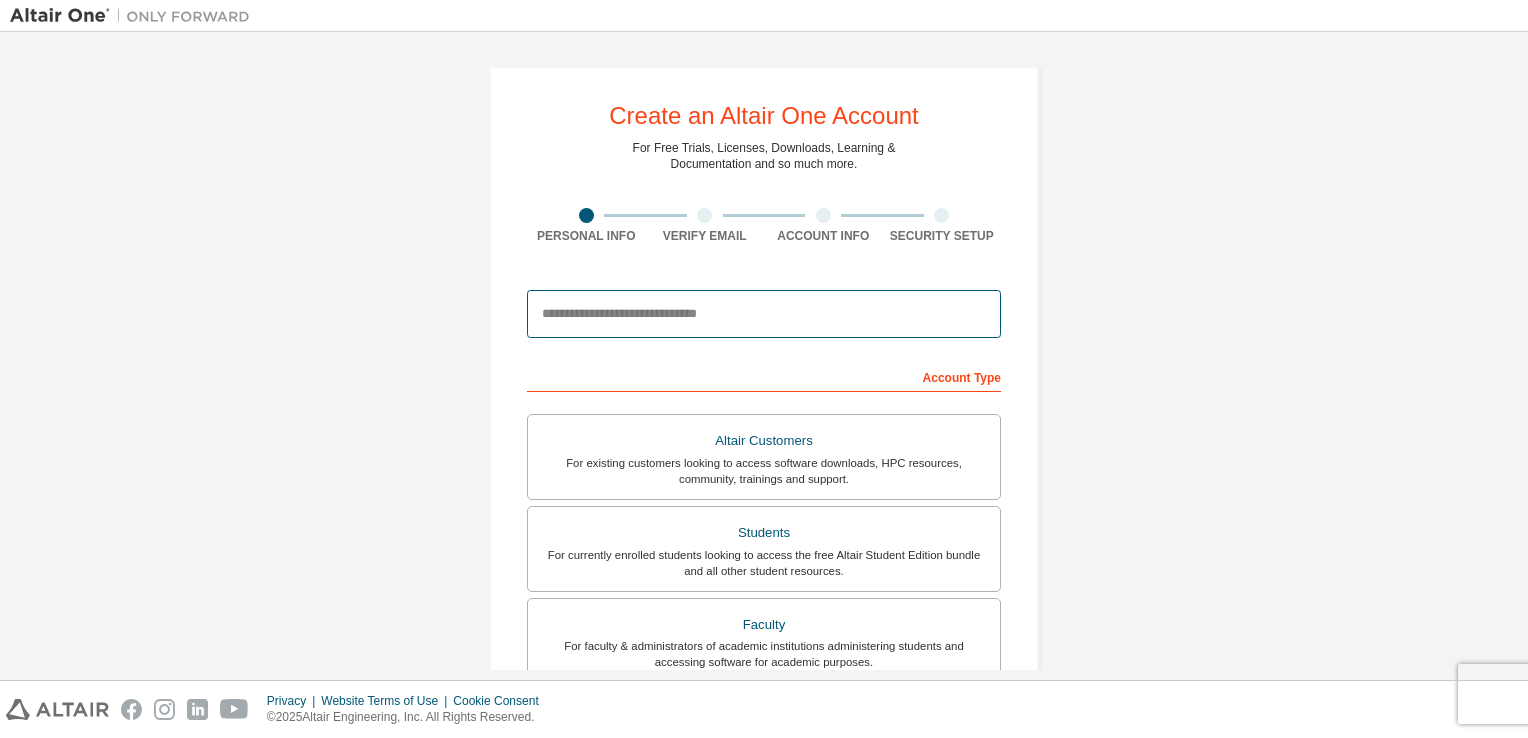 type on "**********" 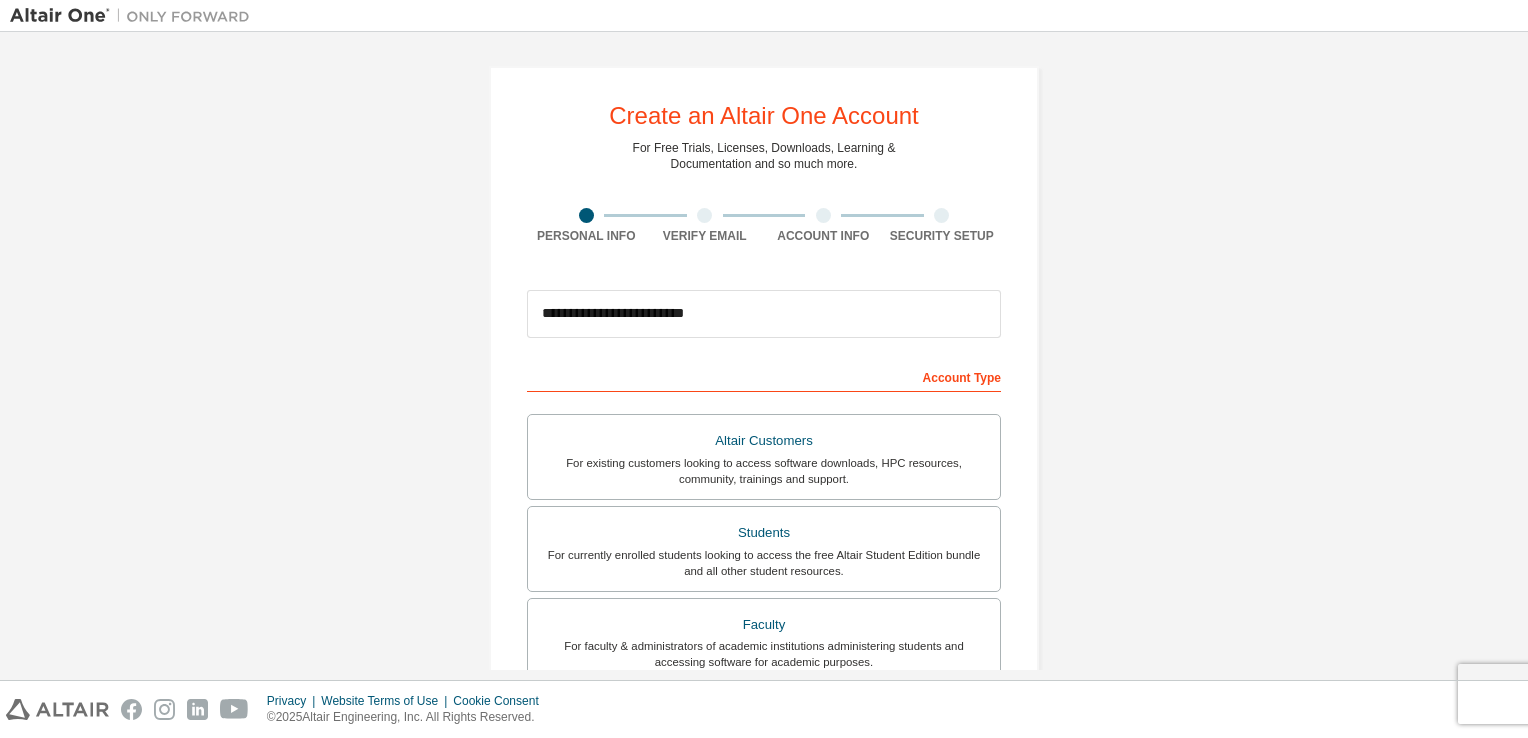 type on "**********" 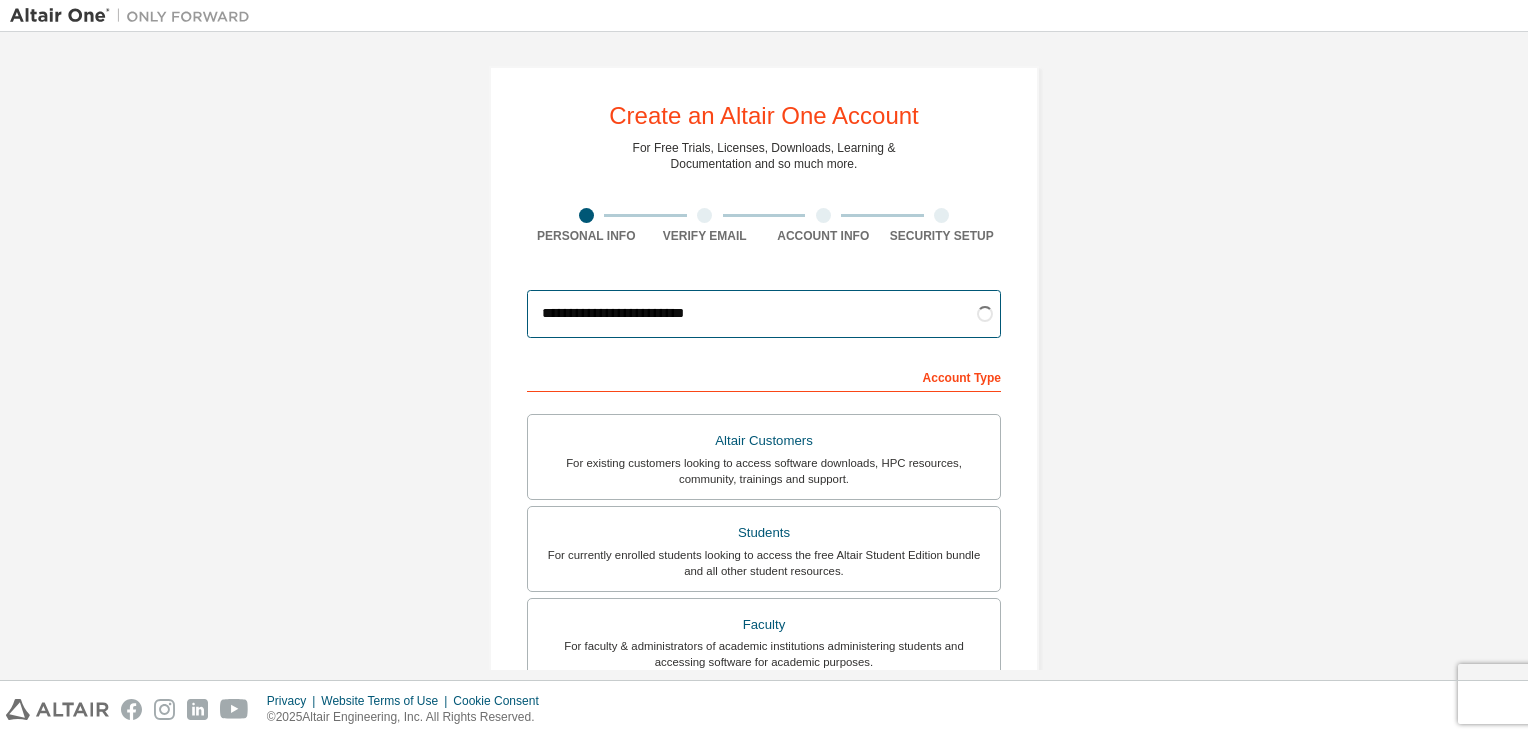 scroll, scrollTop: 489, scrollLeft: 0, axis: vertical 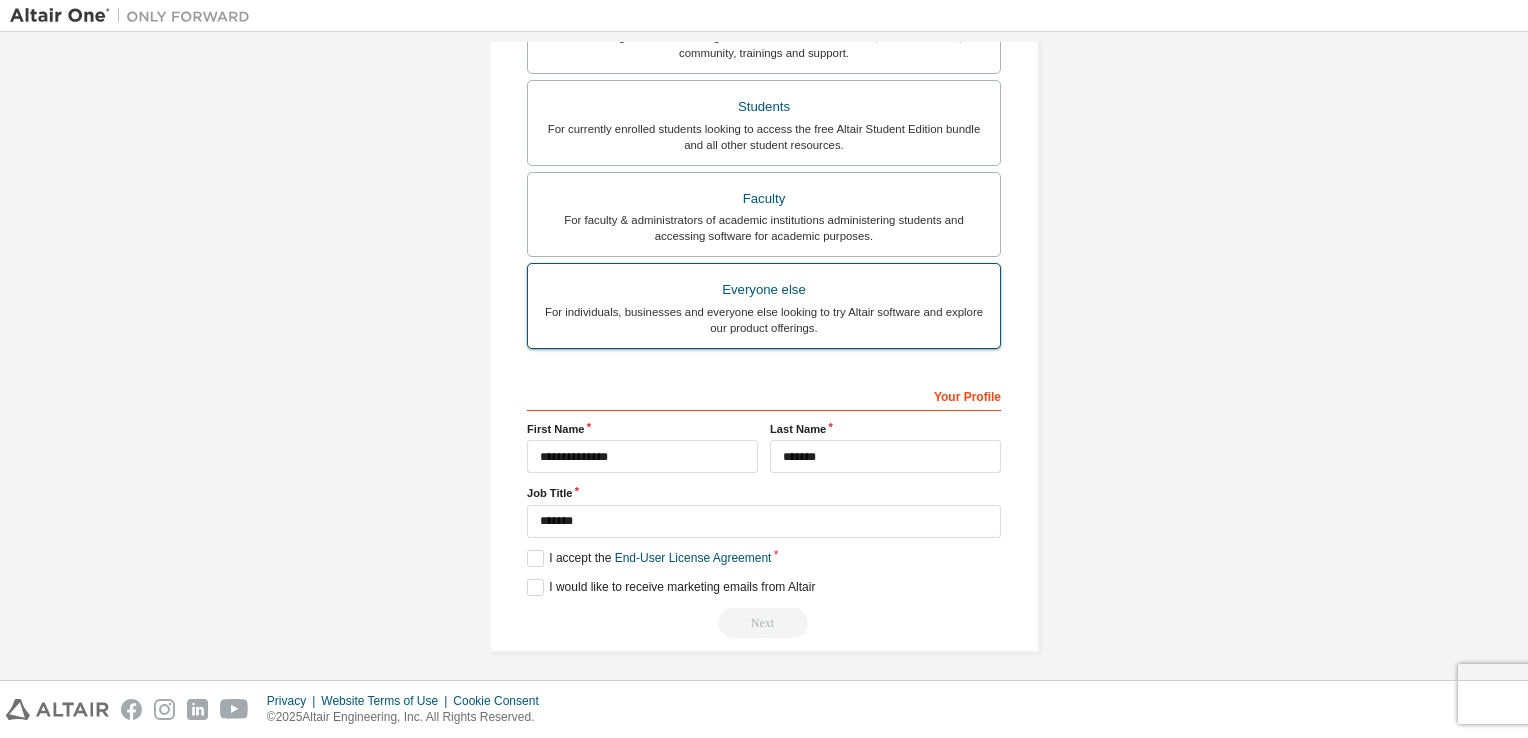 click on "For individuals, businesses and everyone else looking to try Altair software and explore our product offerings." at bounding box center (764, 320) 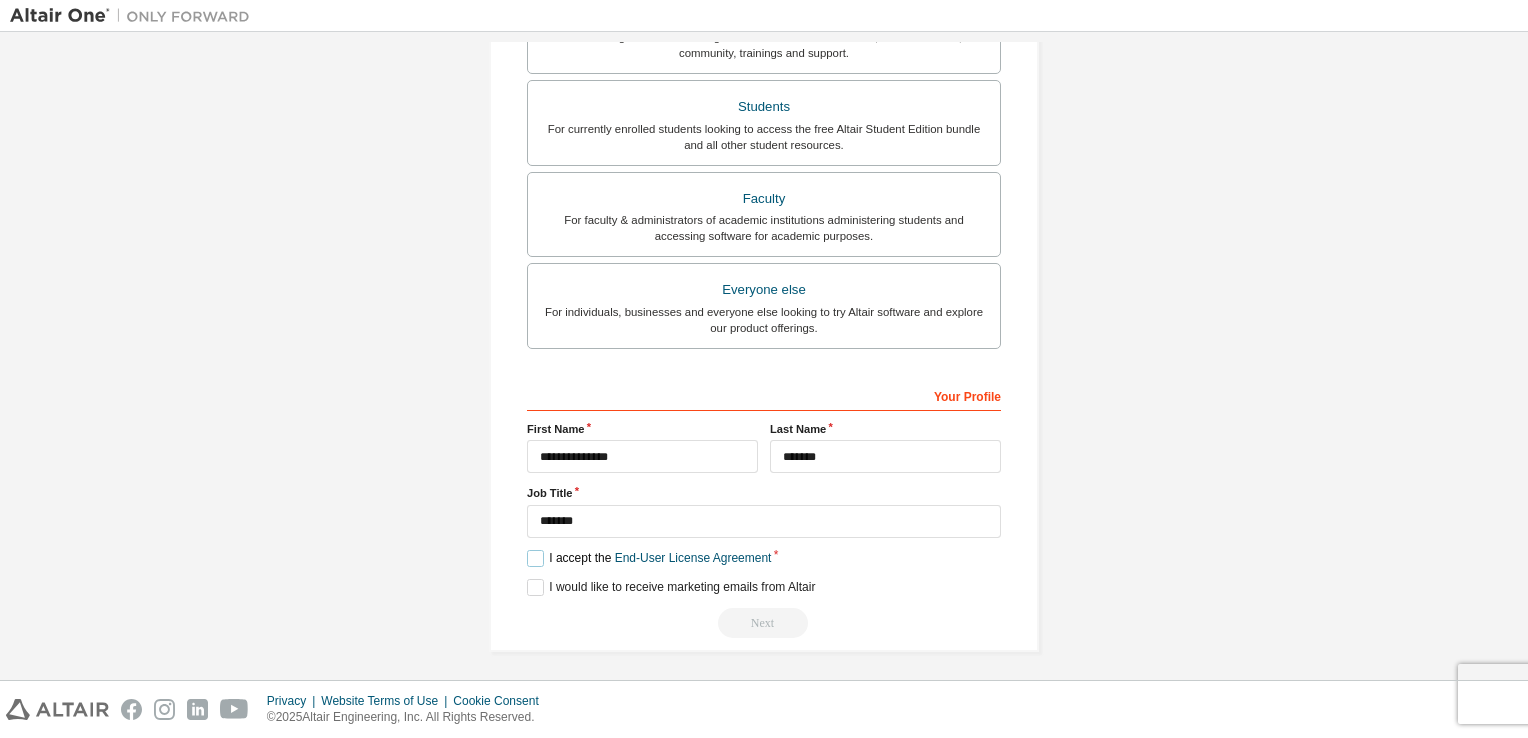 click on "I accept the    End-User License Agreement" at bounding box center [649, 558] 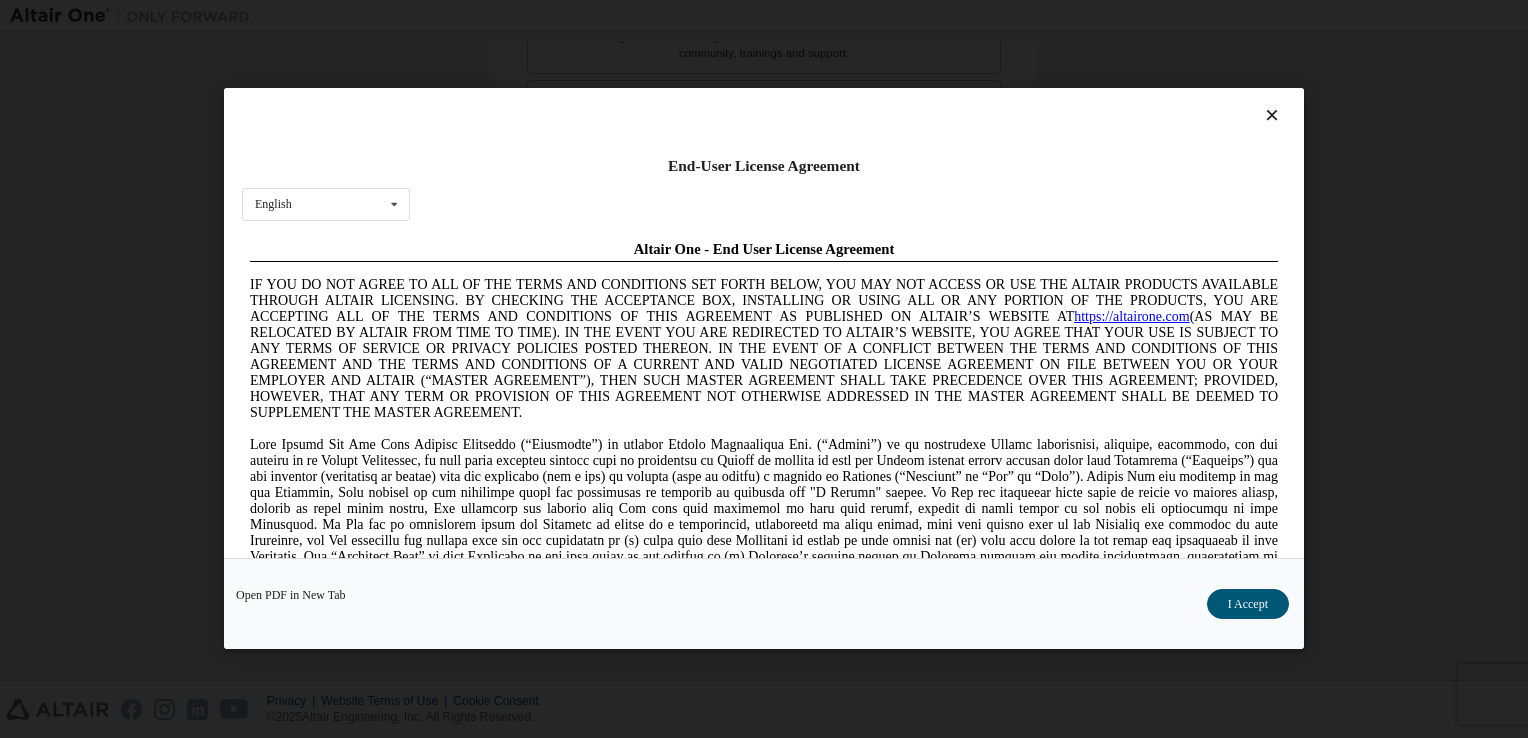 scroll, scrollTop: 0, scrollLeft: 0, axis: both 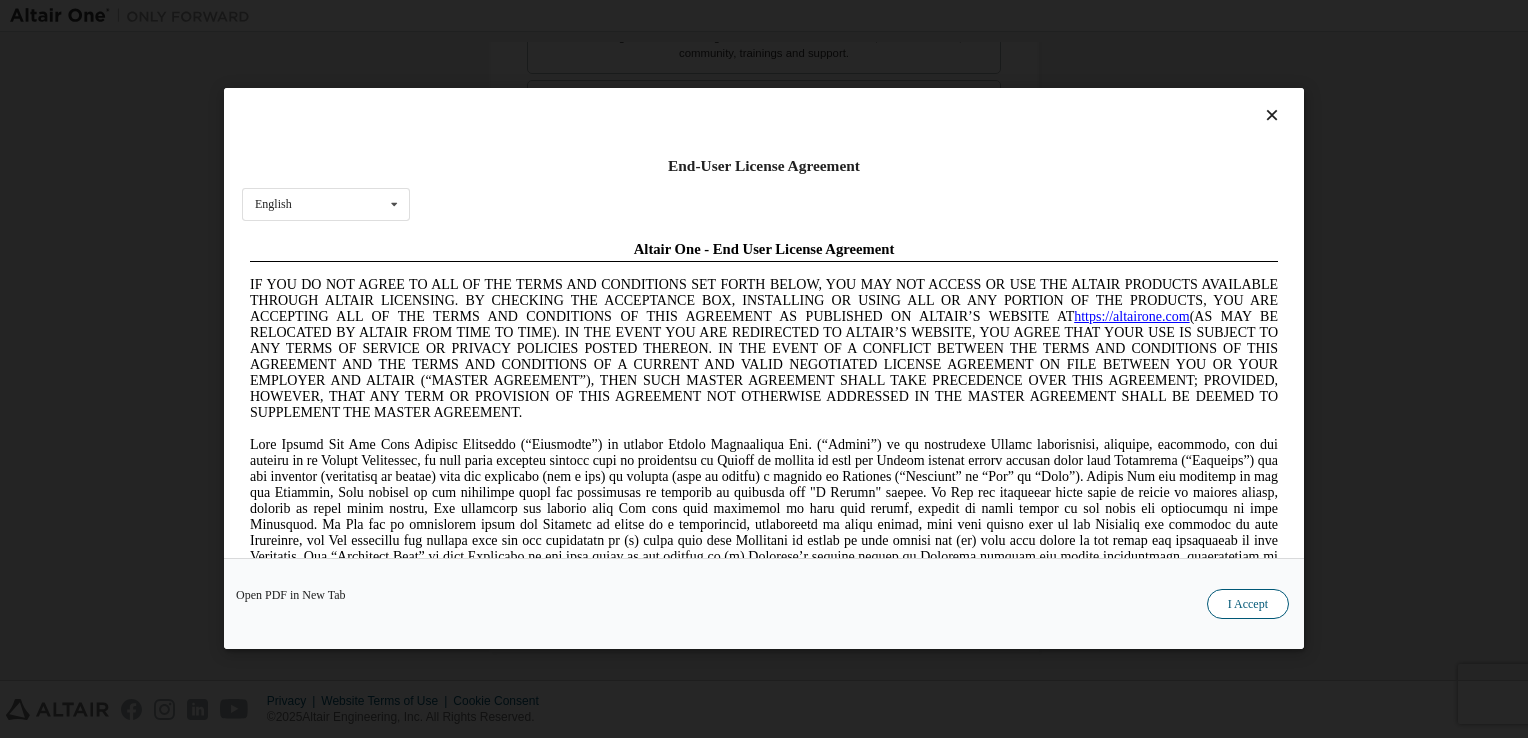 click on "I Accept" at bounding box center (1248, 605) 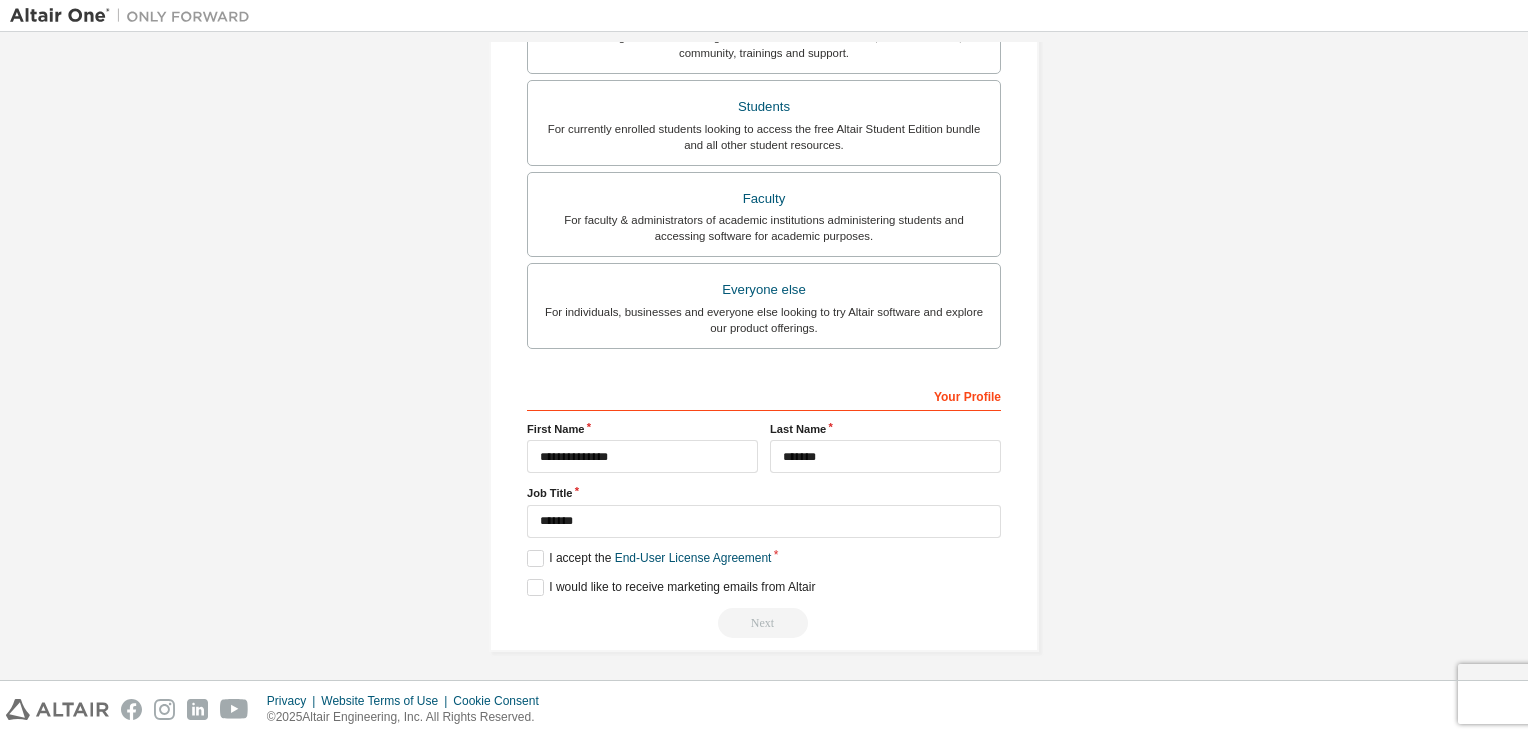 click on "Next" at bounding box center [764, 623] 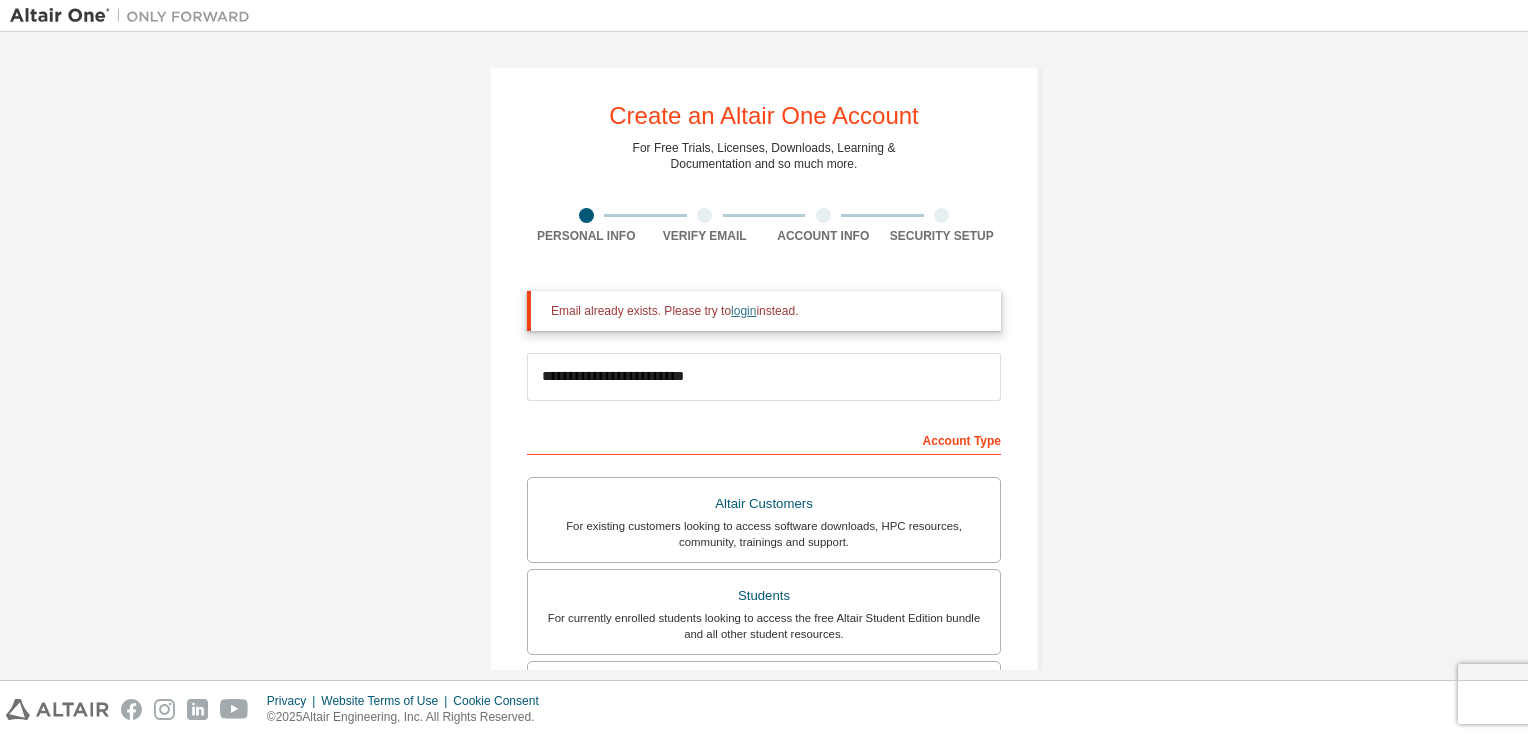 click on "login" at bounding box center (743, 311) 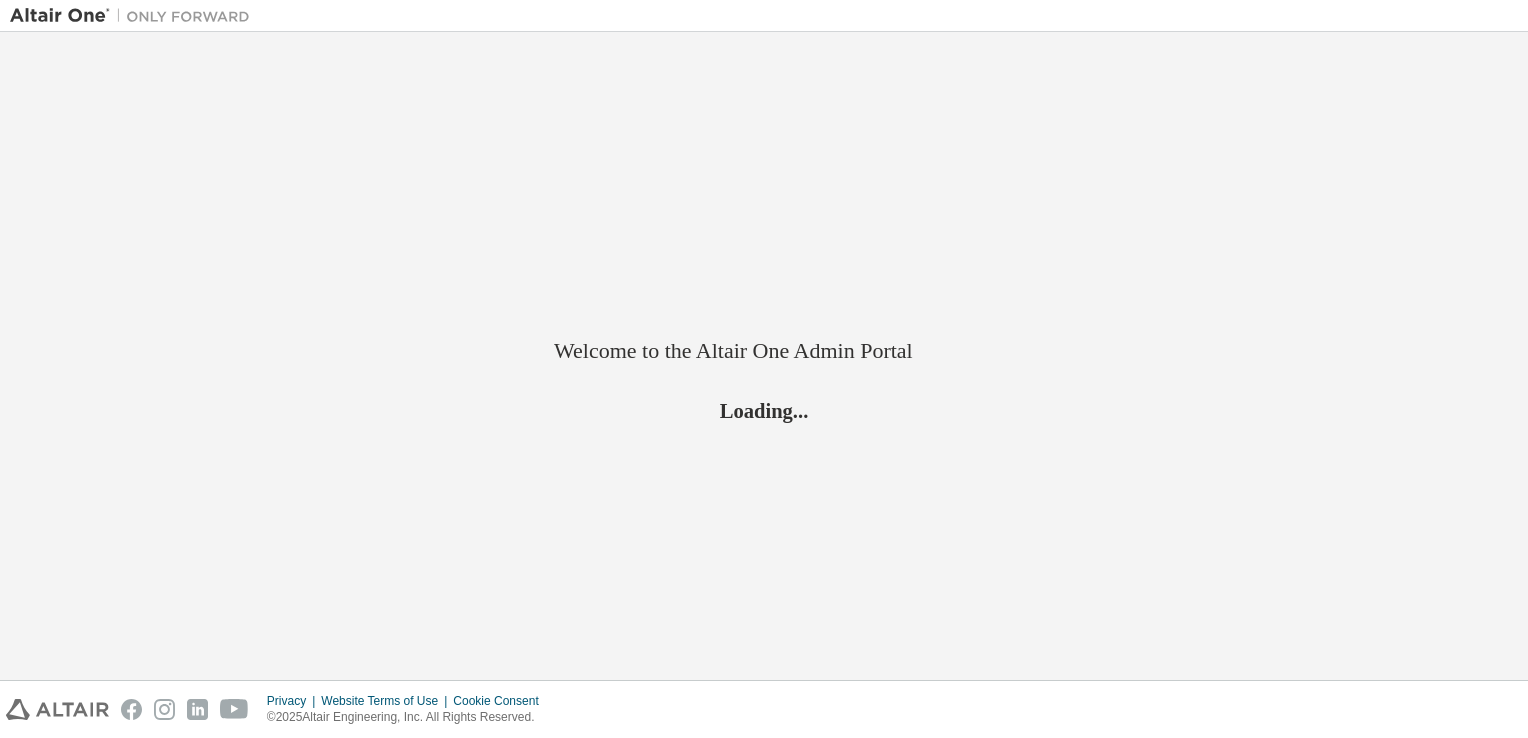 scroll, scrollTop: 0, scrollLeft: 0, axis: both 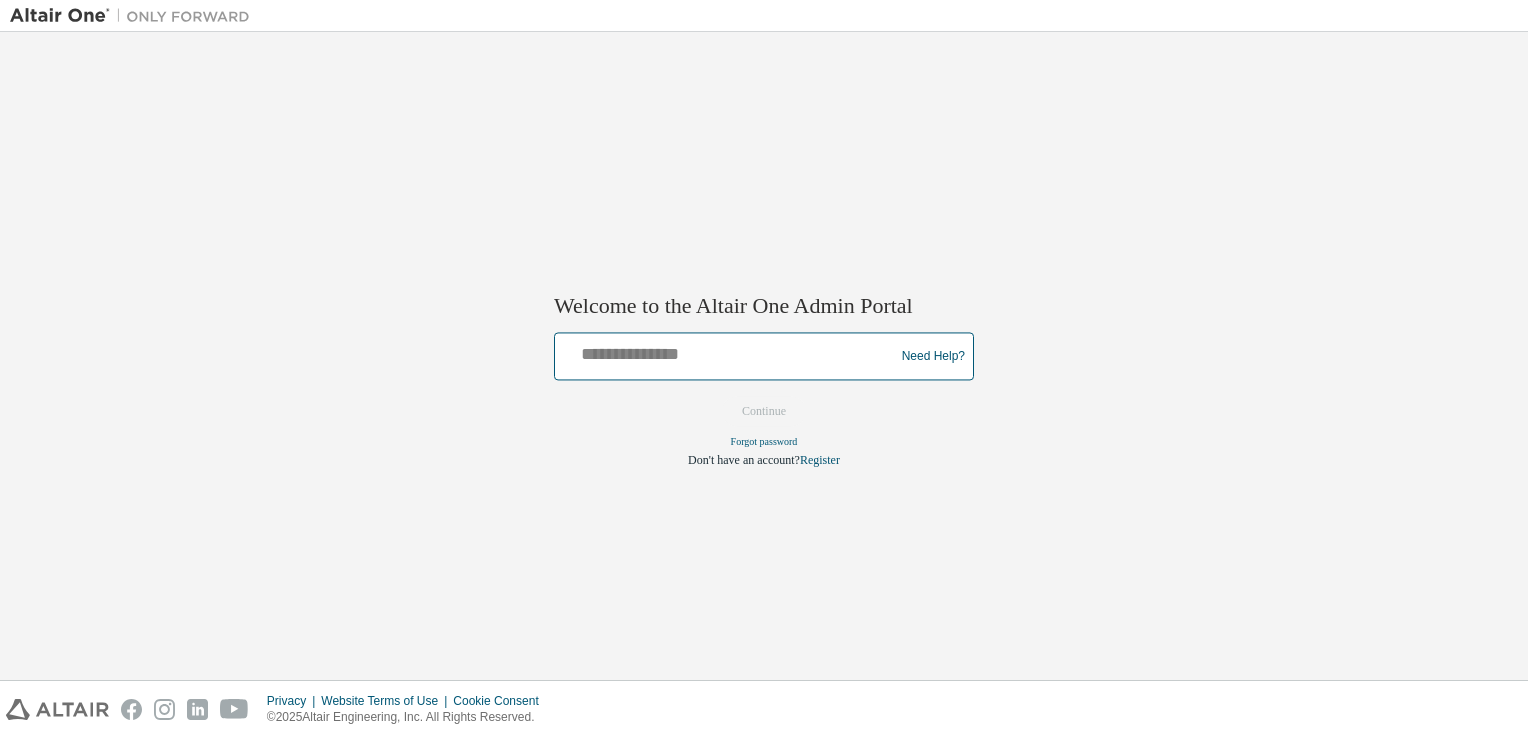 click at bounding box center [727, 352] 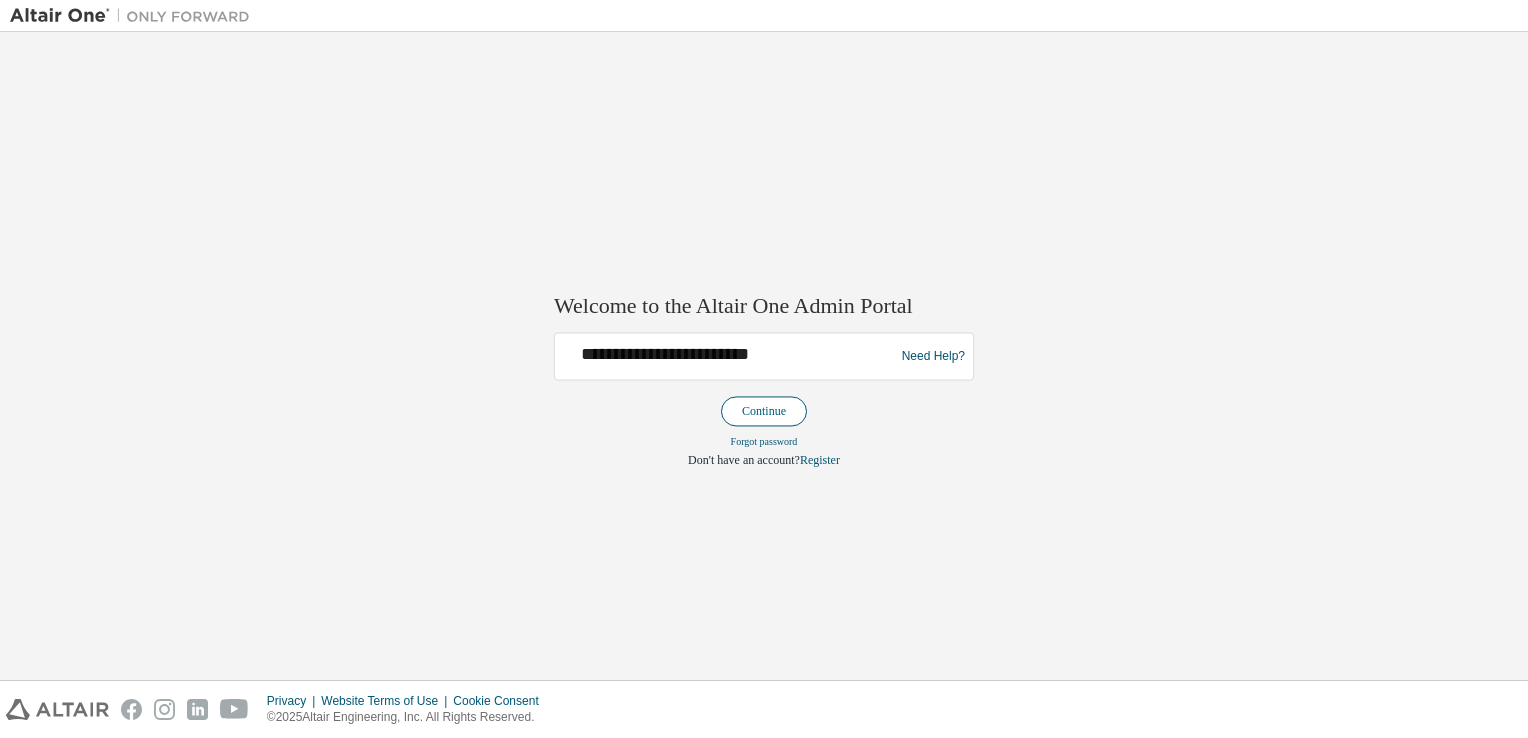 click on "Continue" at bounding box center [764, 412] 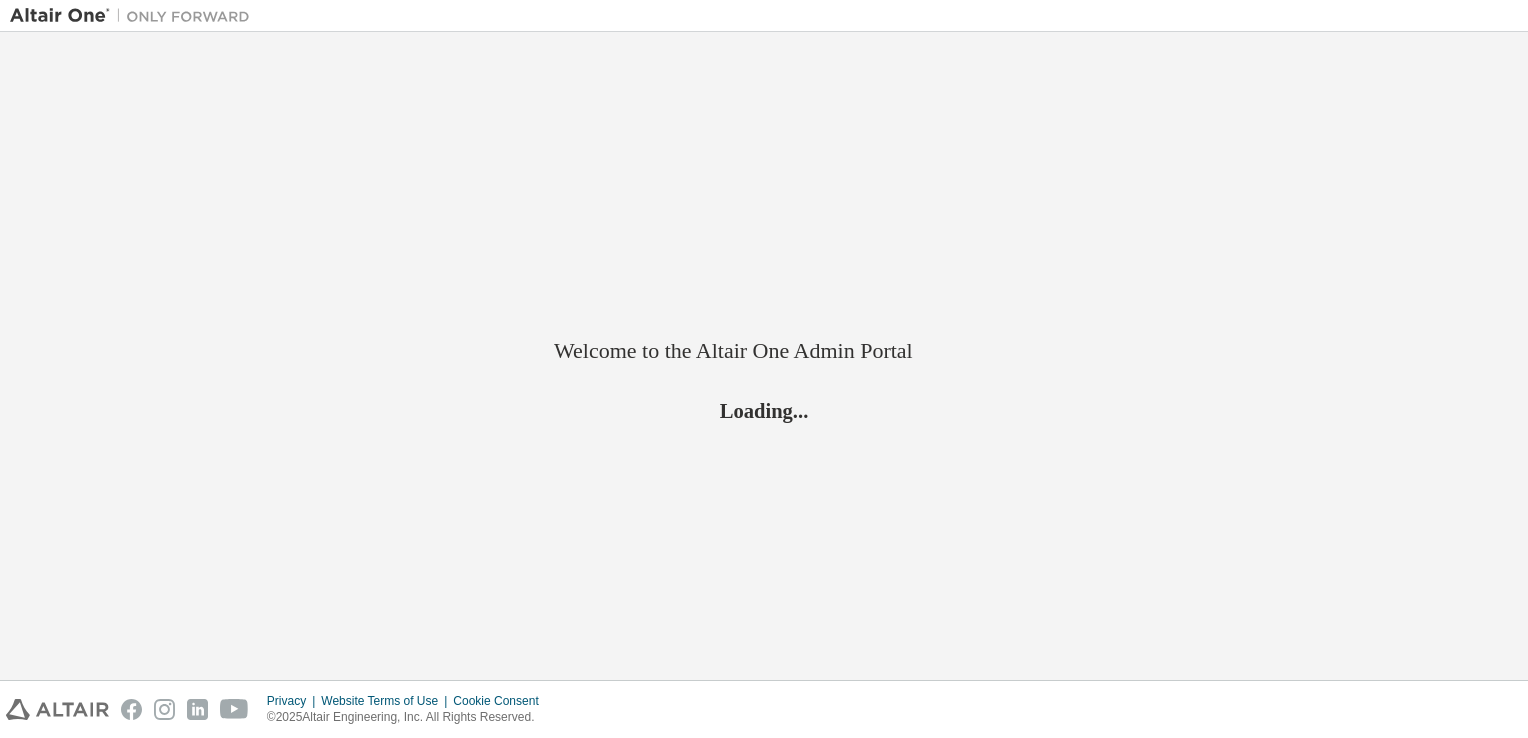 scroll, scrollTop: 0, scrollLeft: 0, axis: both 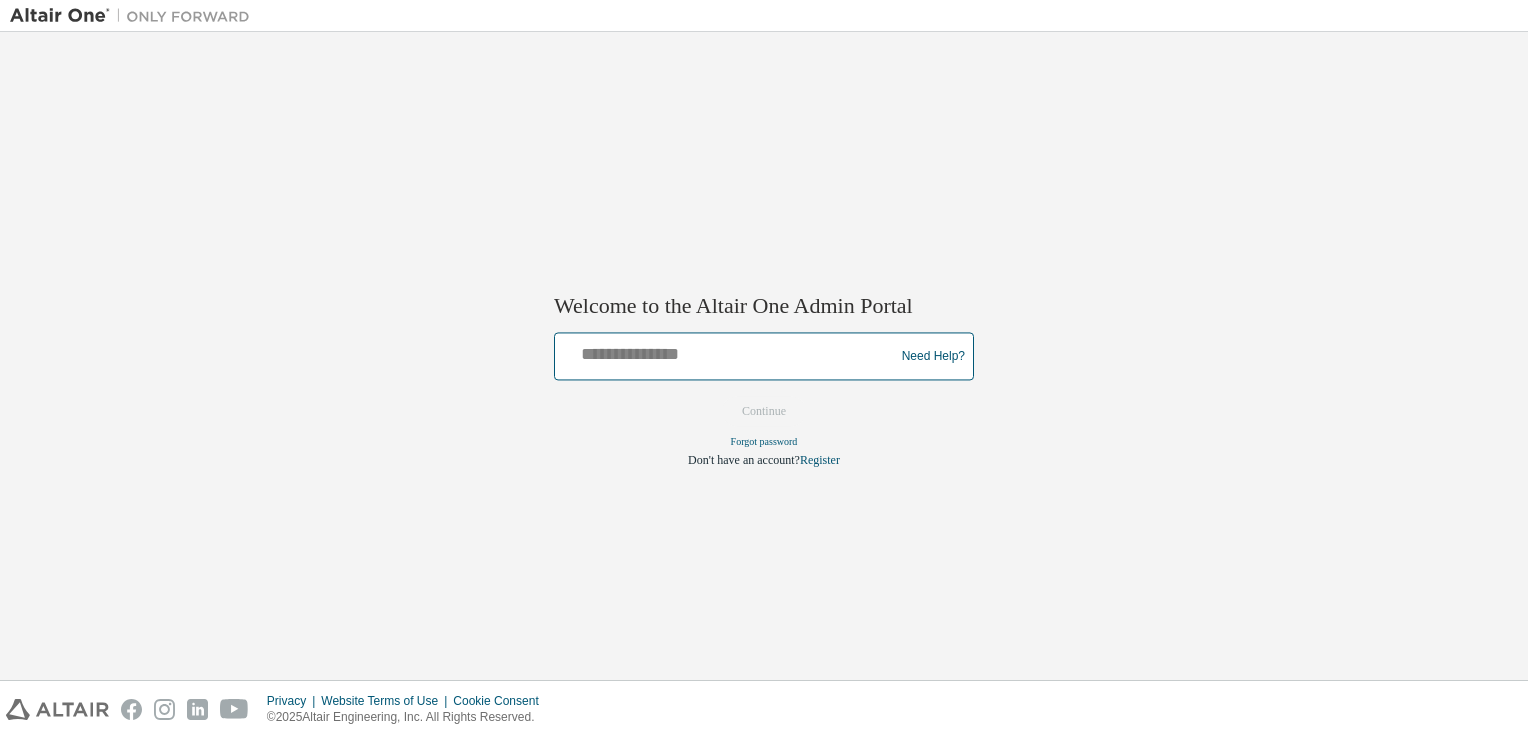 click at bounding box center (727, 352) 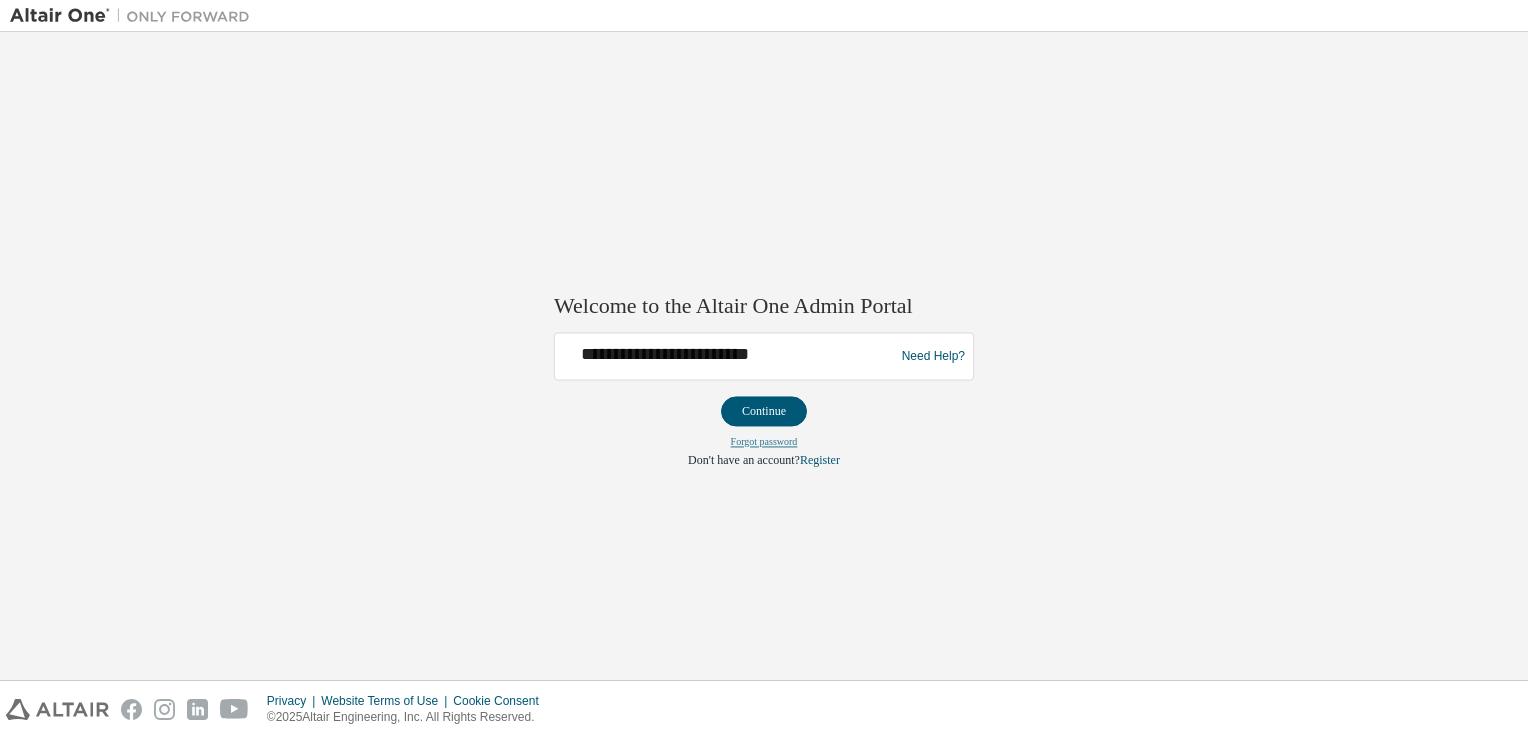 click on "Forgot password" at bounding box center [764, 442] 